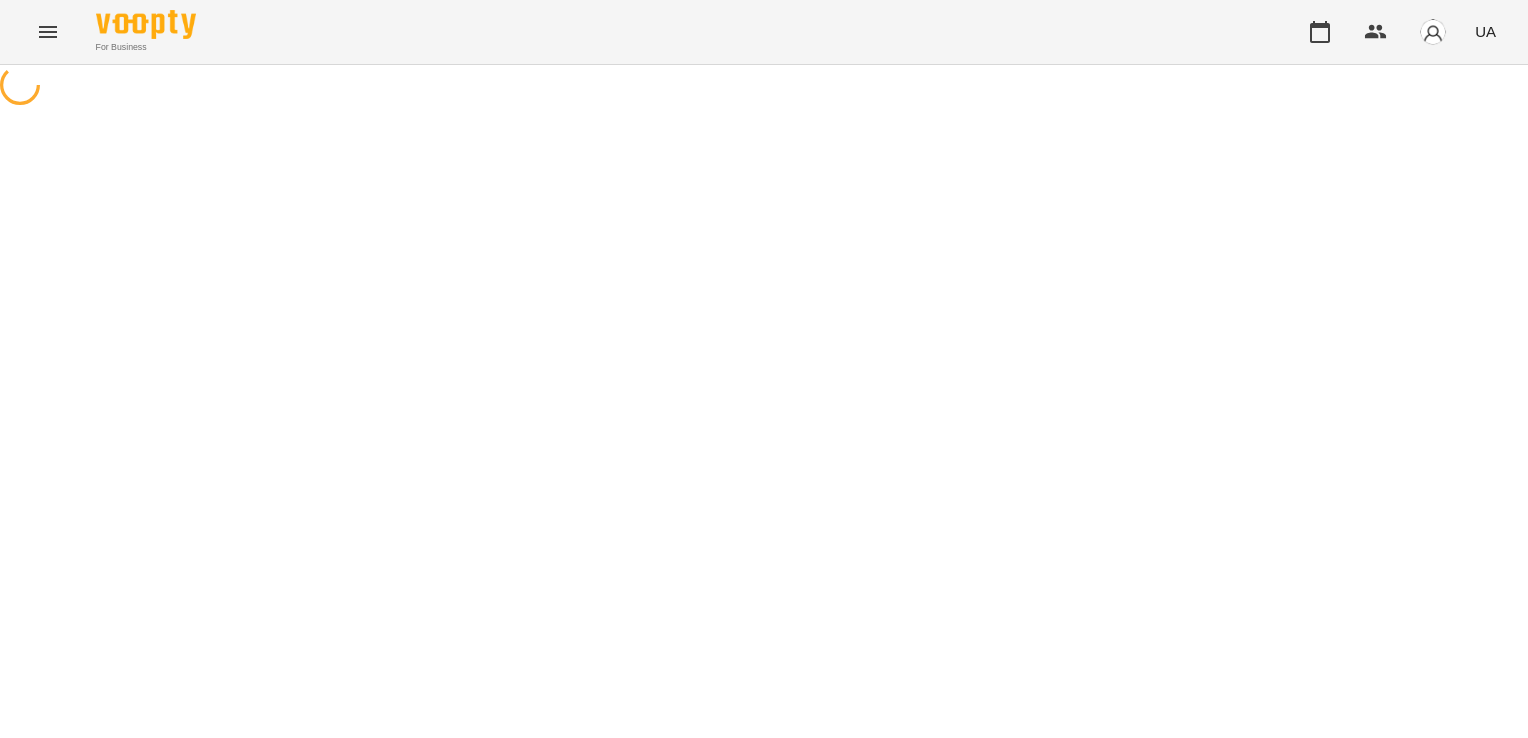 scroll, scrollTop: 0, scrollLeft: 0, axis: both 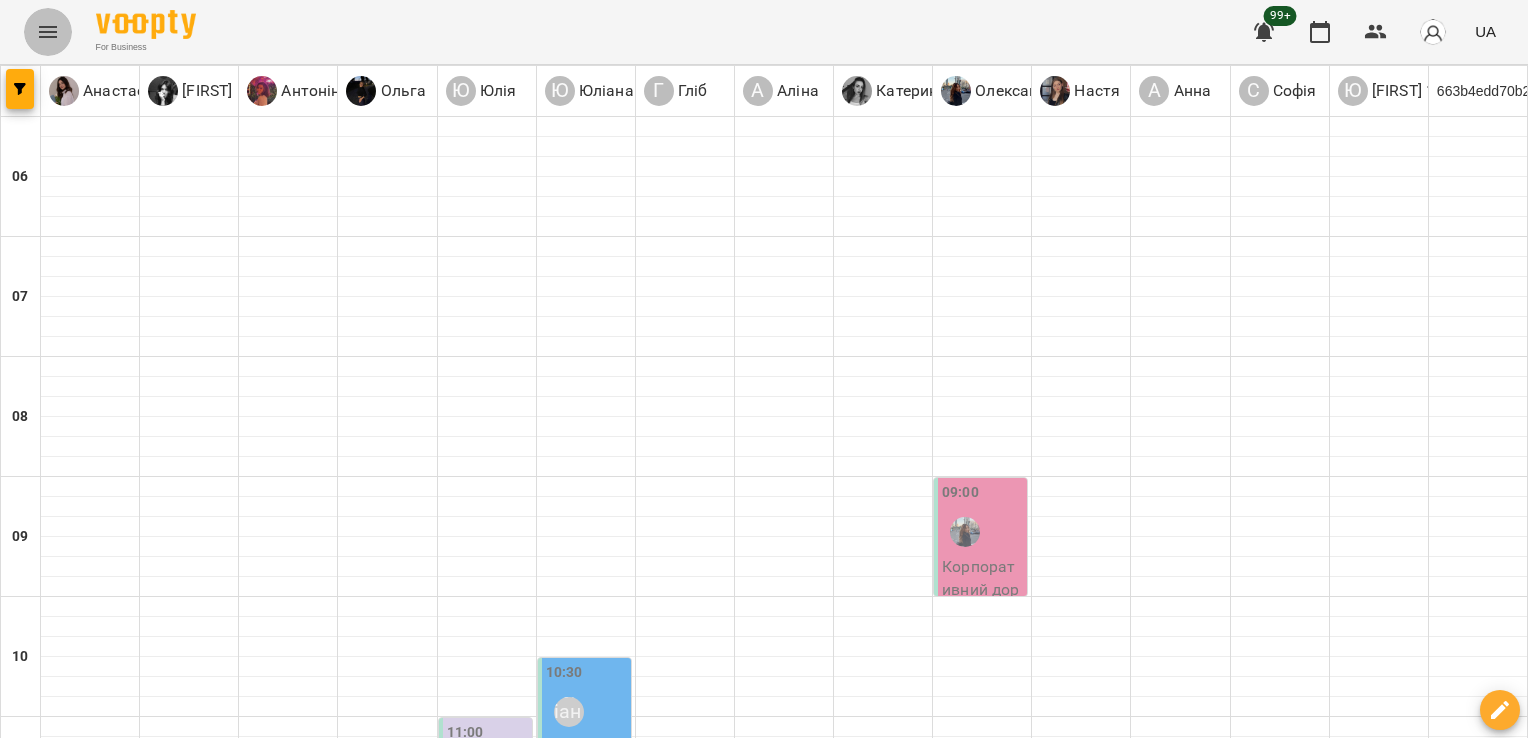 click 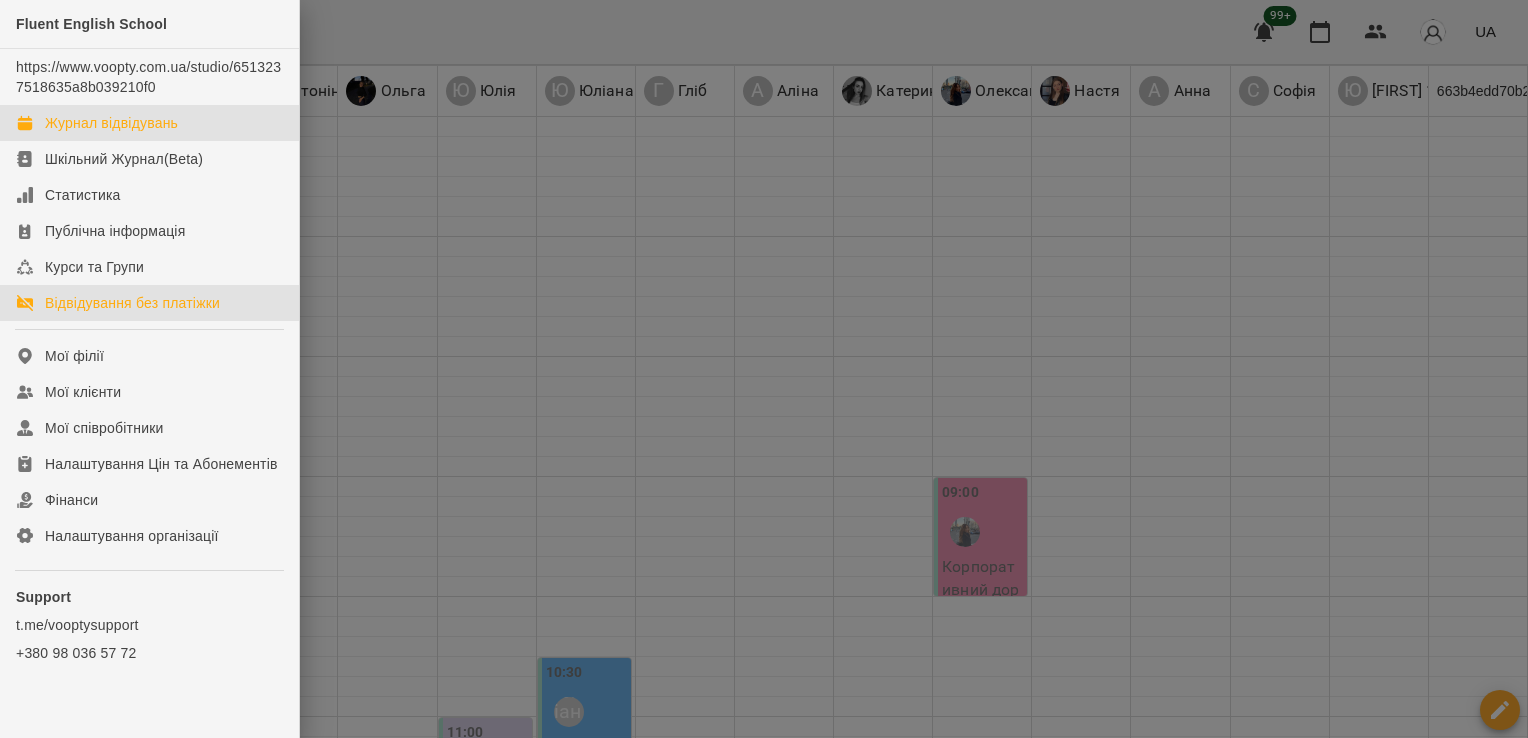 click on "Відвідування без платіжки" at bounding box center (149, 303) 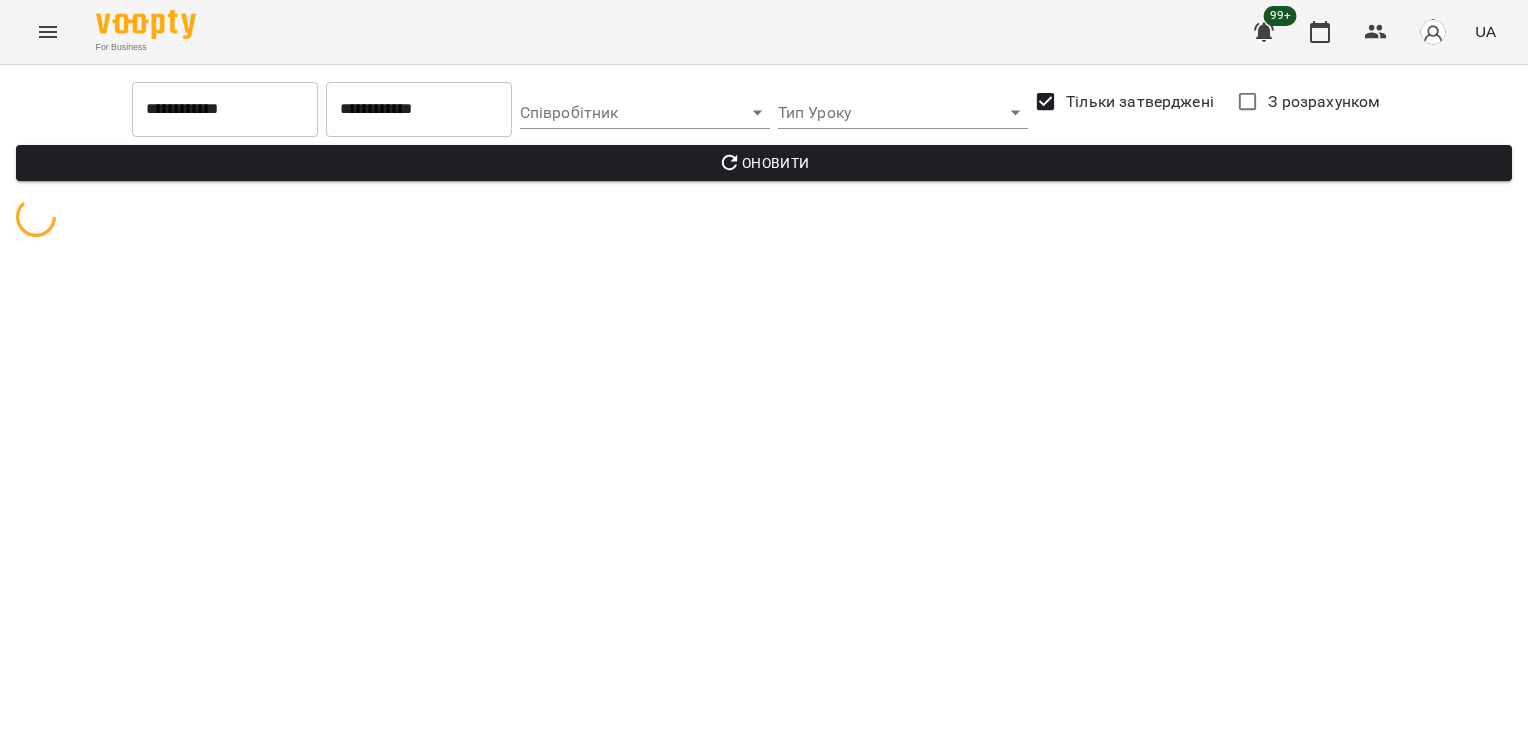 click on "**********" at bounding box center (419, 109) 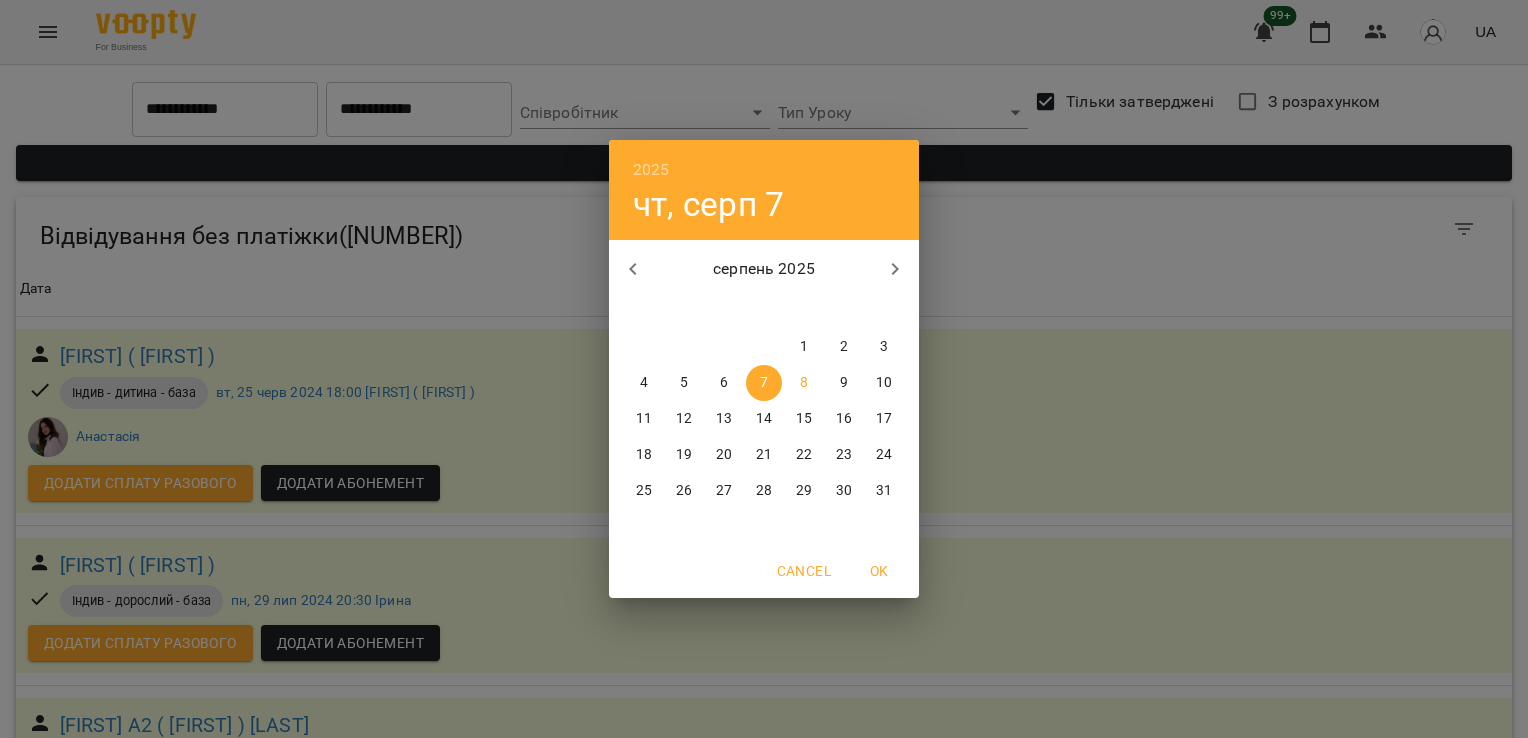 click on "2025 чт, серп 7 серпень 2025 пн вт ср чт пт сб нд 28 29 30 31 1 2 3 4 5 6 7 8 9 10 11 12 13 14 15 16 17 18 19 20 21 22 23 24 25 26 27 28 29 30 31 Cancel OK" at bounding box center (764, 369) 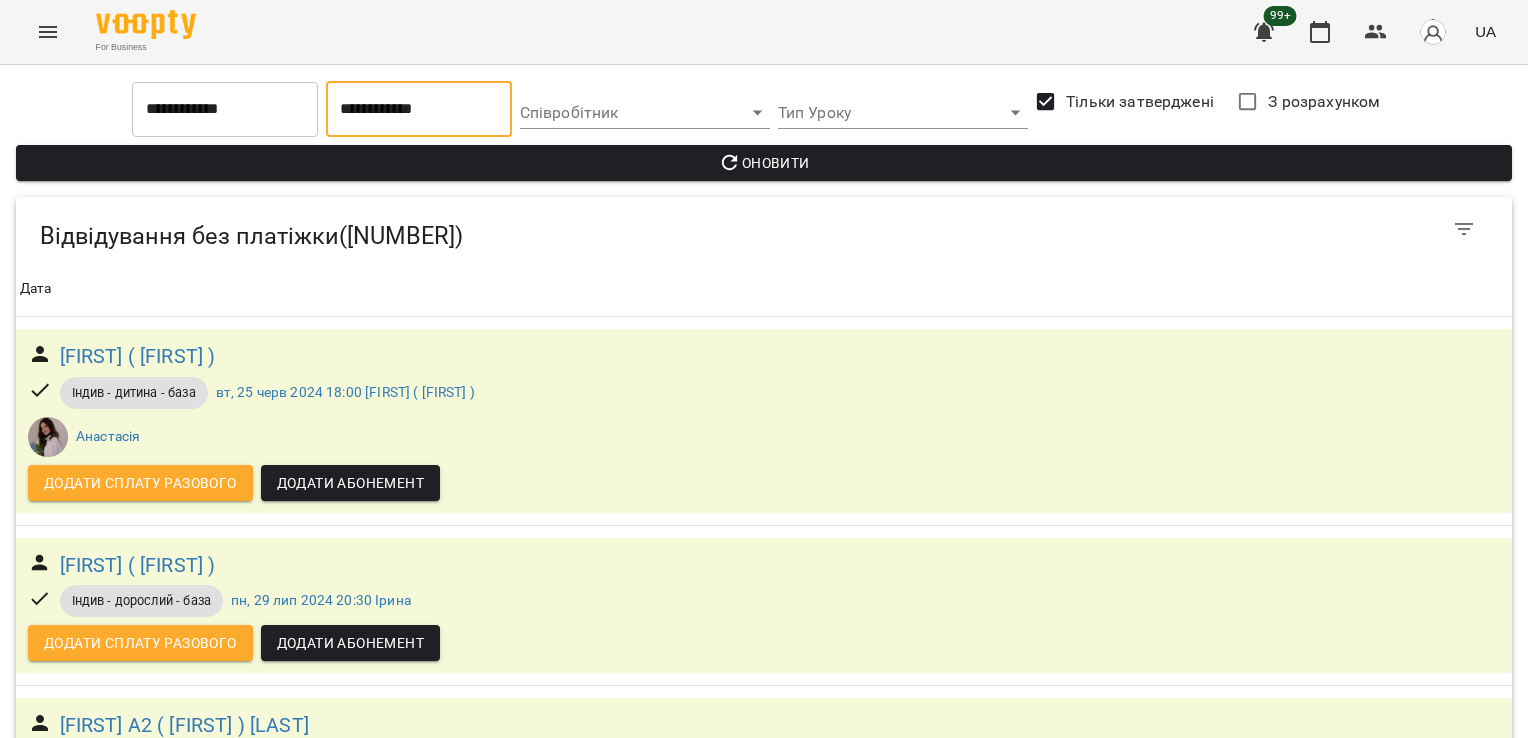 scroll, scrollTop: 191026, scrollLeft: 0, axis: vertical 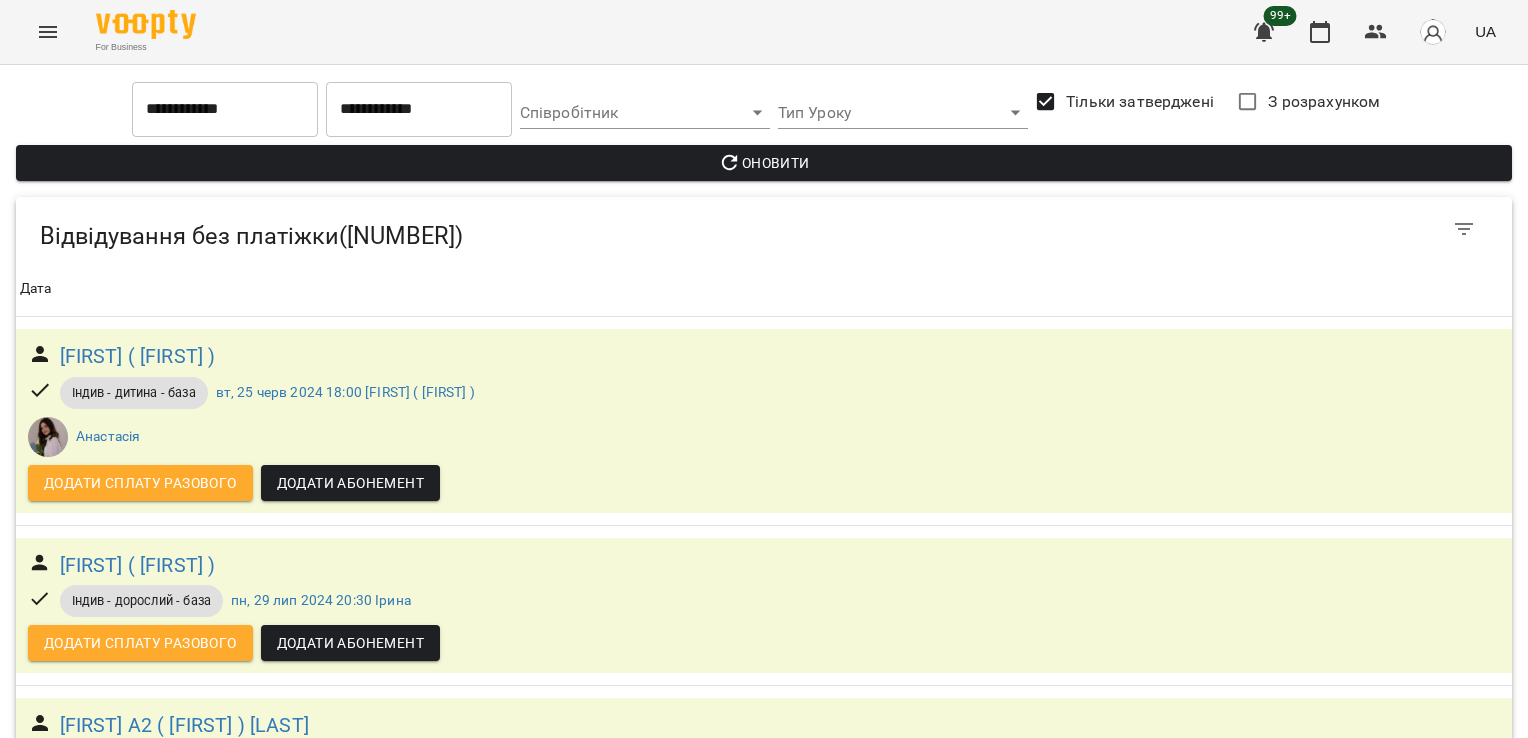click on "парне [NAME] з [NAME] ([NAME])" at bounding box center (208, 191805) 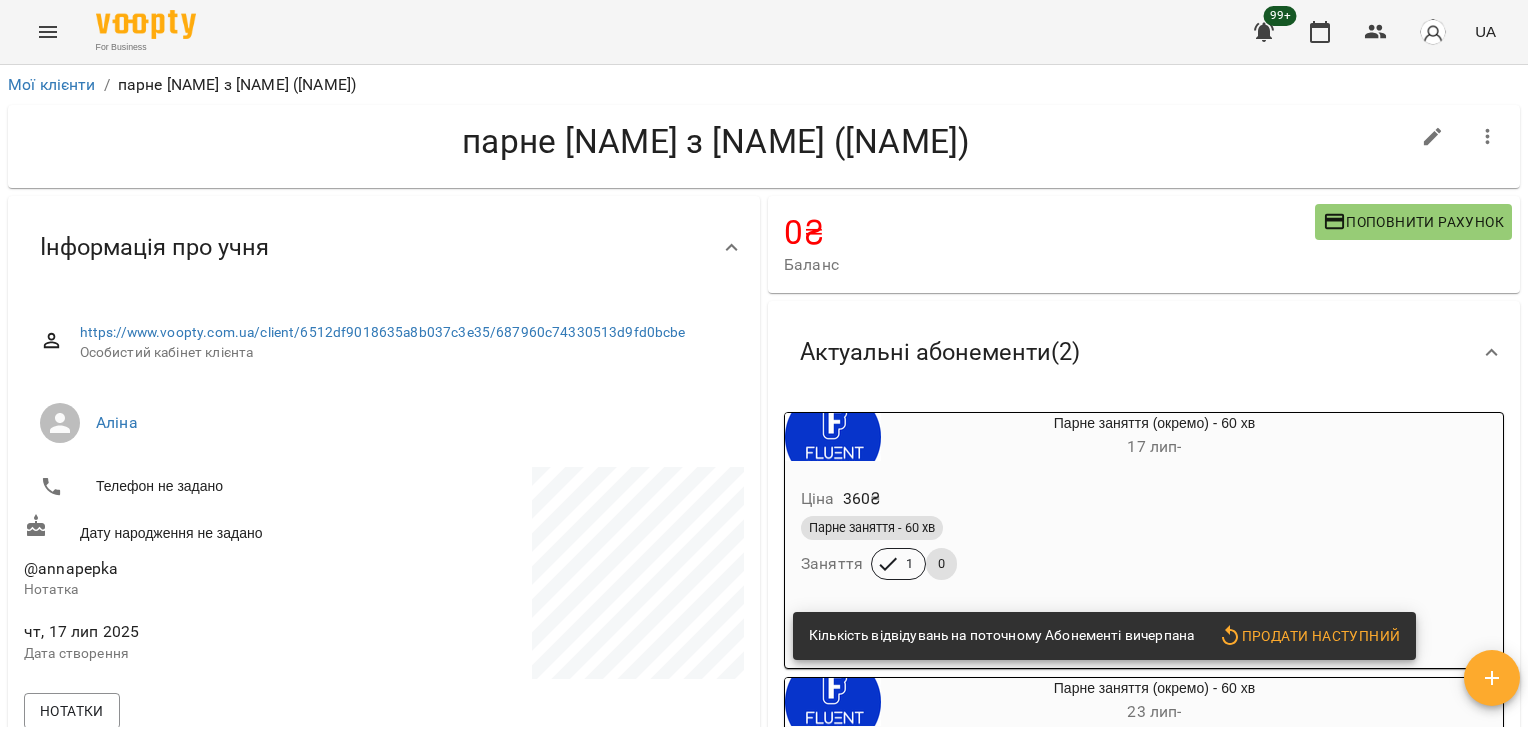 scroll, scrollTop: 440, scrollLeft: 0, axis: vertical 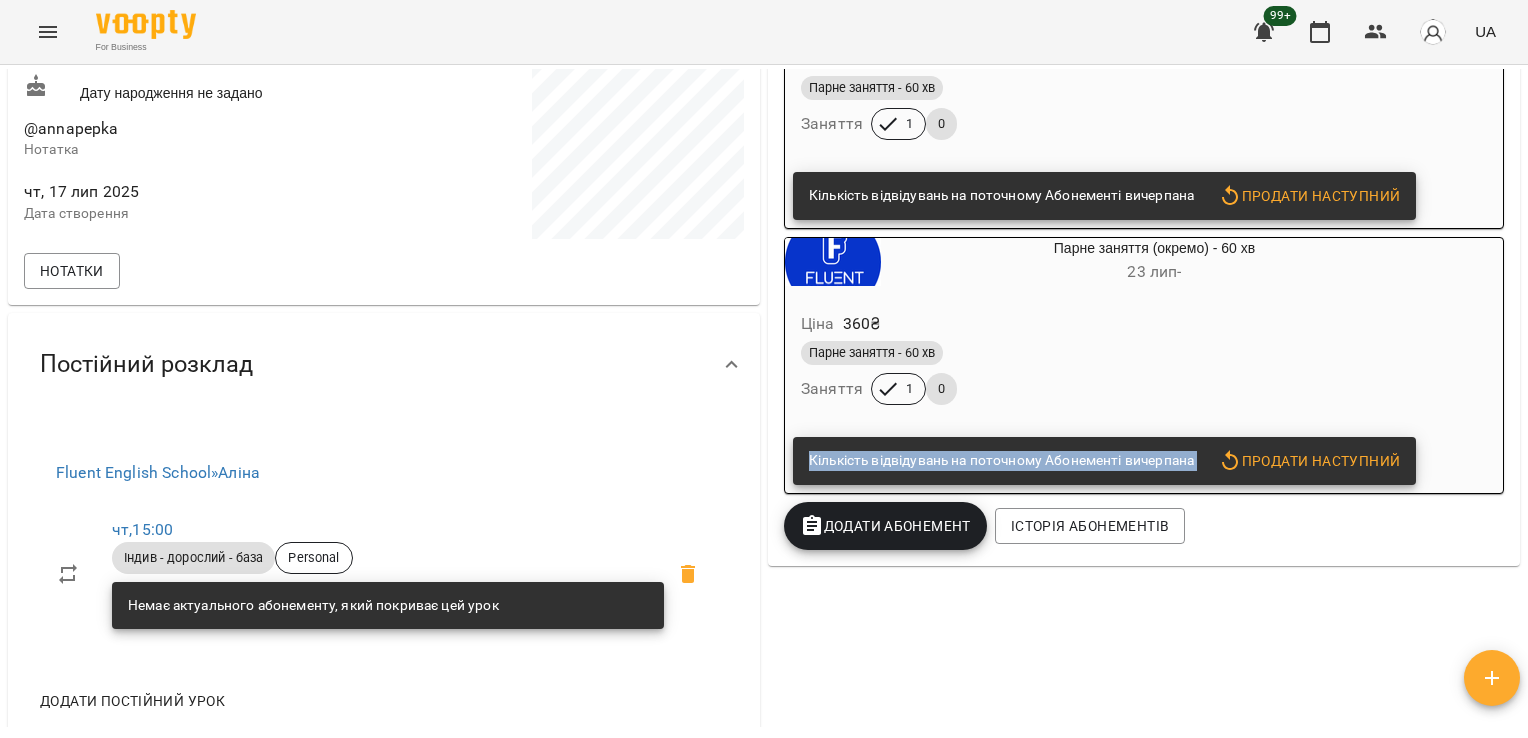 drag, startPoint x: 1499, startPoint y: 381, endPoint x: 1498, endPoint y: 522, distance: 141.00354 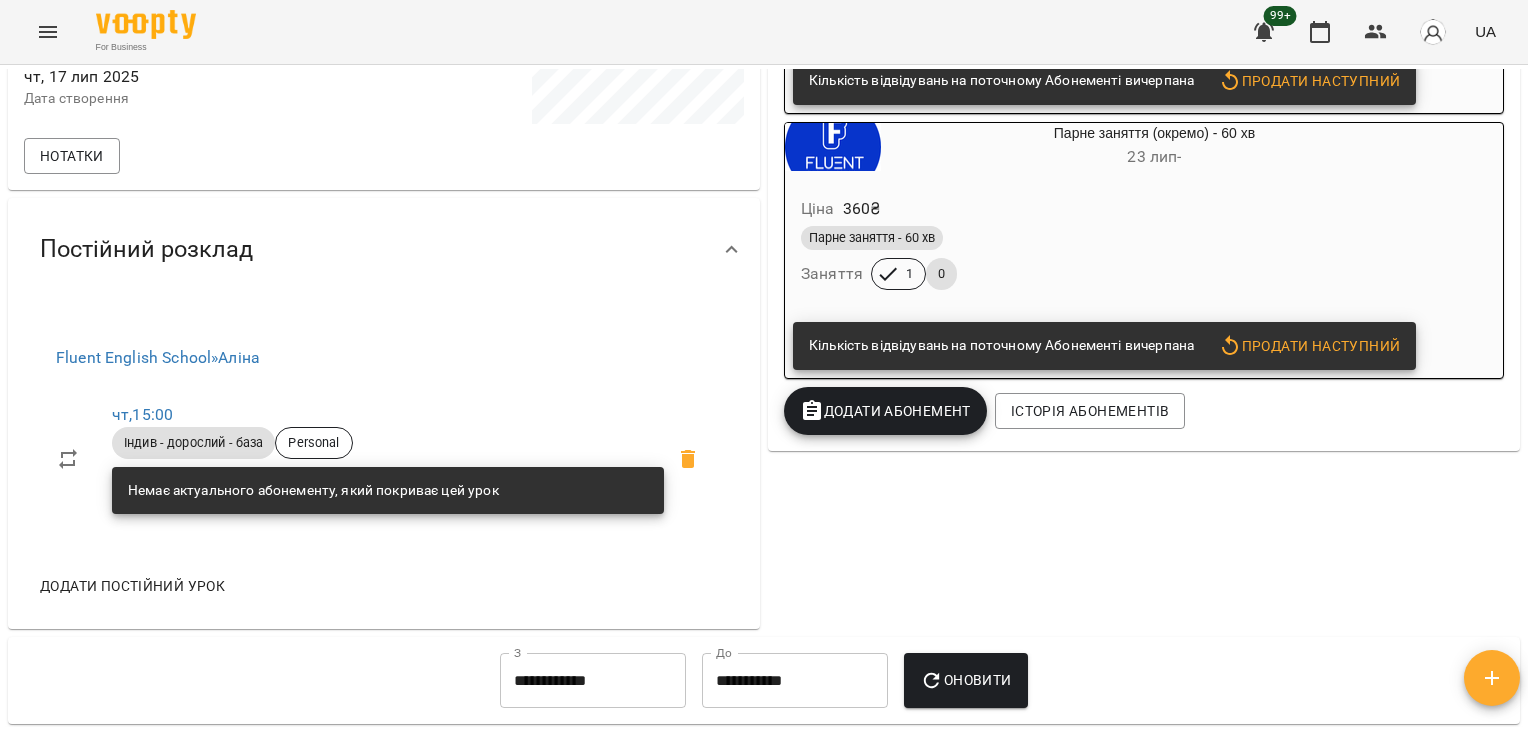 scroll, scrollTop: 552, scrollLeft: 0, axis: vertical 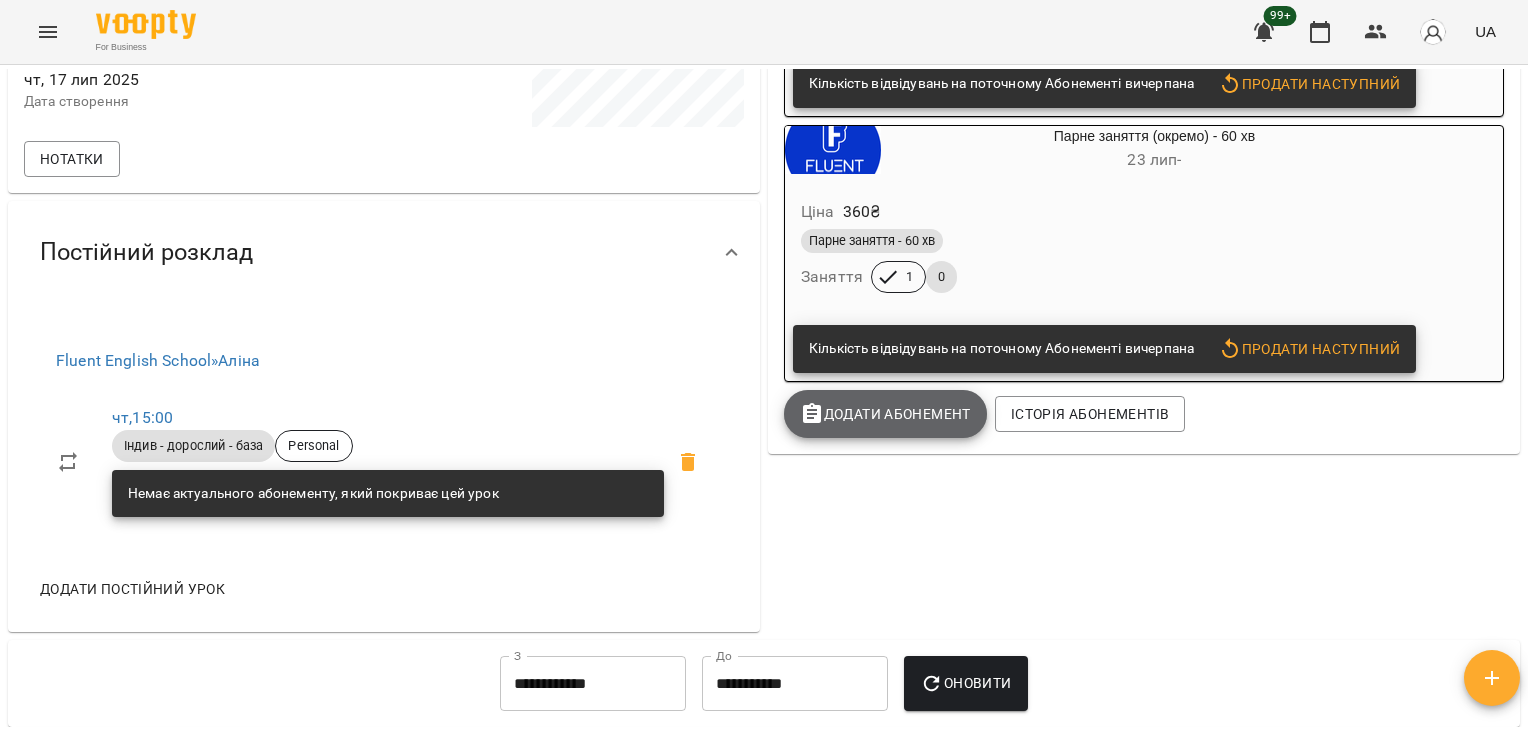 click on "Додати Абонемент" at bounding box center (885, 414) 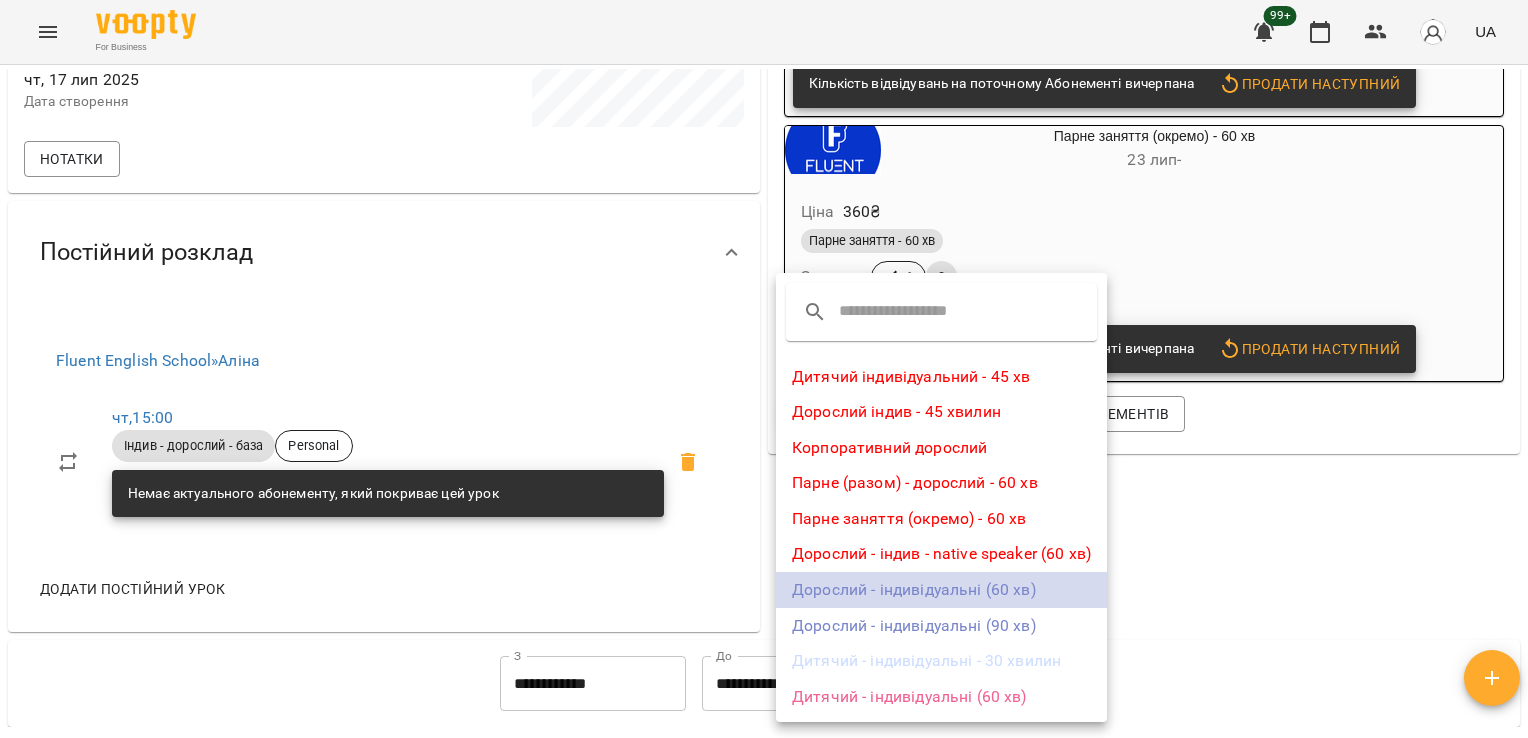 click on "Дорослий - індивідуальні (60 хв)" at bounding box center [941, 590] 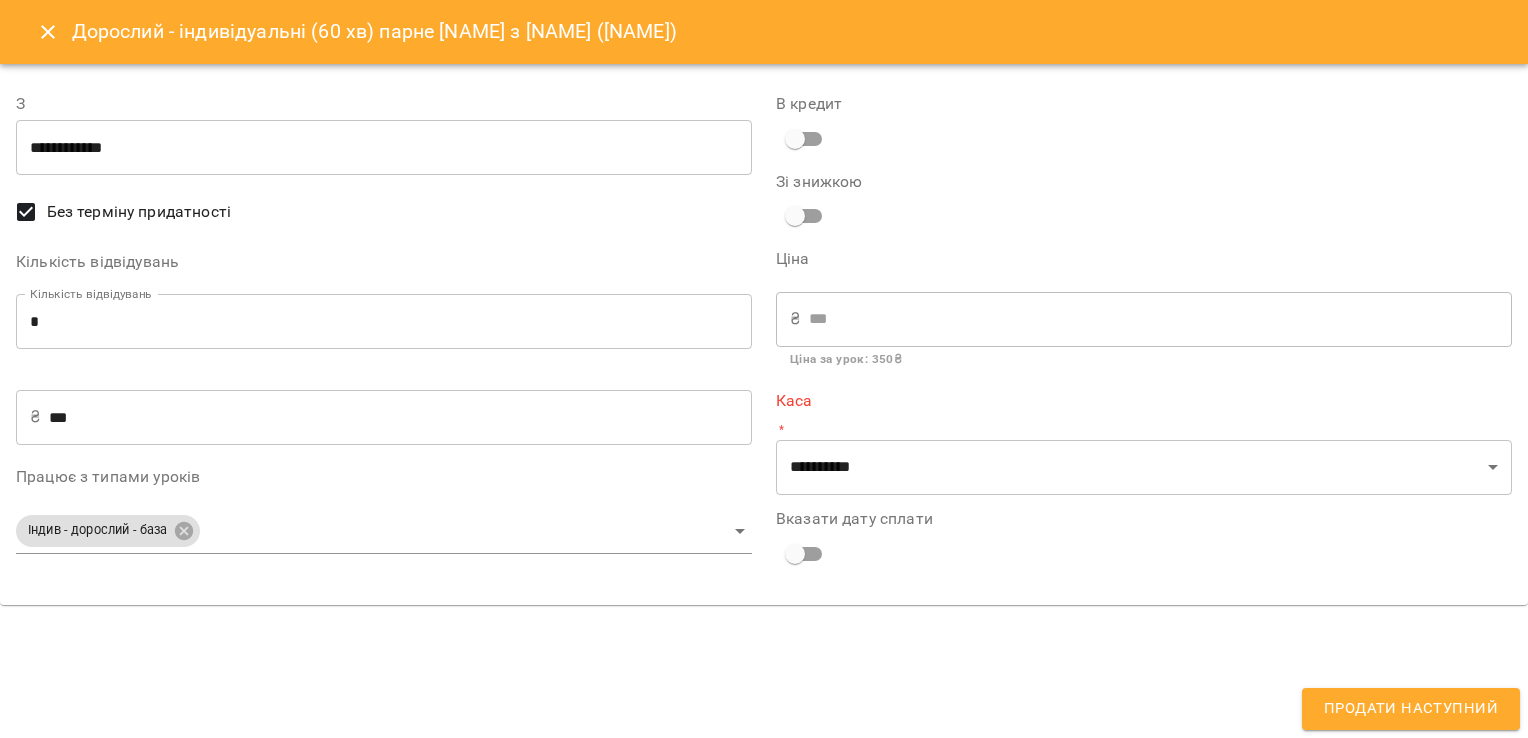 type on "**********" 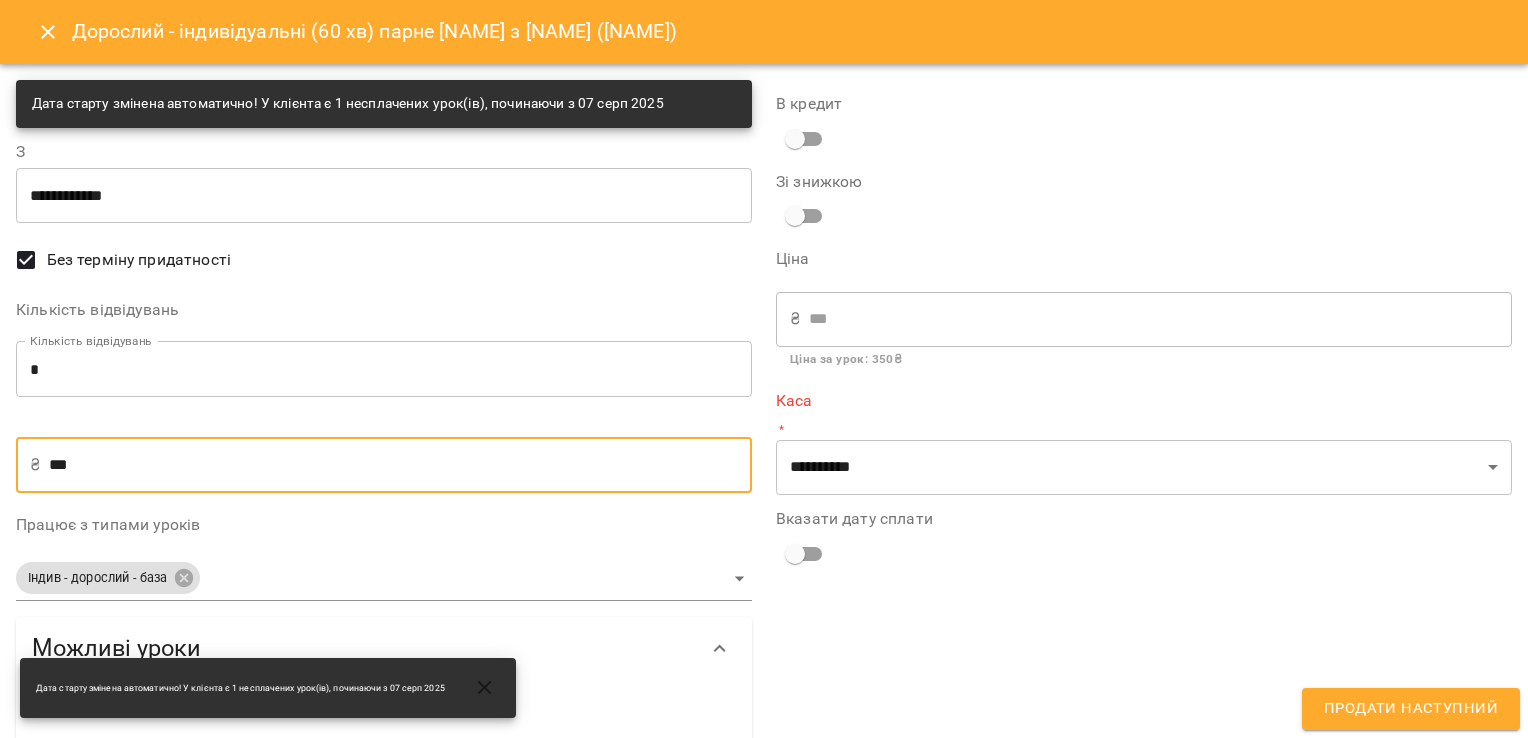 click on "***" at bounding box center [400, 465] 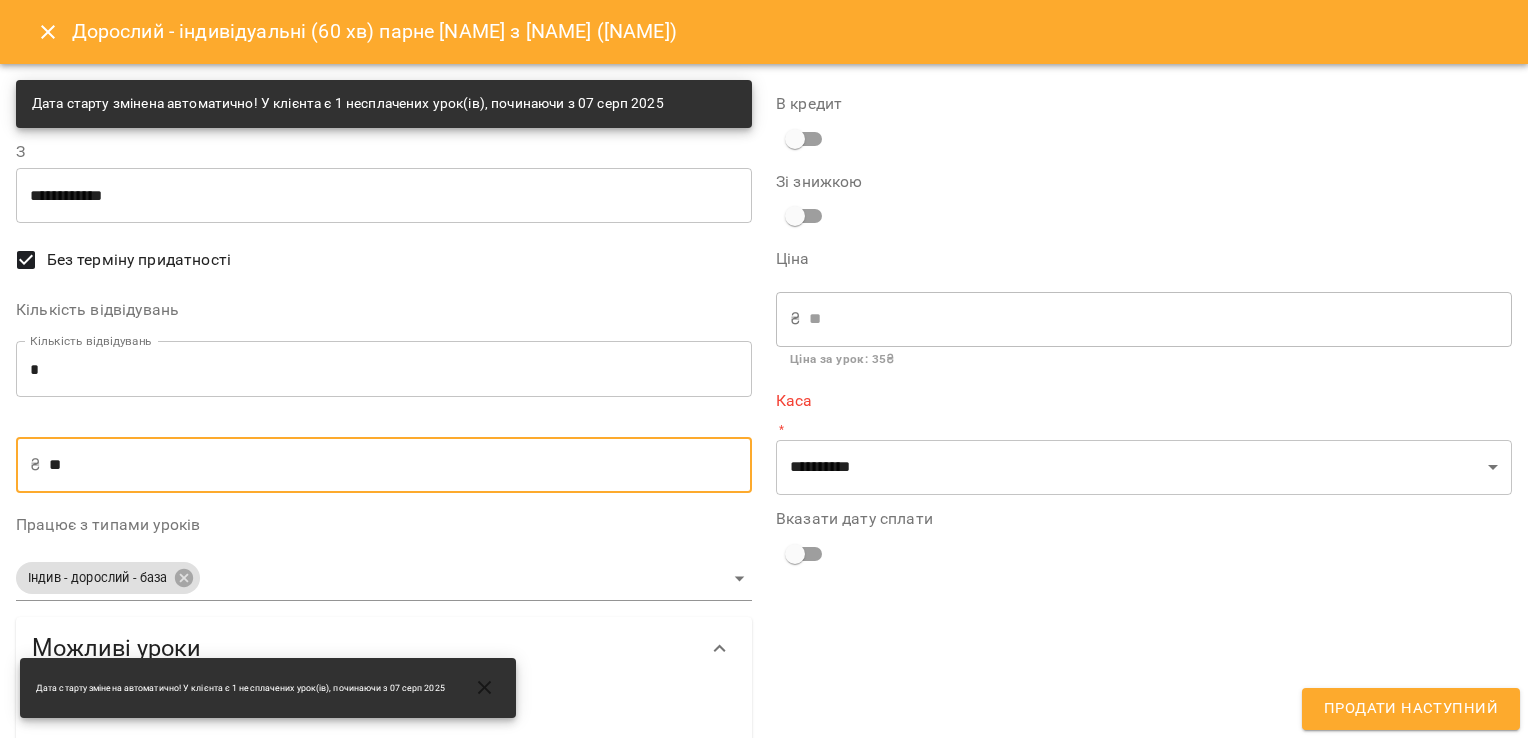type on "*" 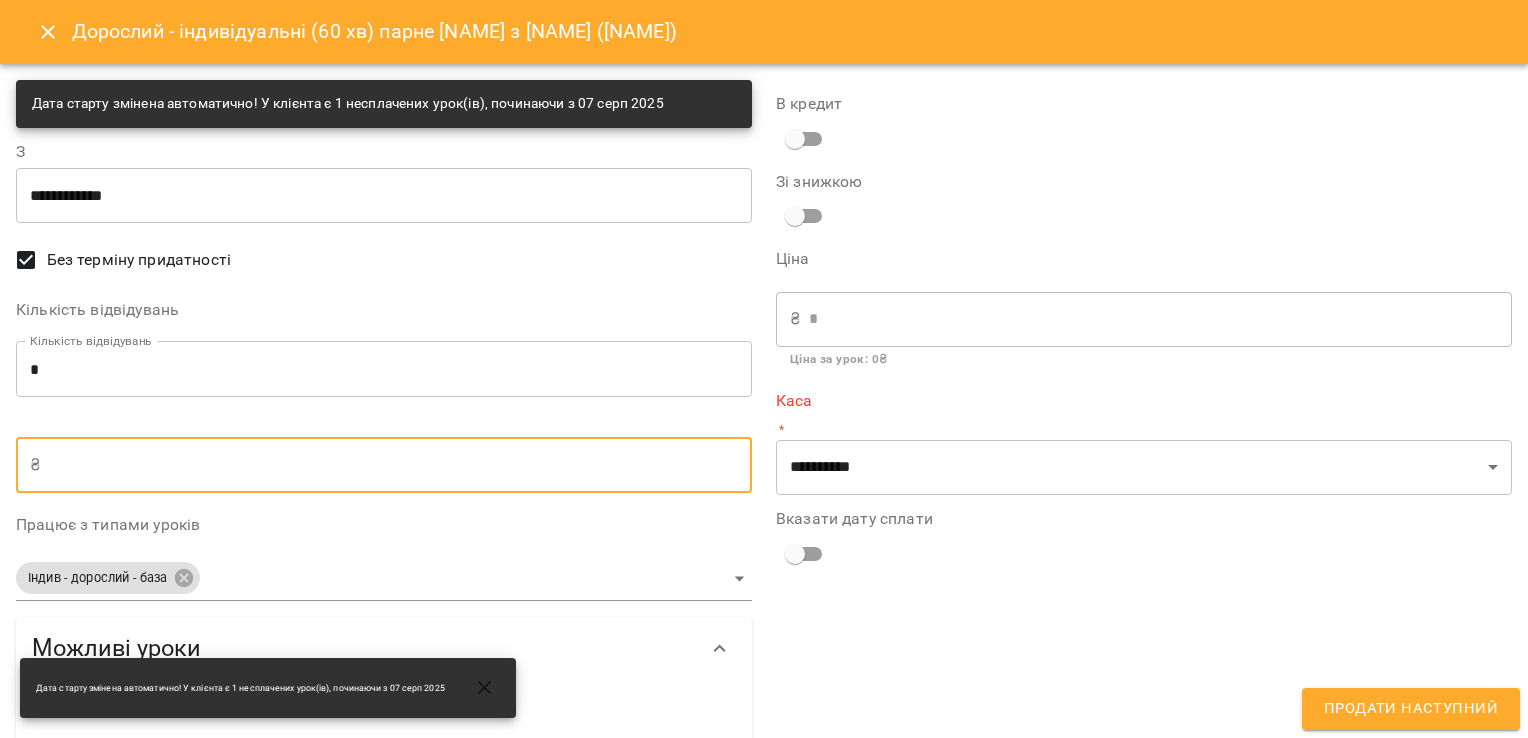 type on "*" 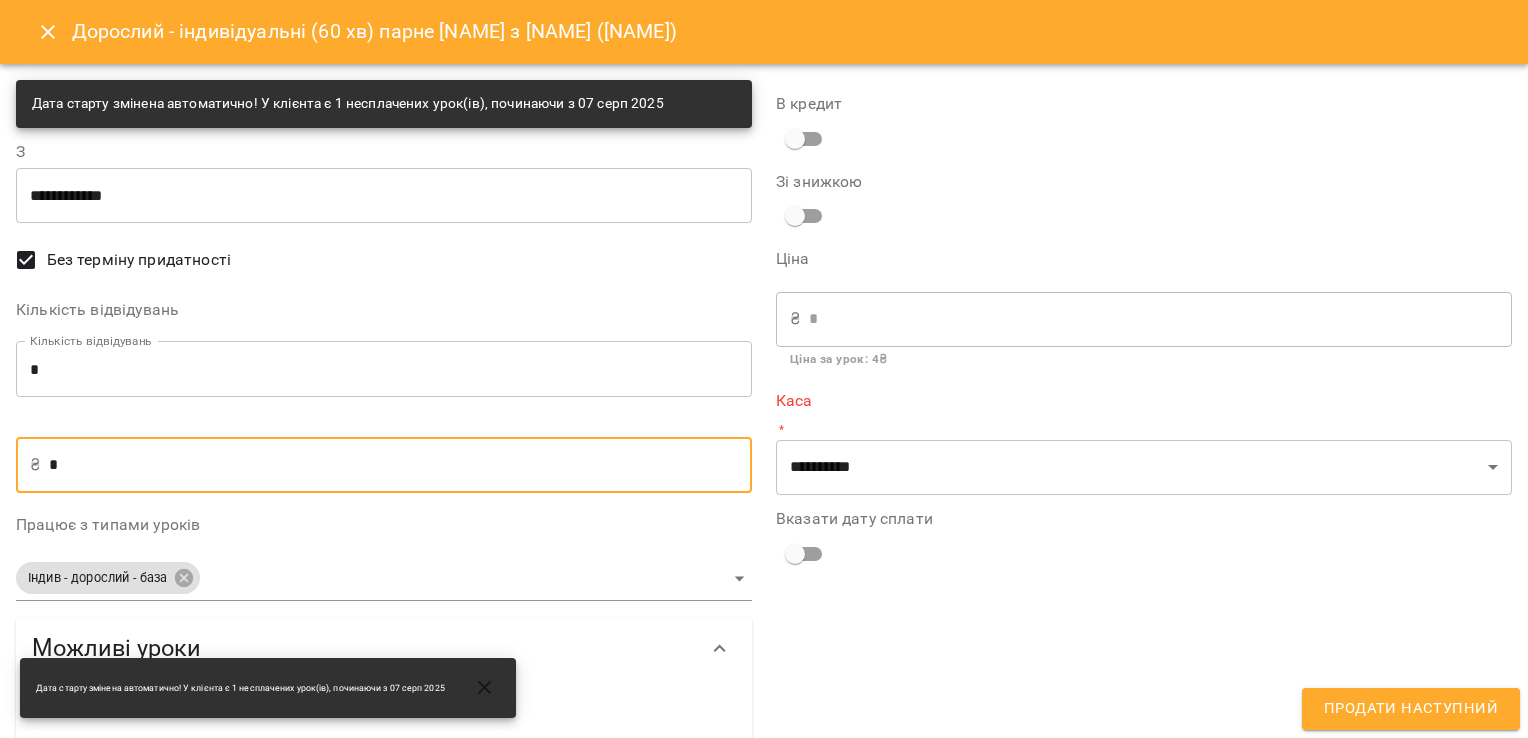 type on "**" 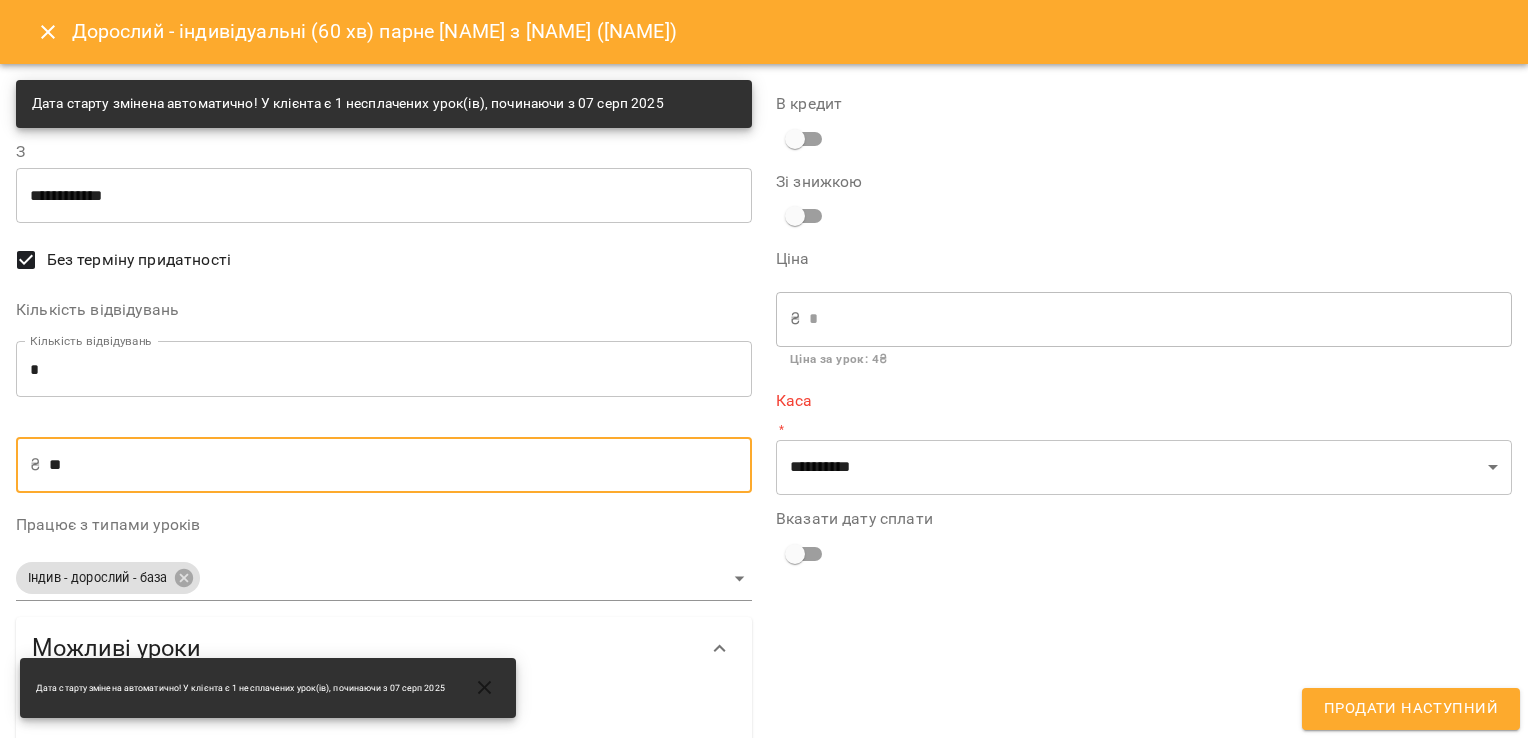 type on "**" 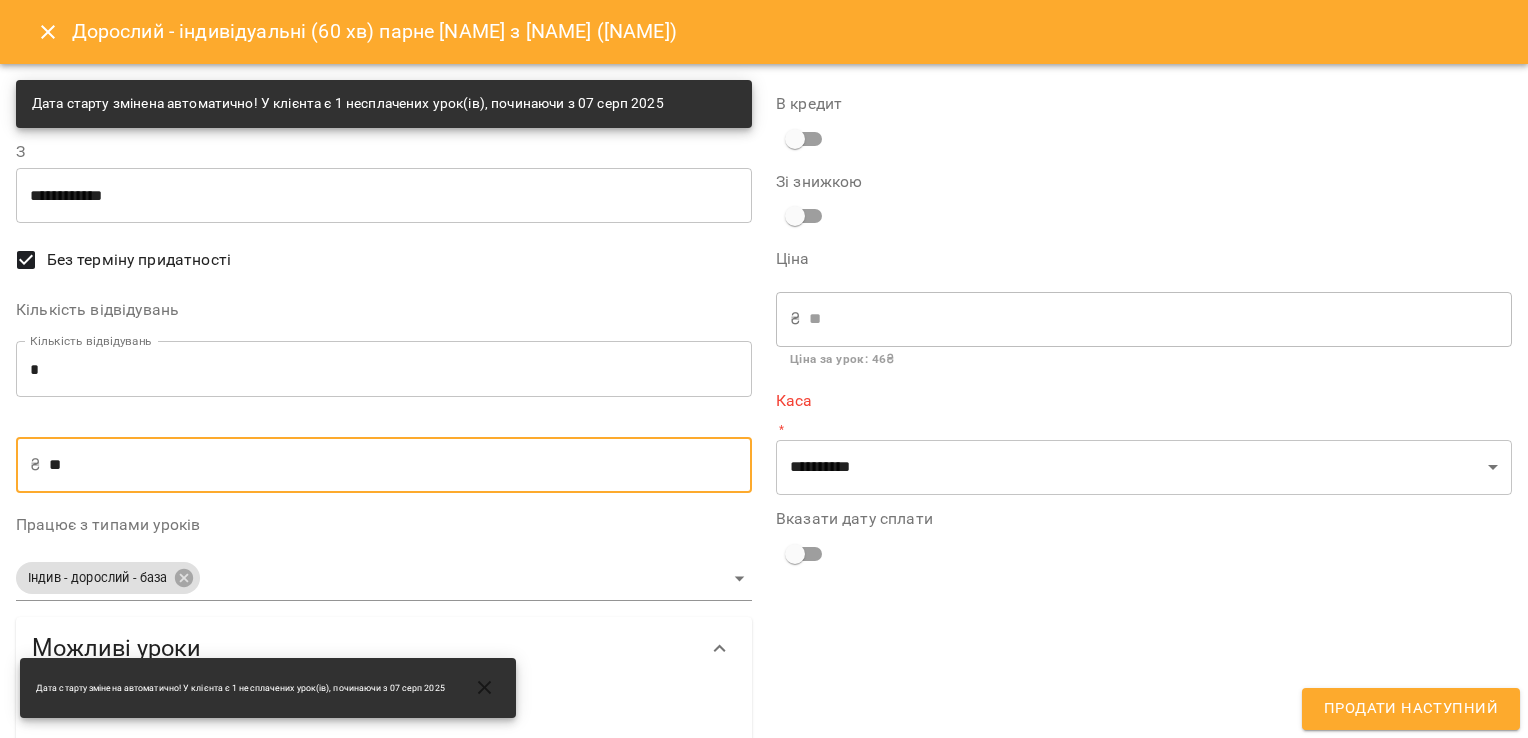 type on "***" 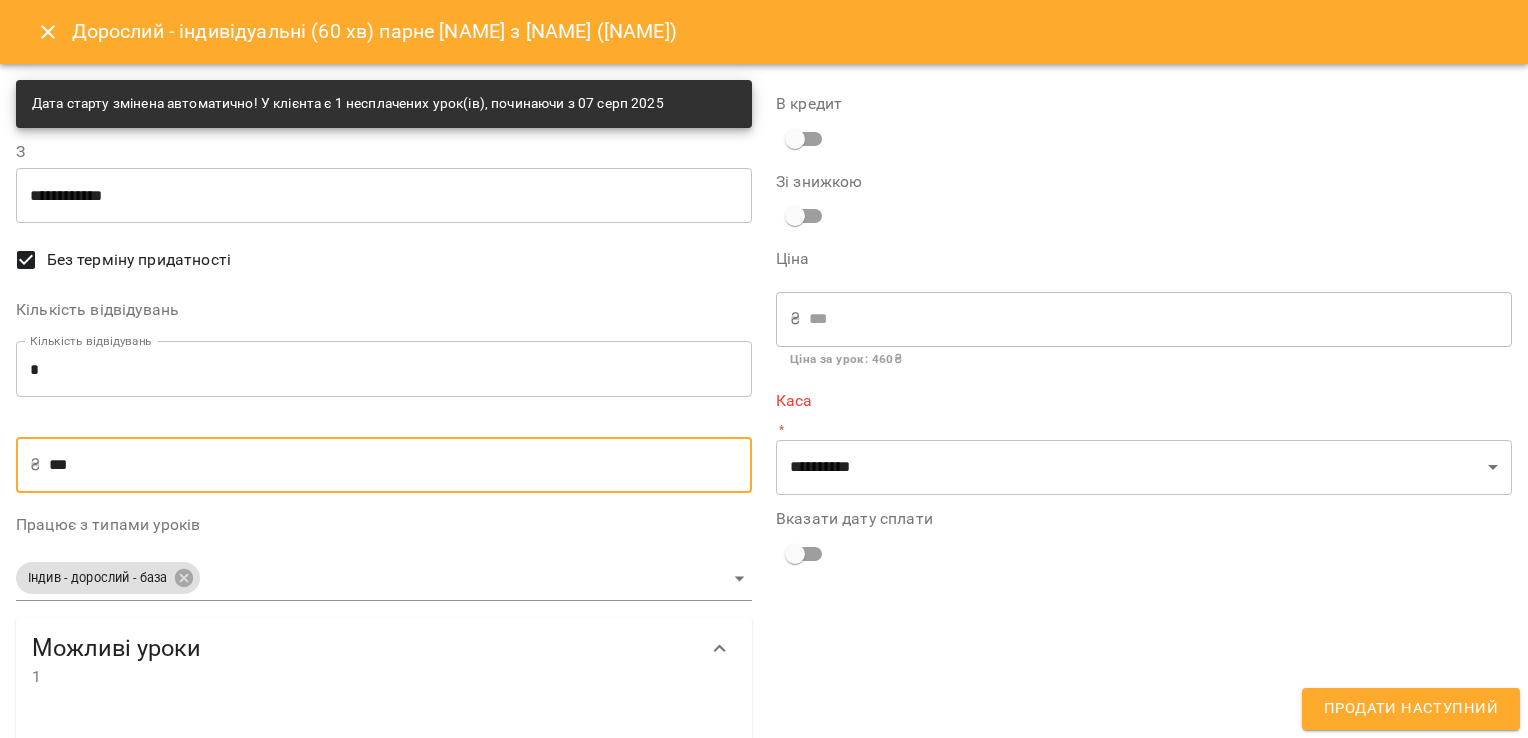 type on "***" 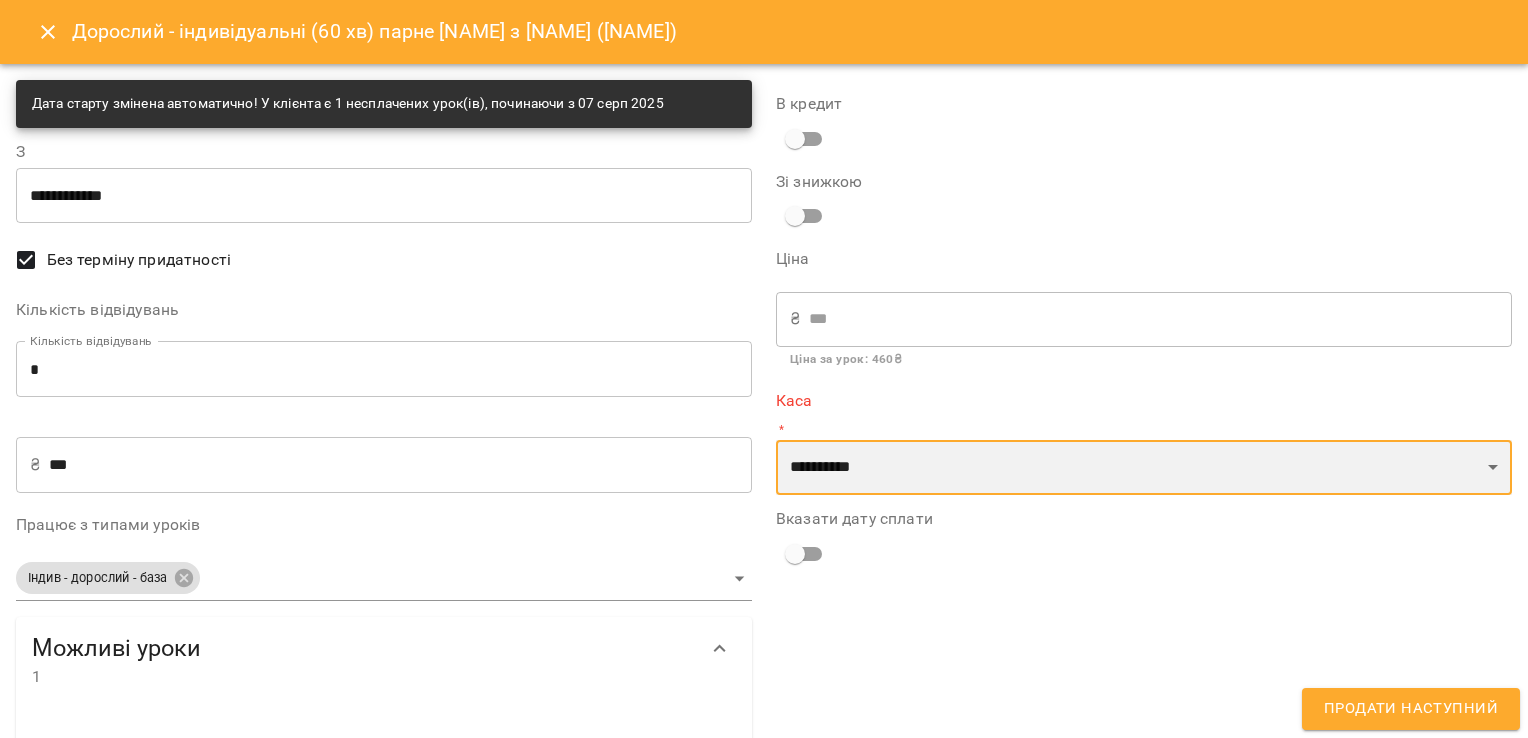 click on "**********" at bounding box center [1144, 468] 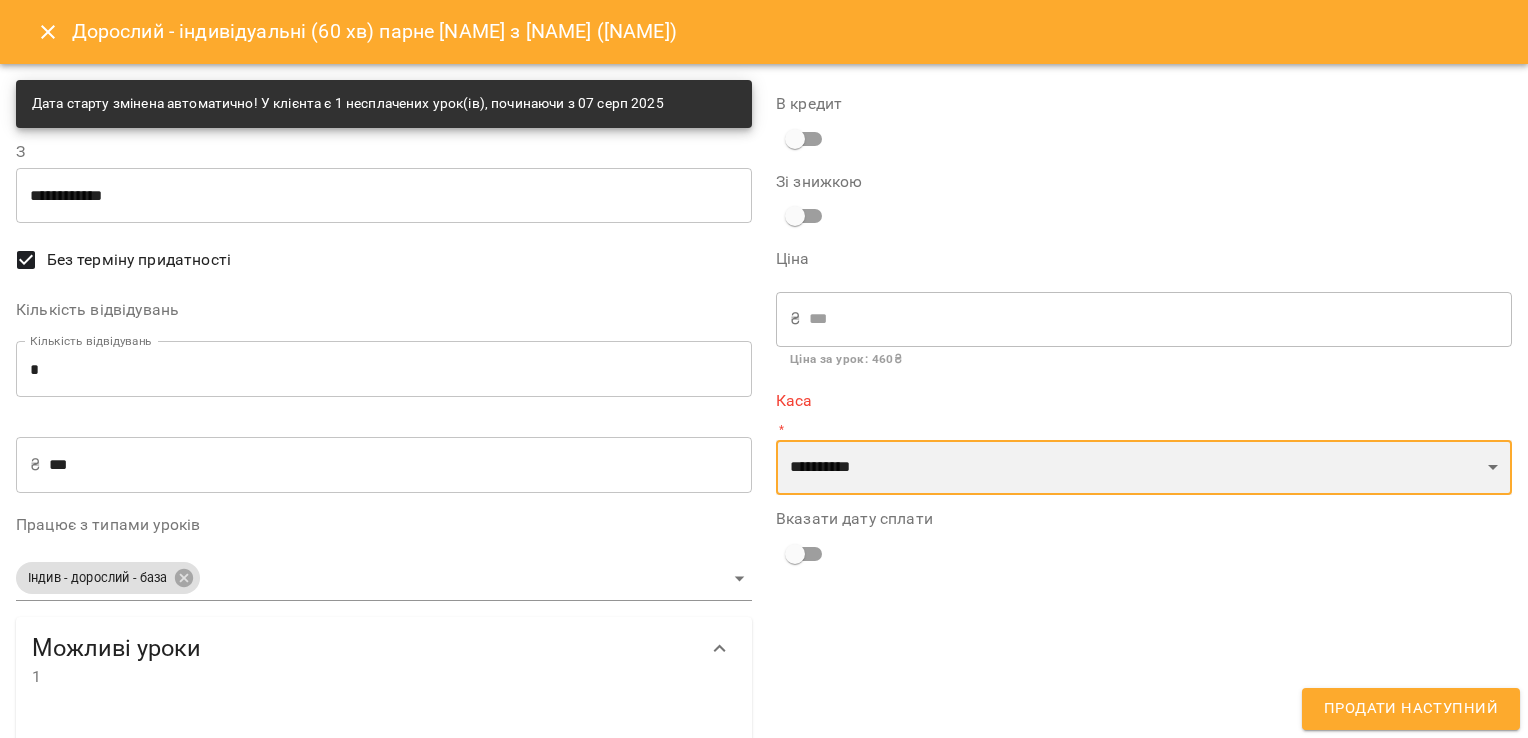 select on "****" 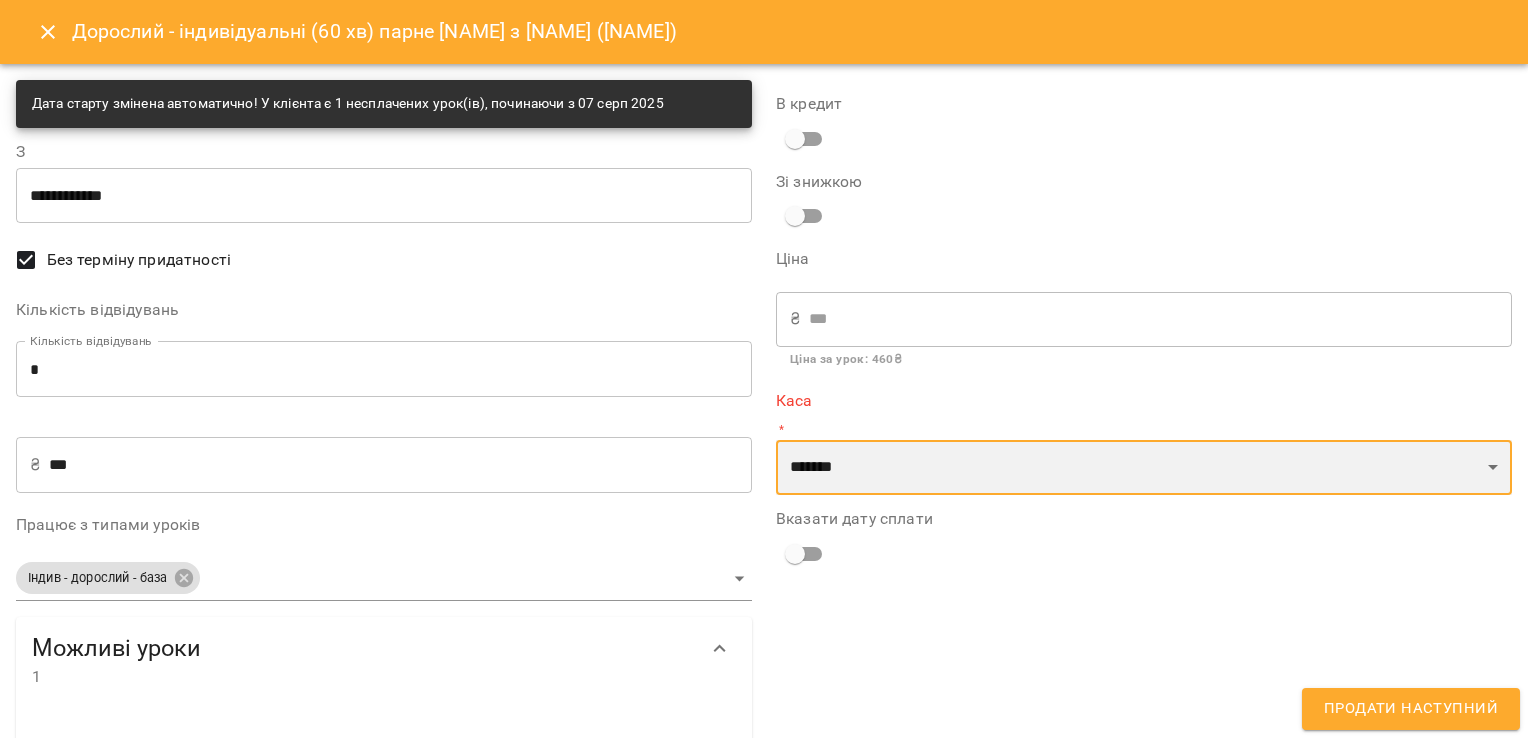 click on "**********" at bounding box center (1144, 468) 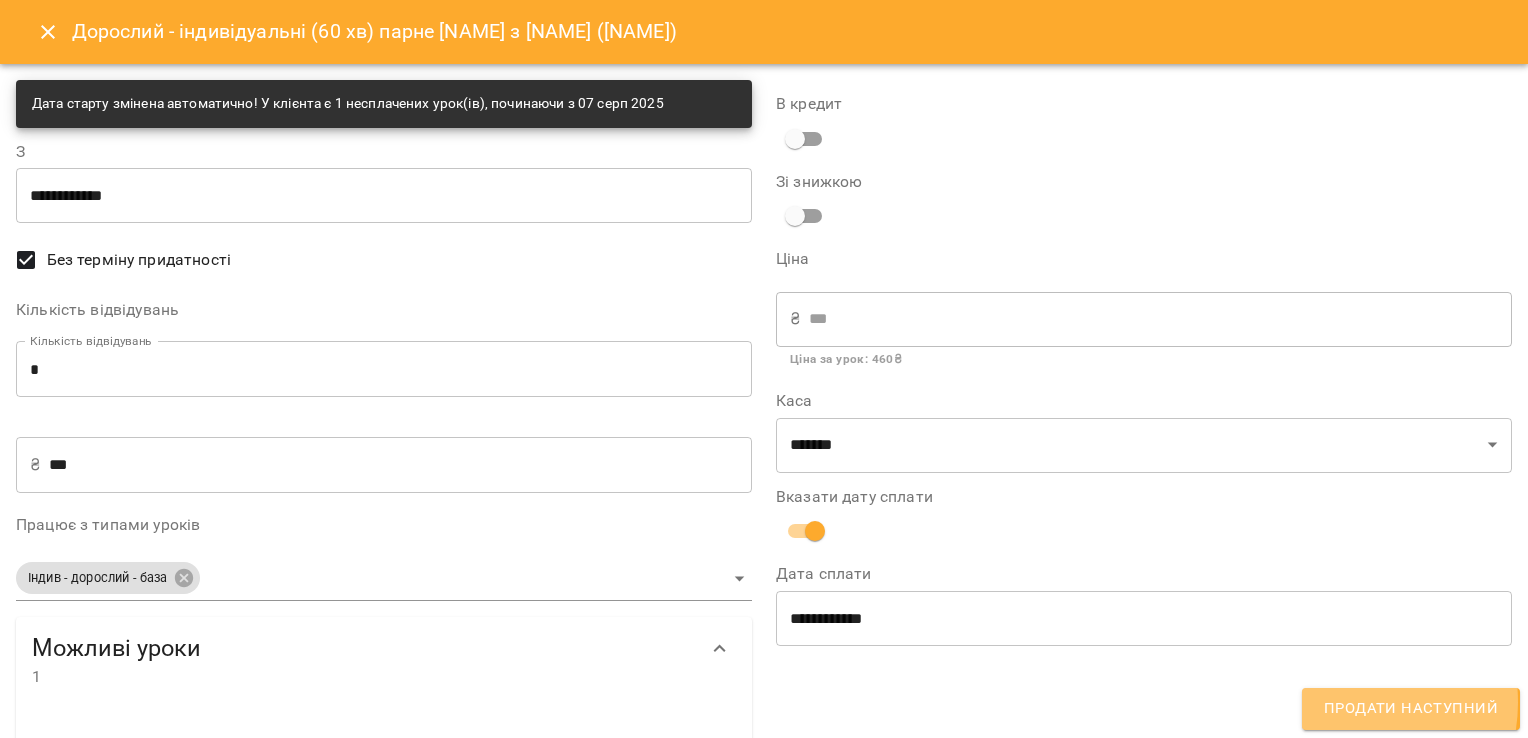 click on "Продати наступний" at bounding box center [1411, 709] 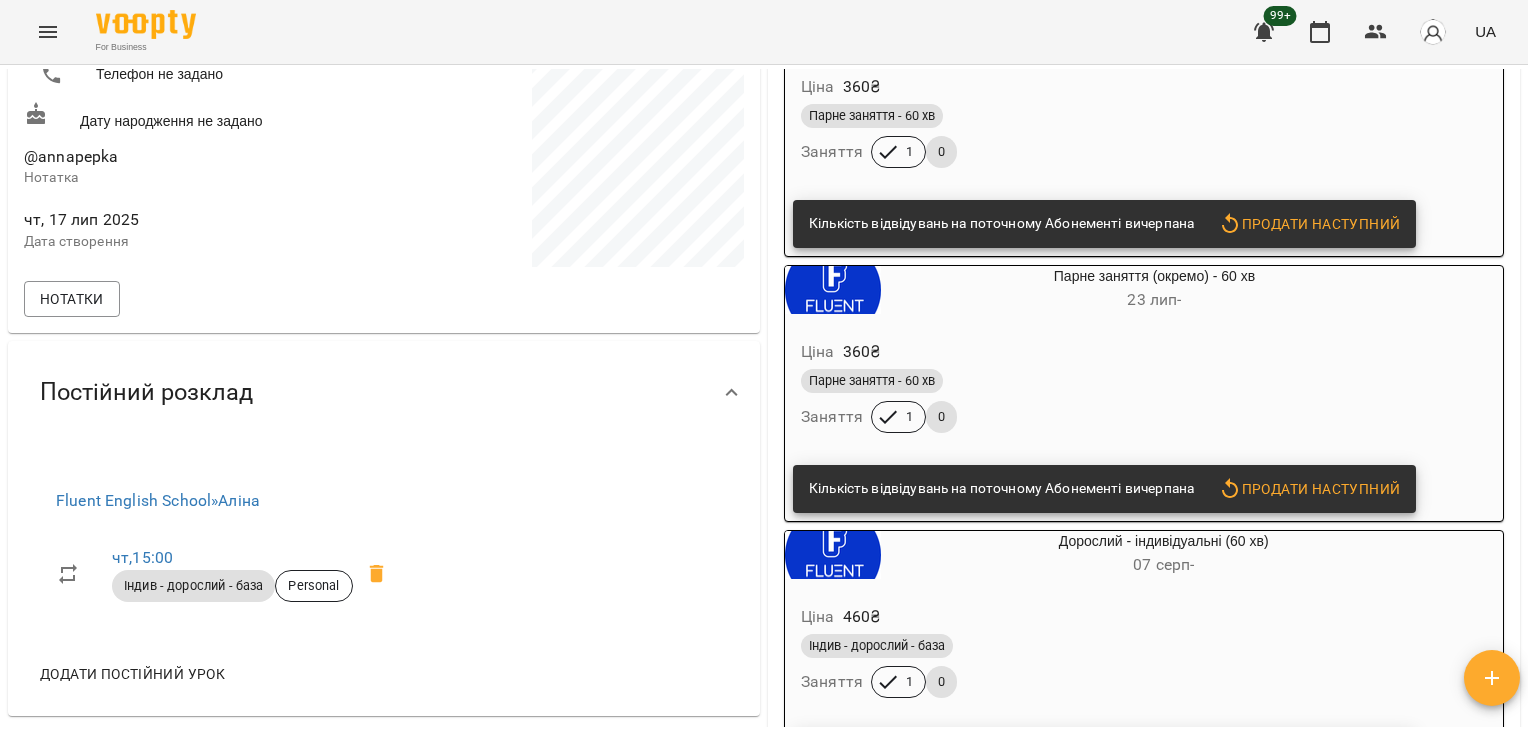 scroll, scrollTop: 0, scrollLeft: 0, axis: both 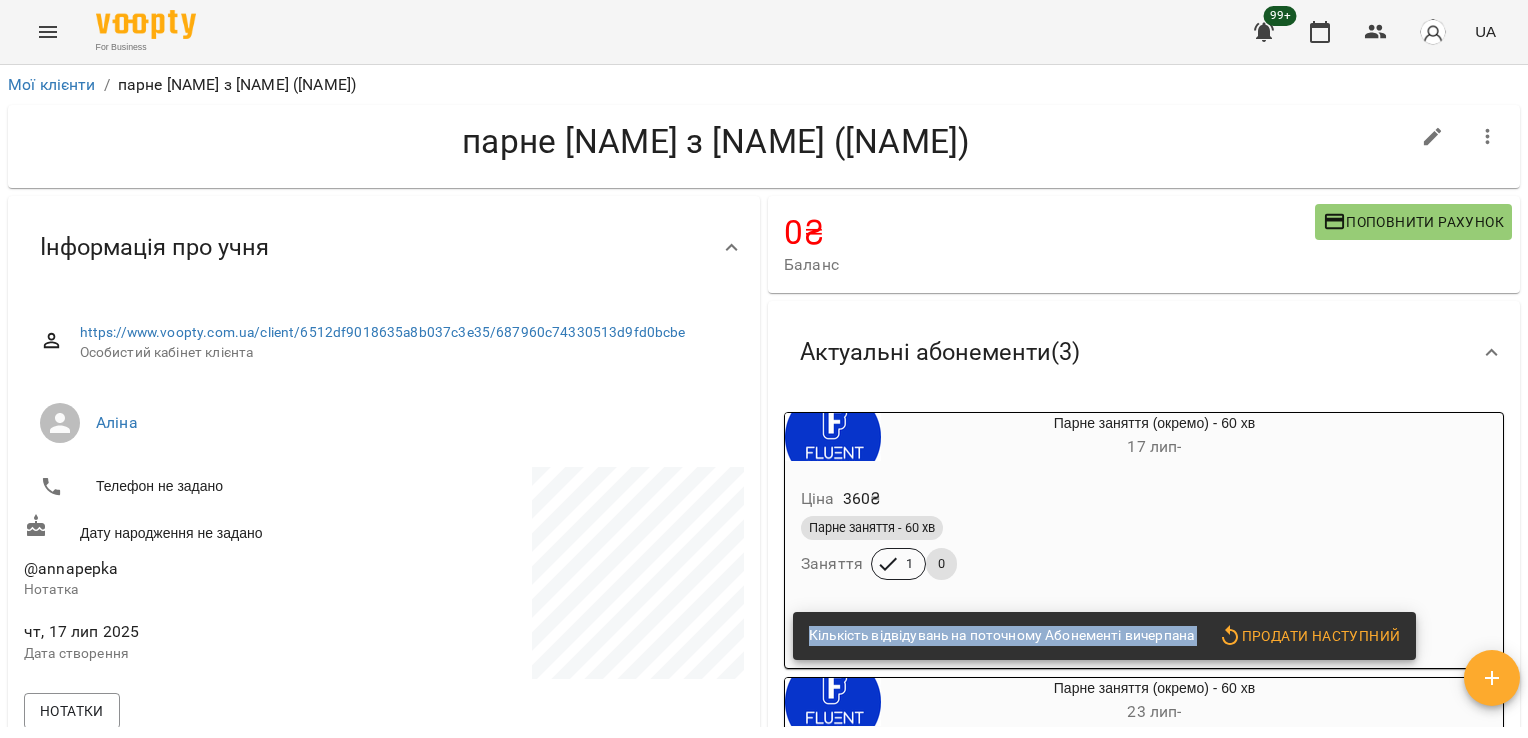 drag, startPoint x: 1527, startPoint y: 228, endPoint x: 1460, endPoint y: 645, distance: 422.3482 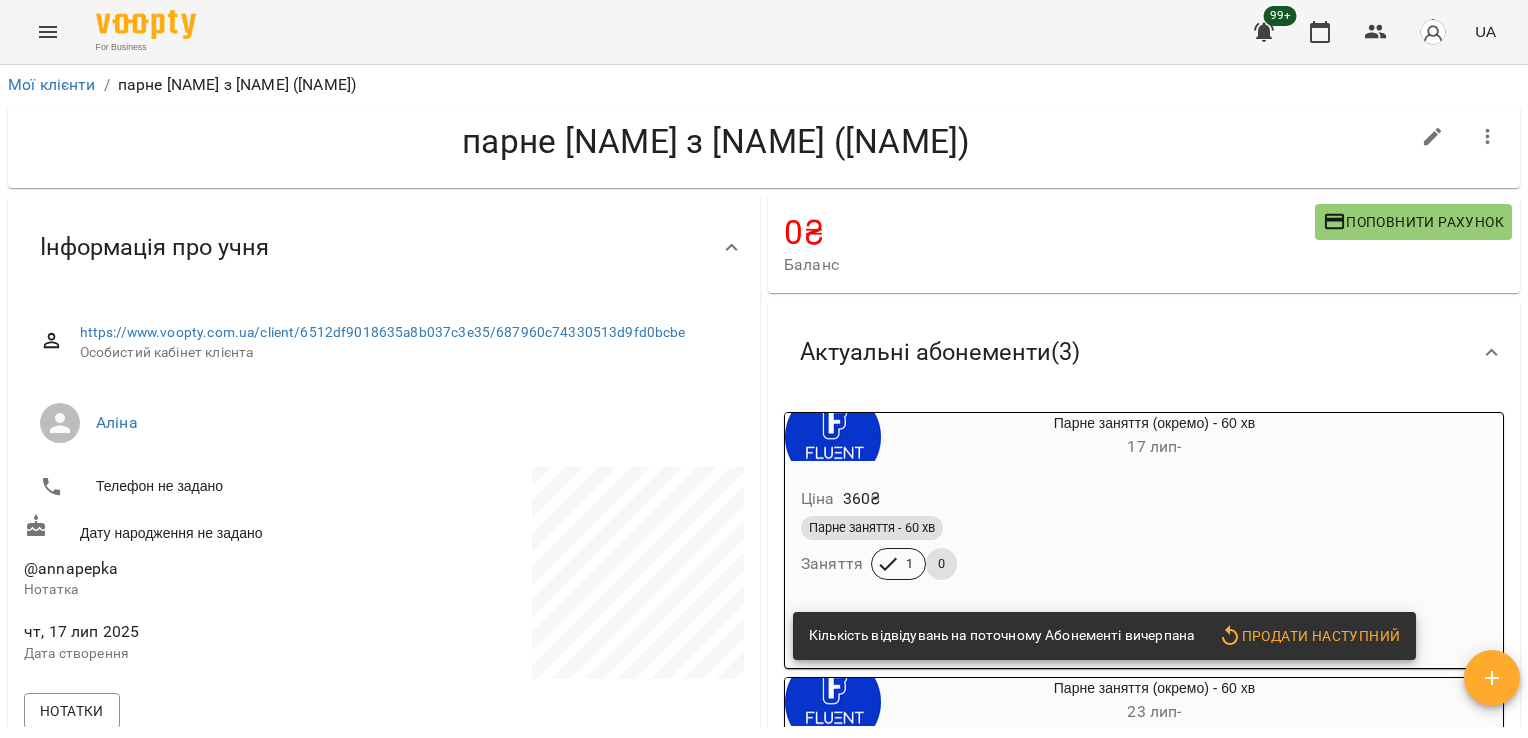 click on "Мої клієнти / парне [FIRST] з [FIRST] ( [FIRST] )" at bounding box center [764, 85] 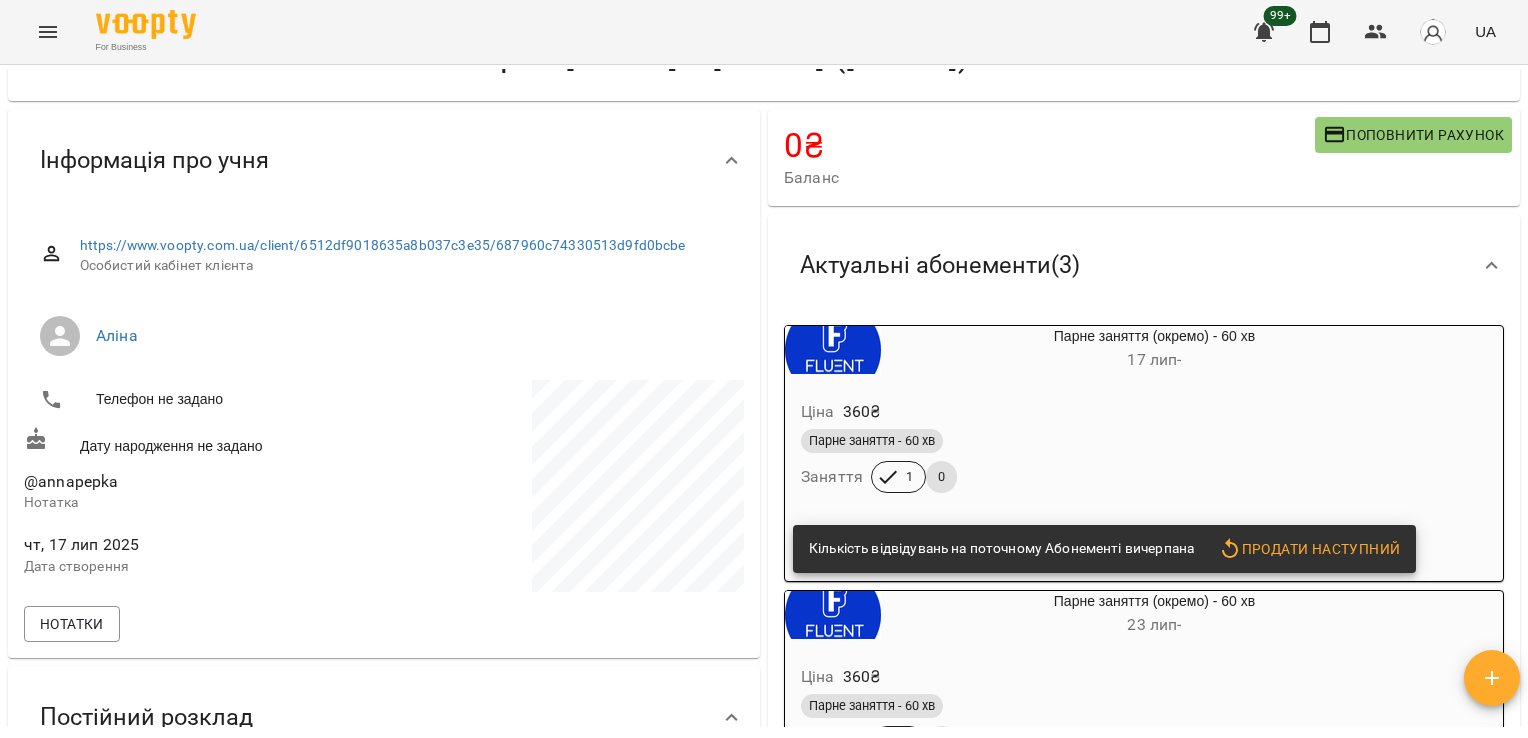 scroll, scrollTop: 0, scrollLeft: 0, axis: both 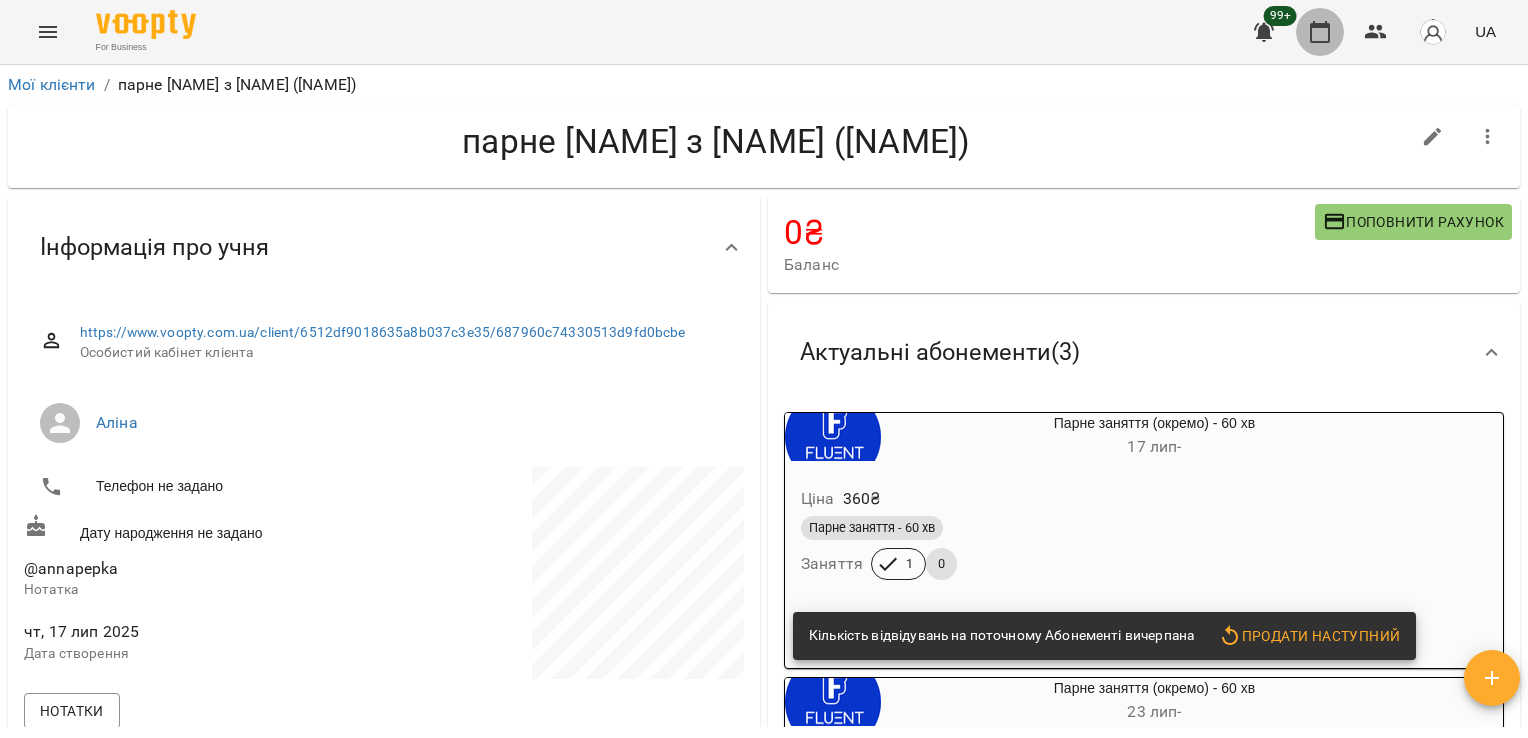 click 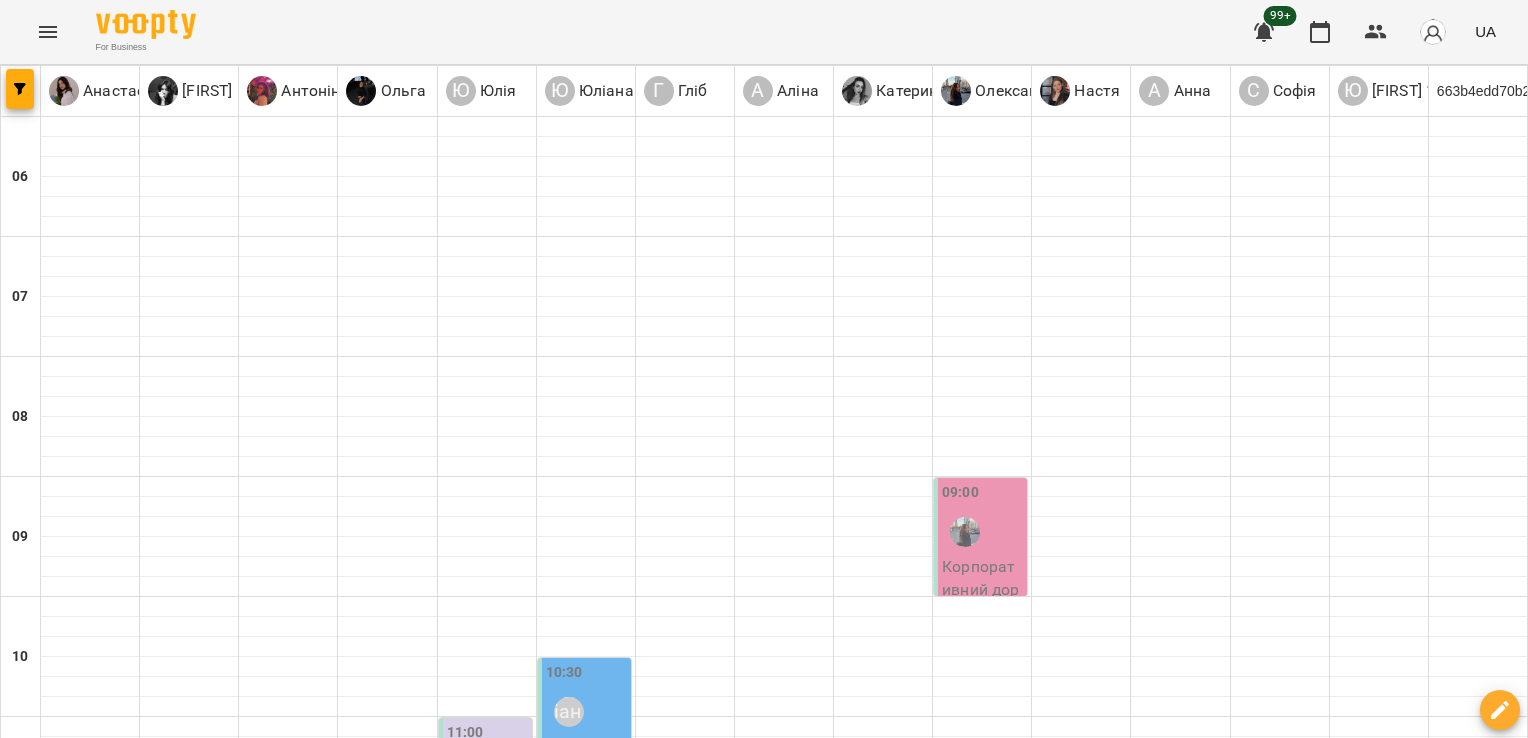 click on "08 серп" at bounding box center [1063, 2322] 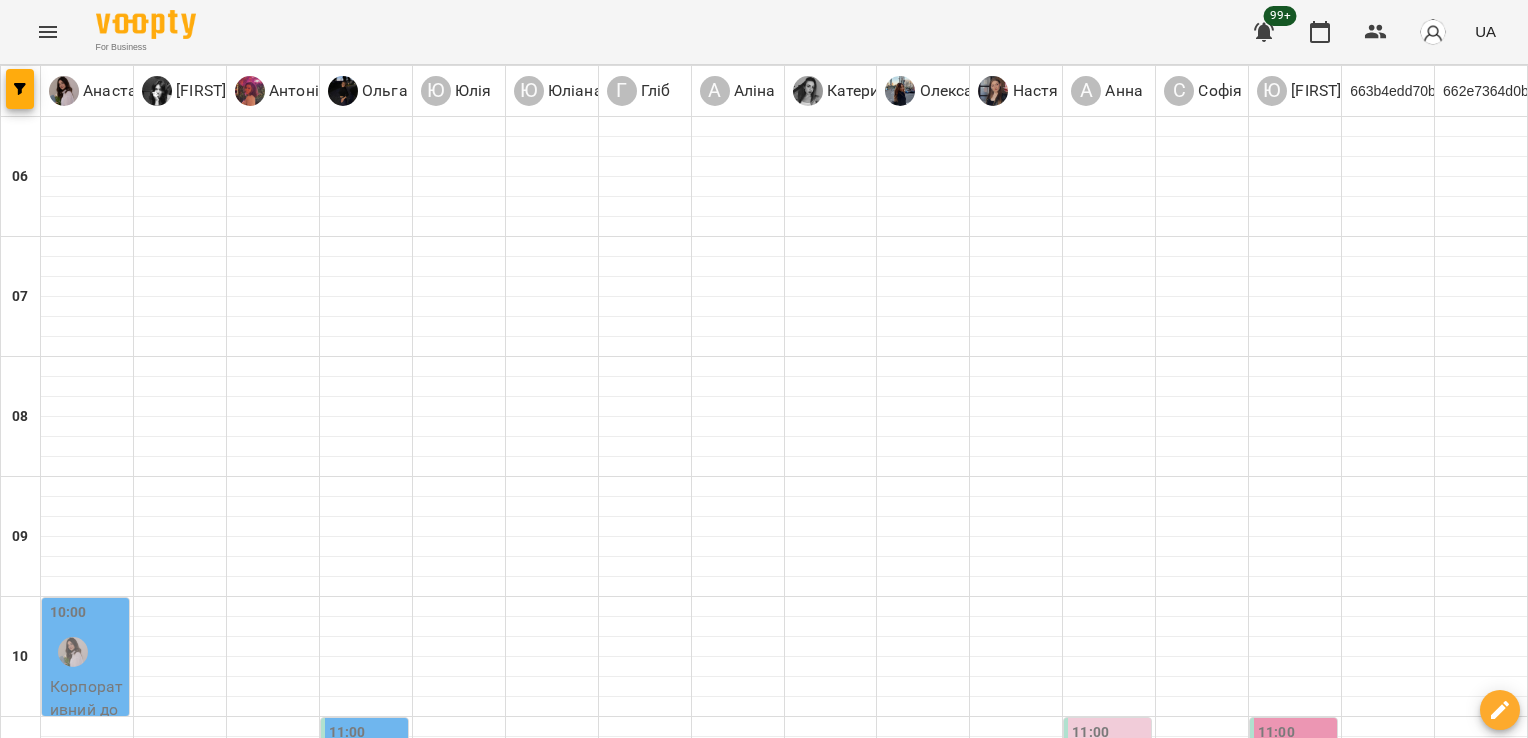 scroll, scrollTop: 488, scrollLeft: 0, axis: vertical 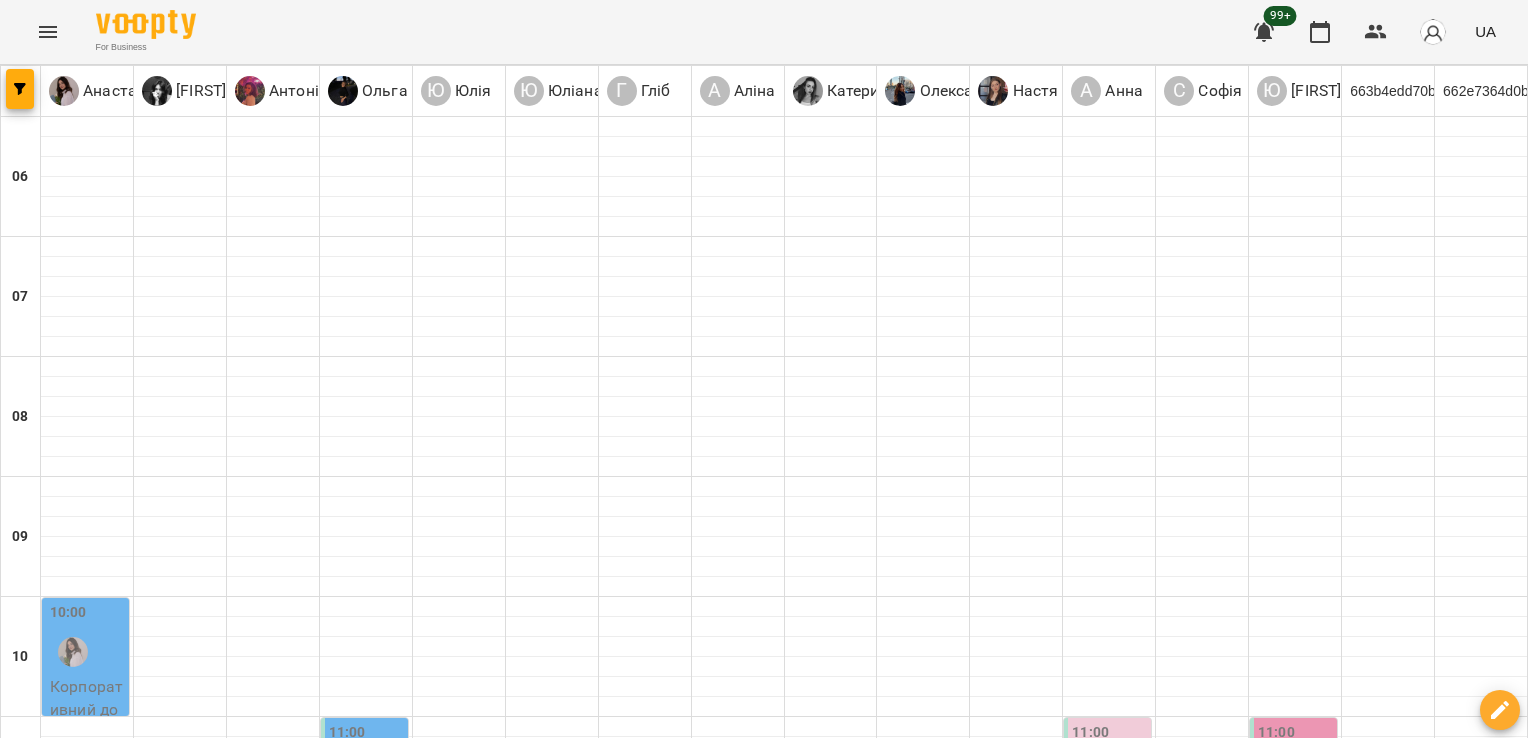 click on "Індив - дорослий - база - [FIRST] ( [FIRST] )" at bounding box center (552, 954) 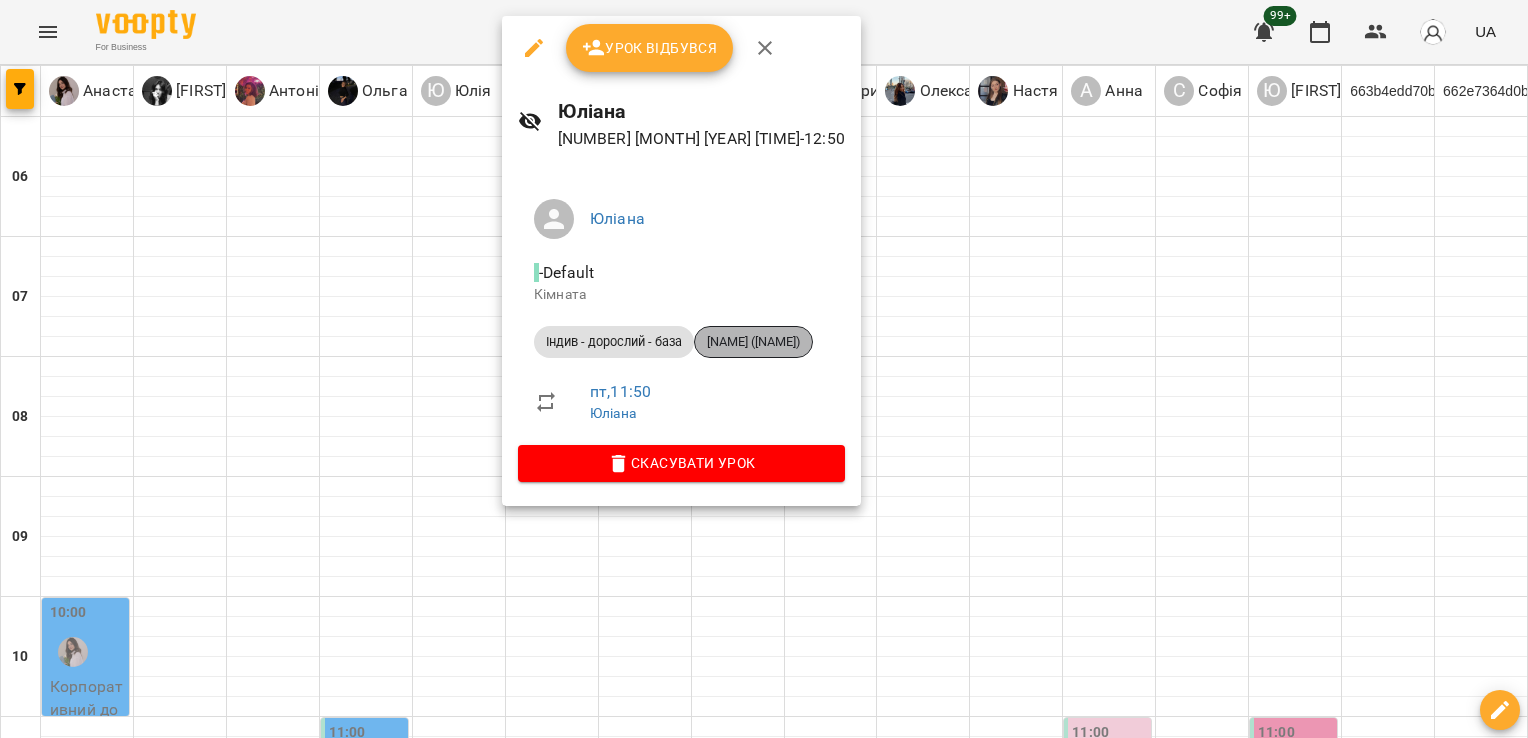 click on "[NAME] ([NAME])" at bounding box center (753, 342) 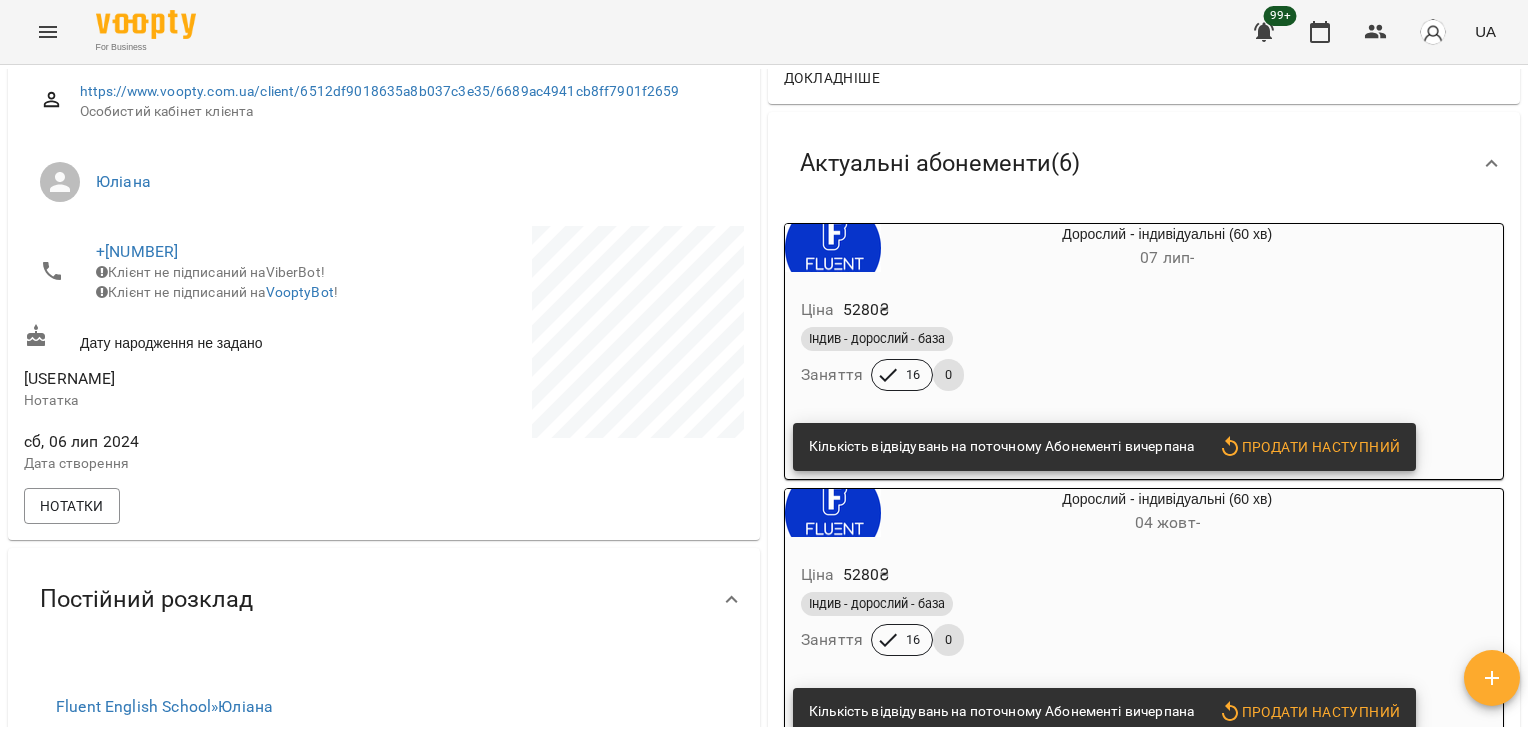 scroll, scrollTop: 0, scrollLeft: 0, axis: both 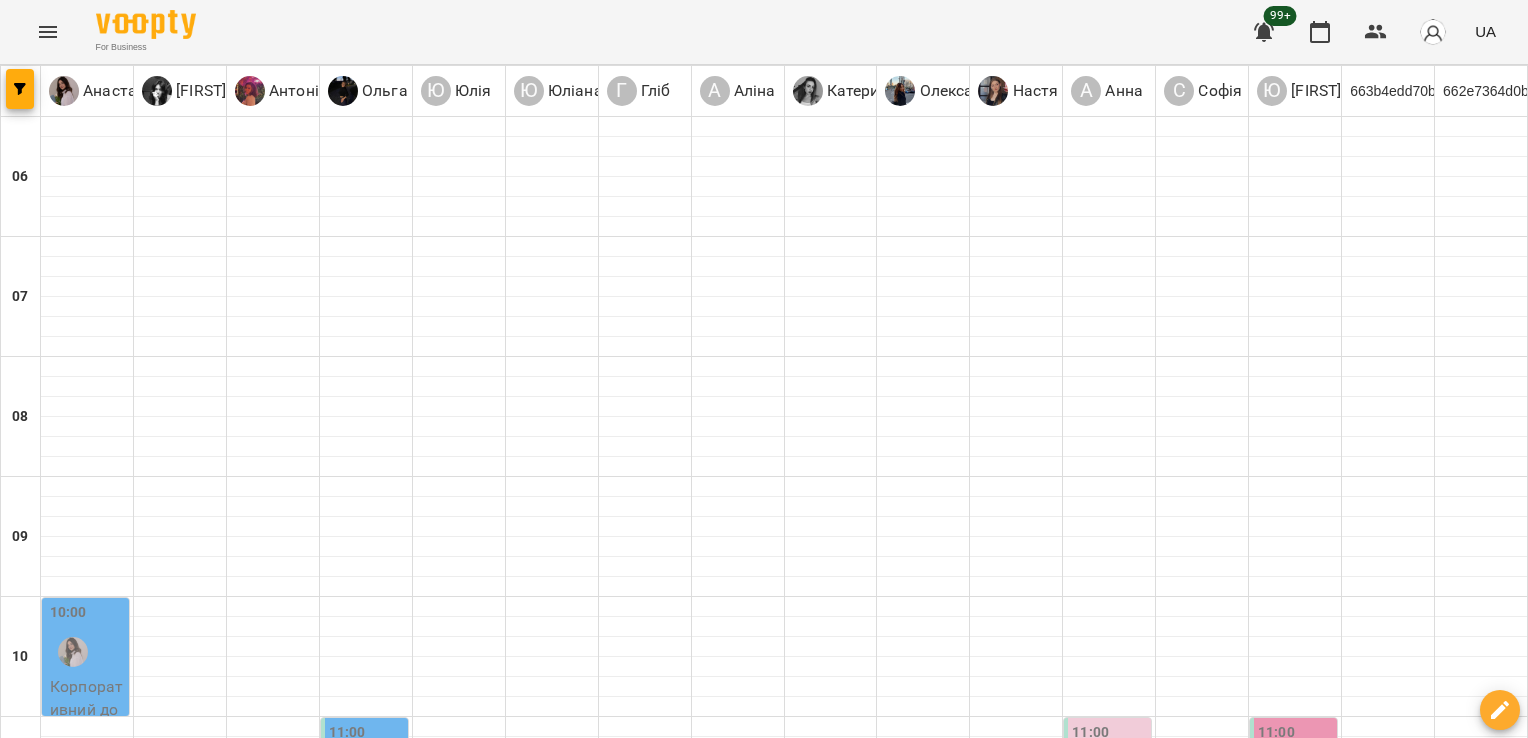 click on "[FIRST] ( [FIRST] )" at bounding box center [1101, 938] 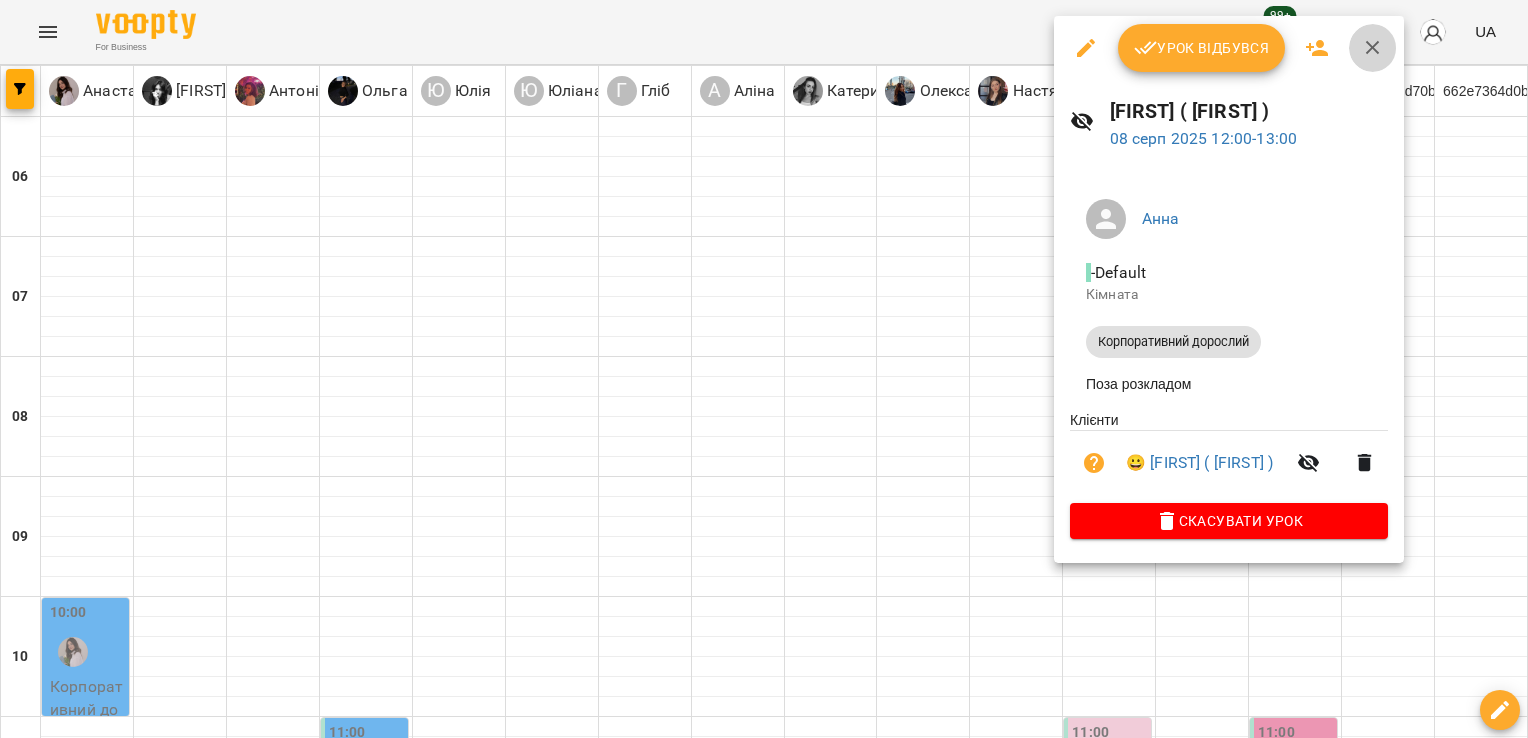 click 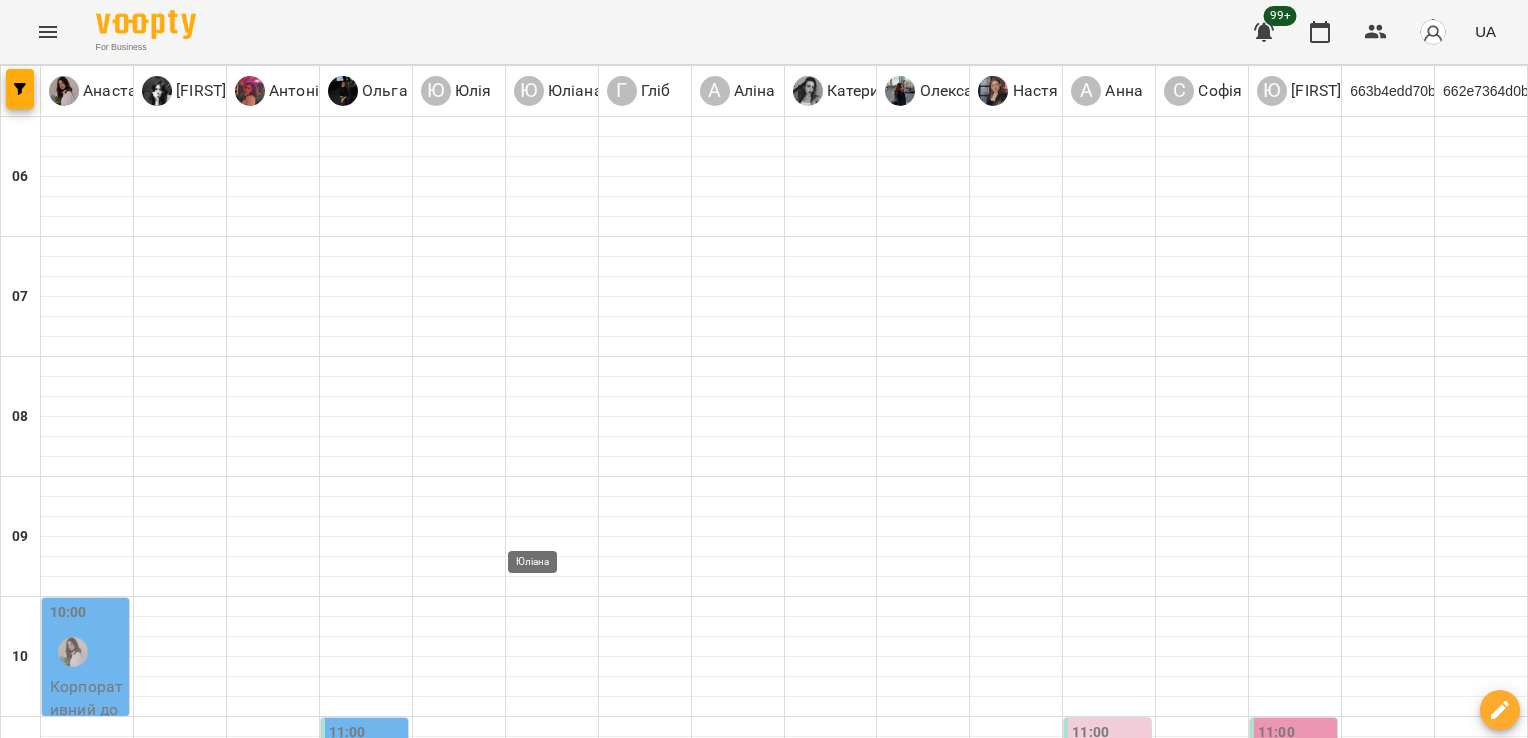 click on "Юліана" at bounding box center [538, 1012] 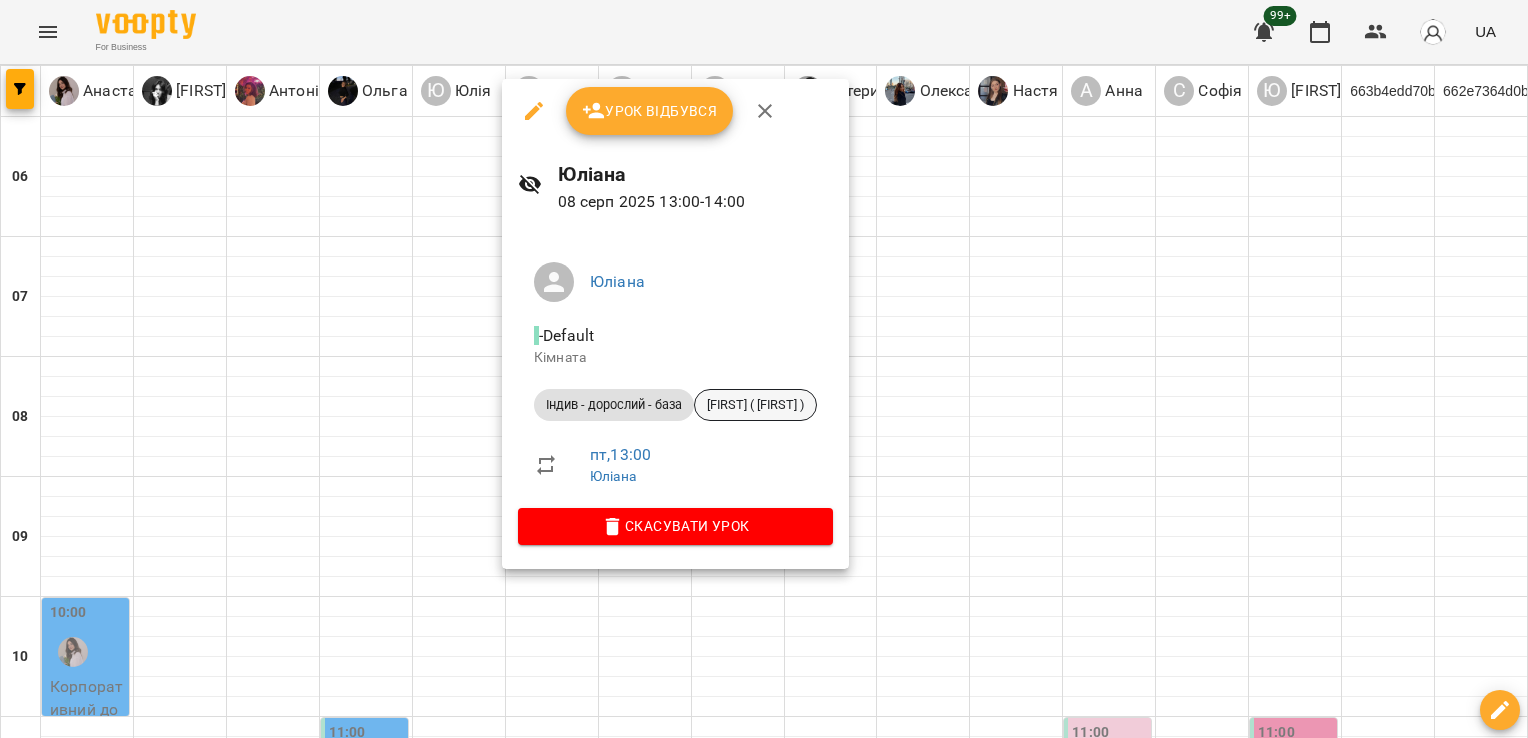 click on "[FIRST] ( [FIRST] )" at bounding box center (755, 405) 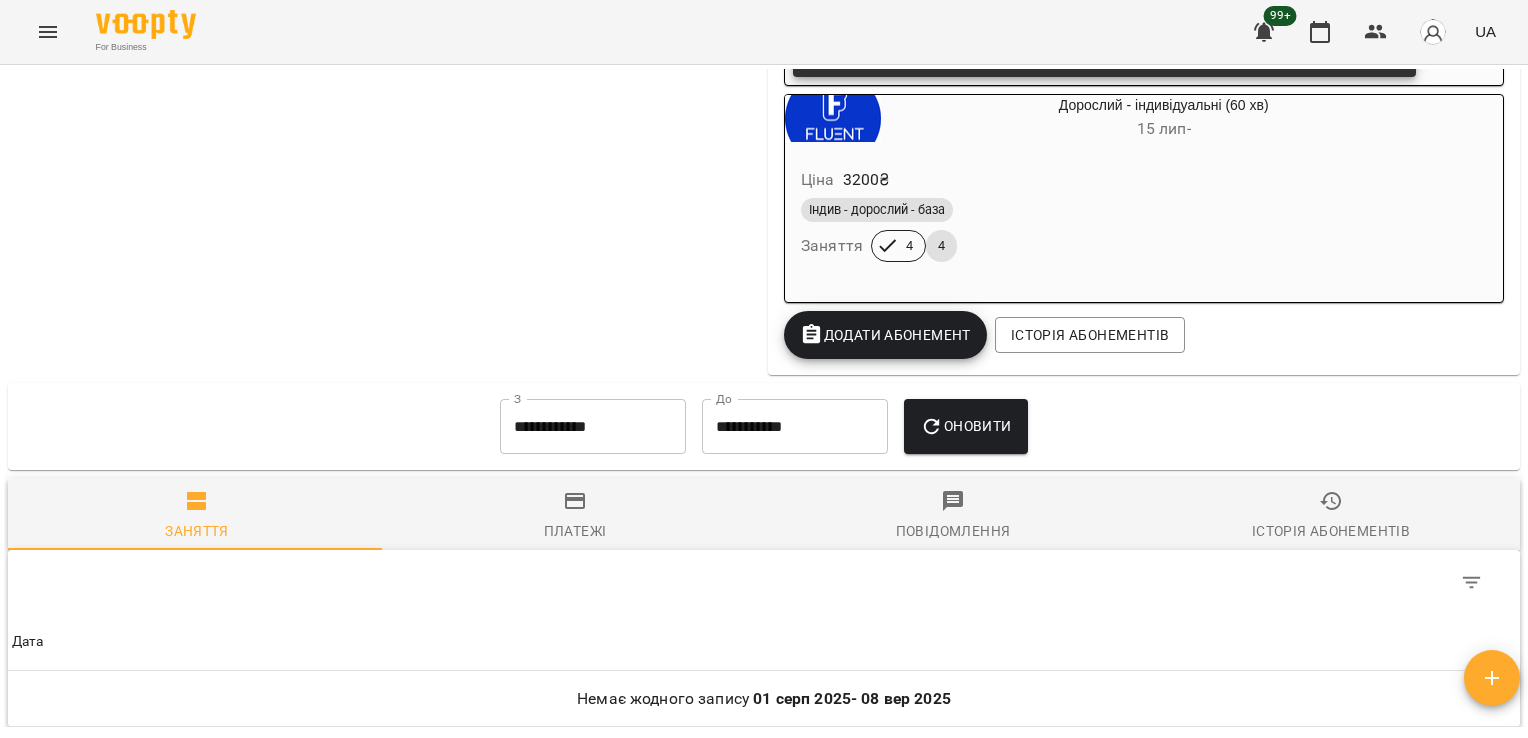 scroll, scrollTop: 2780, scrollLeft: 0, axis: vertical 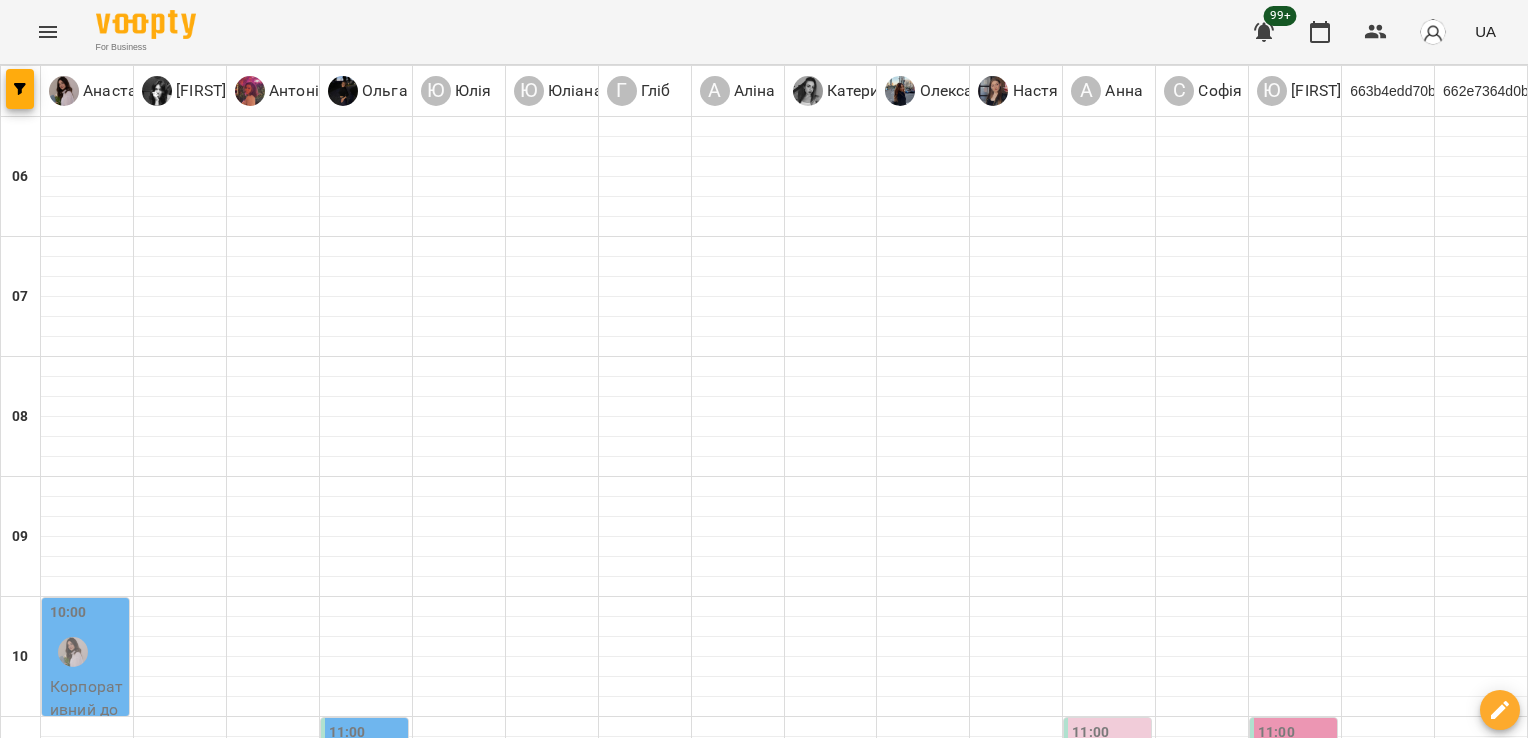click on "Юліана" at bounding box center [538, 872] 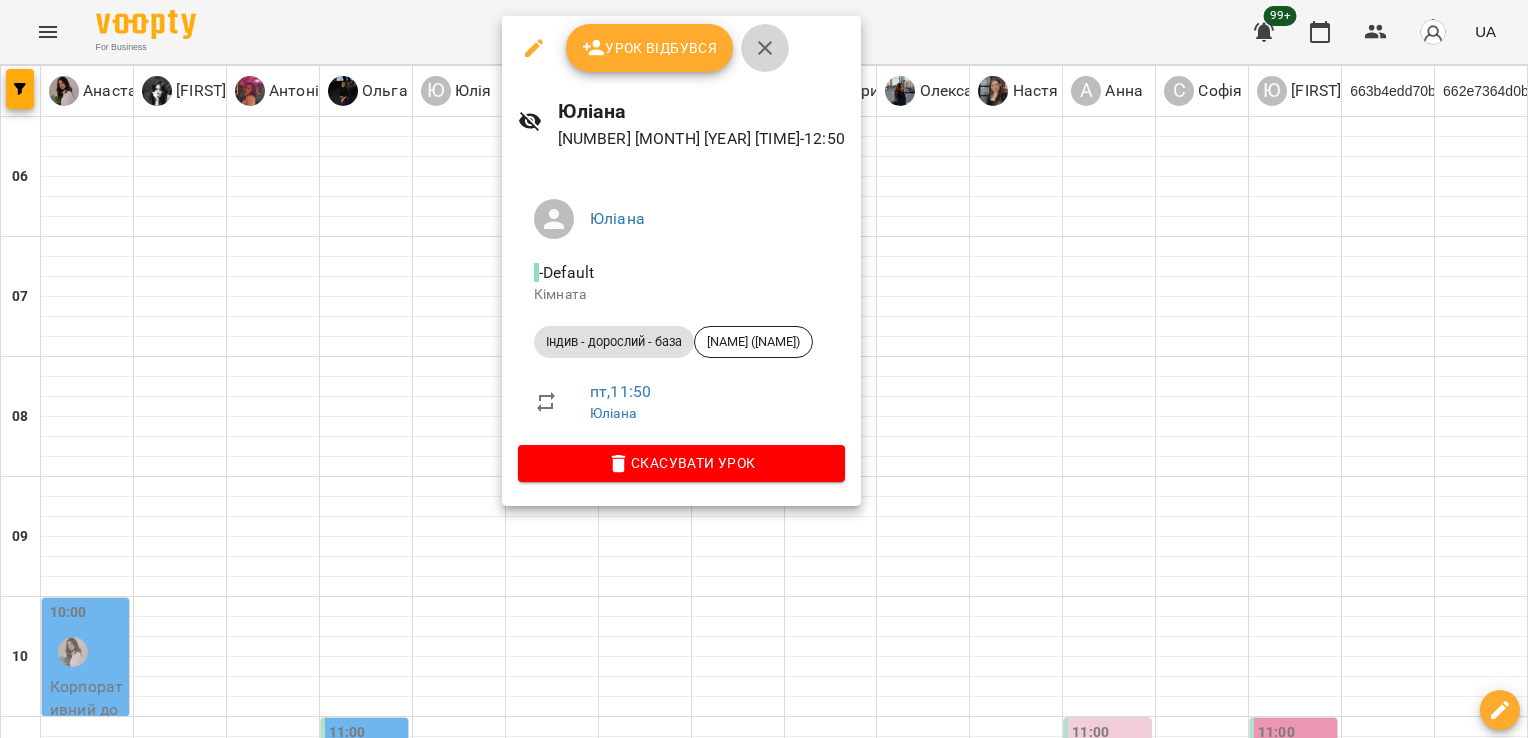 click 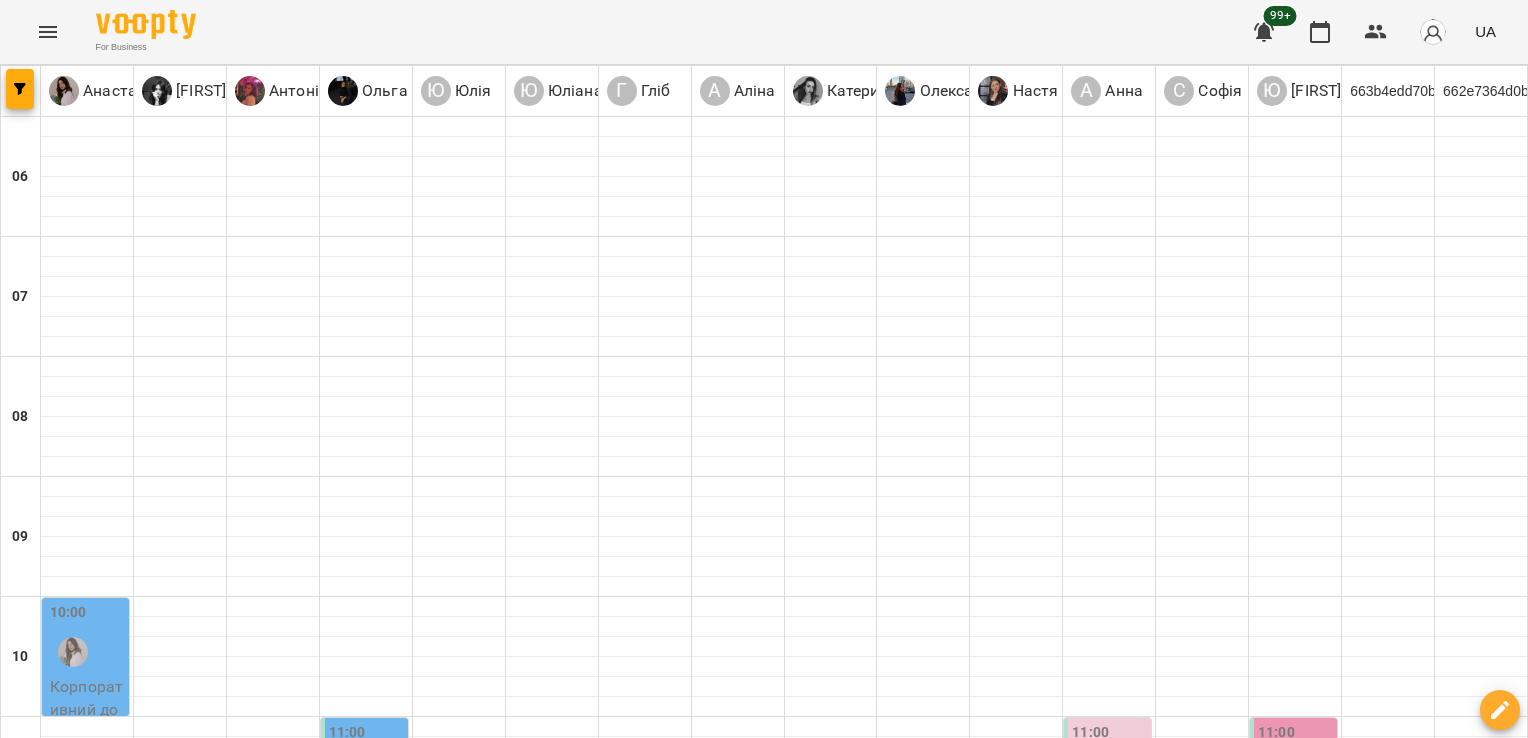 click on "Юліана" at bounding box center [538, 1012] 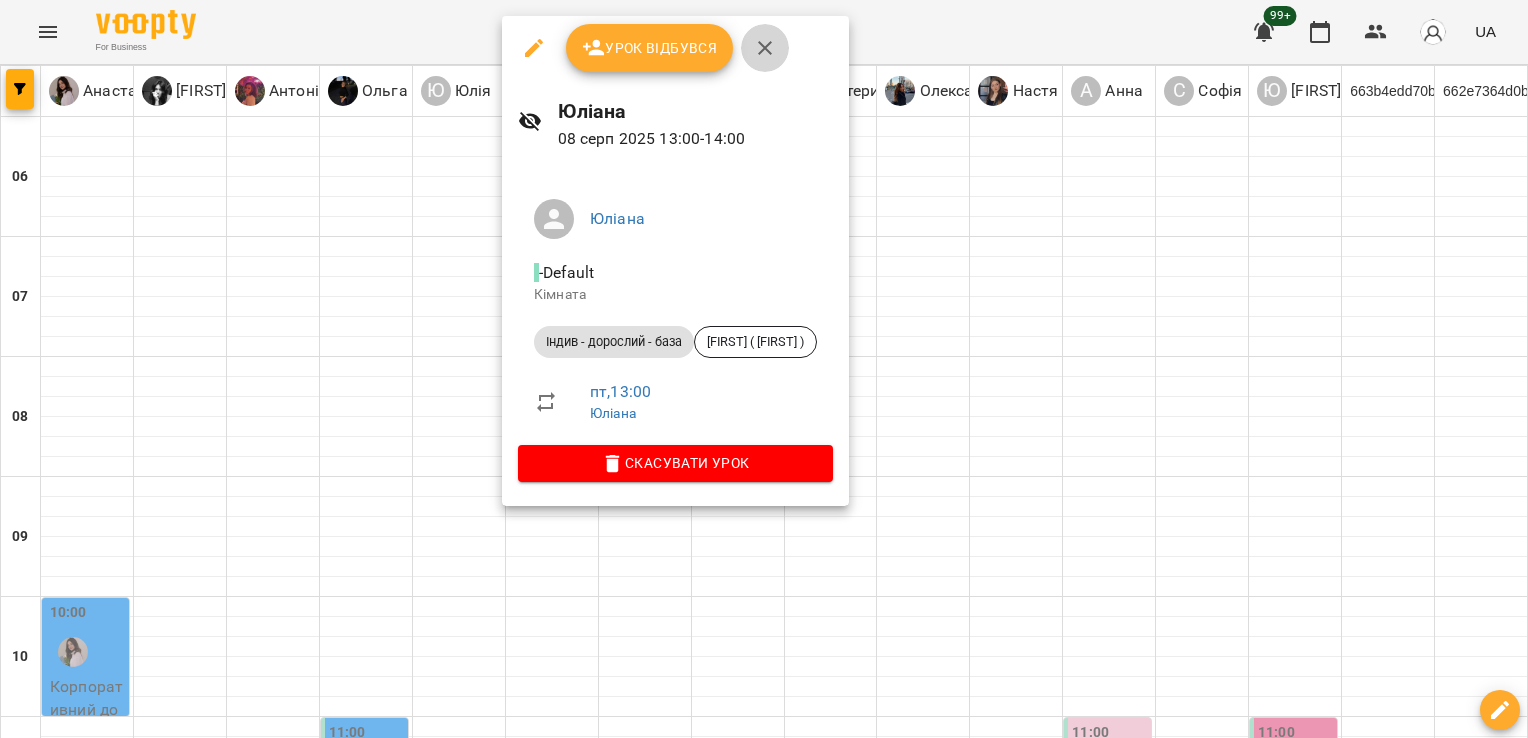click 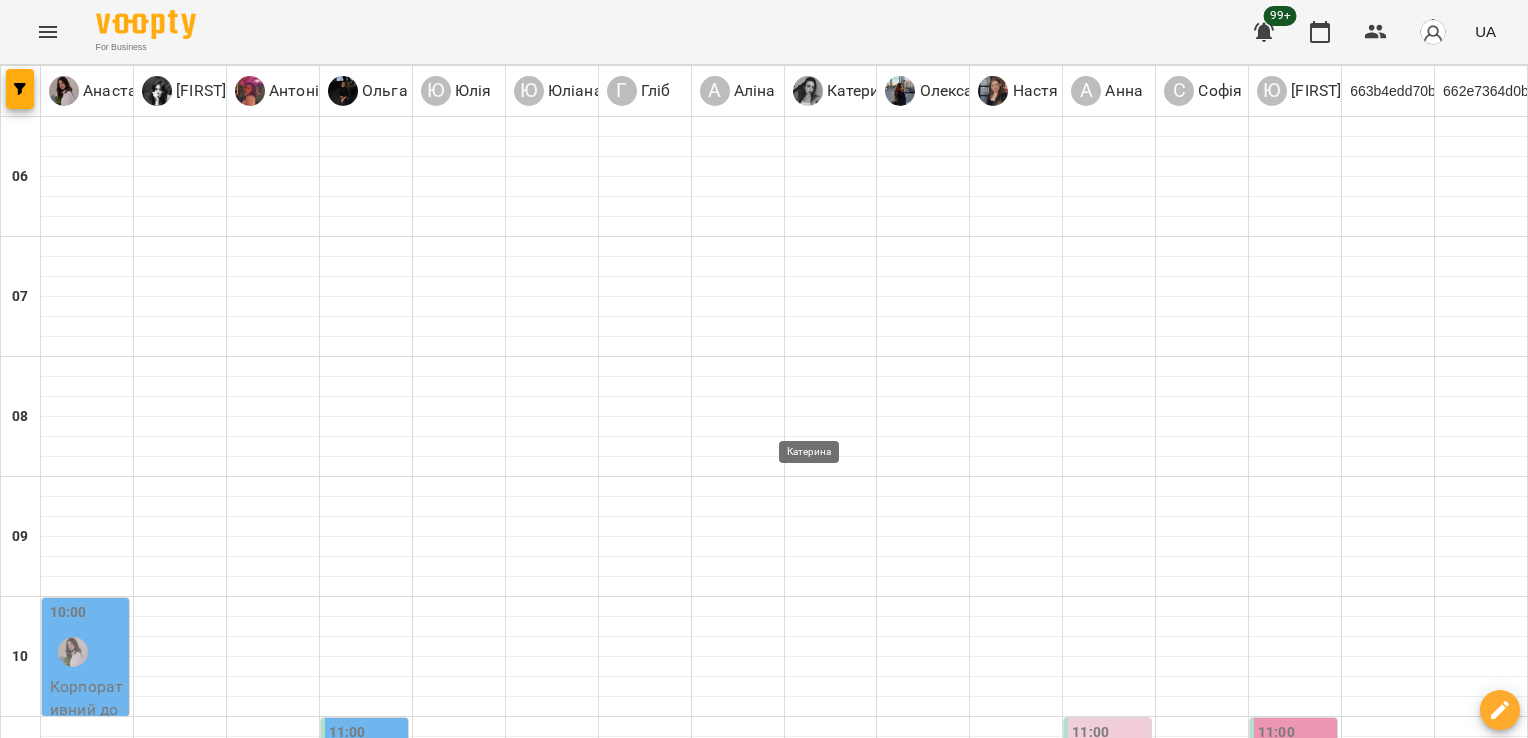 click at bounding box center (817, 1012) 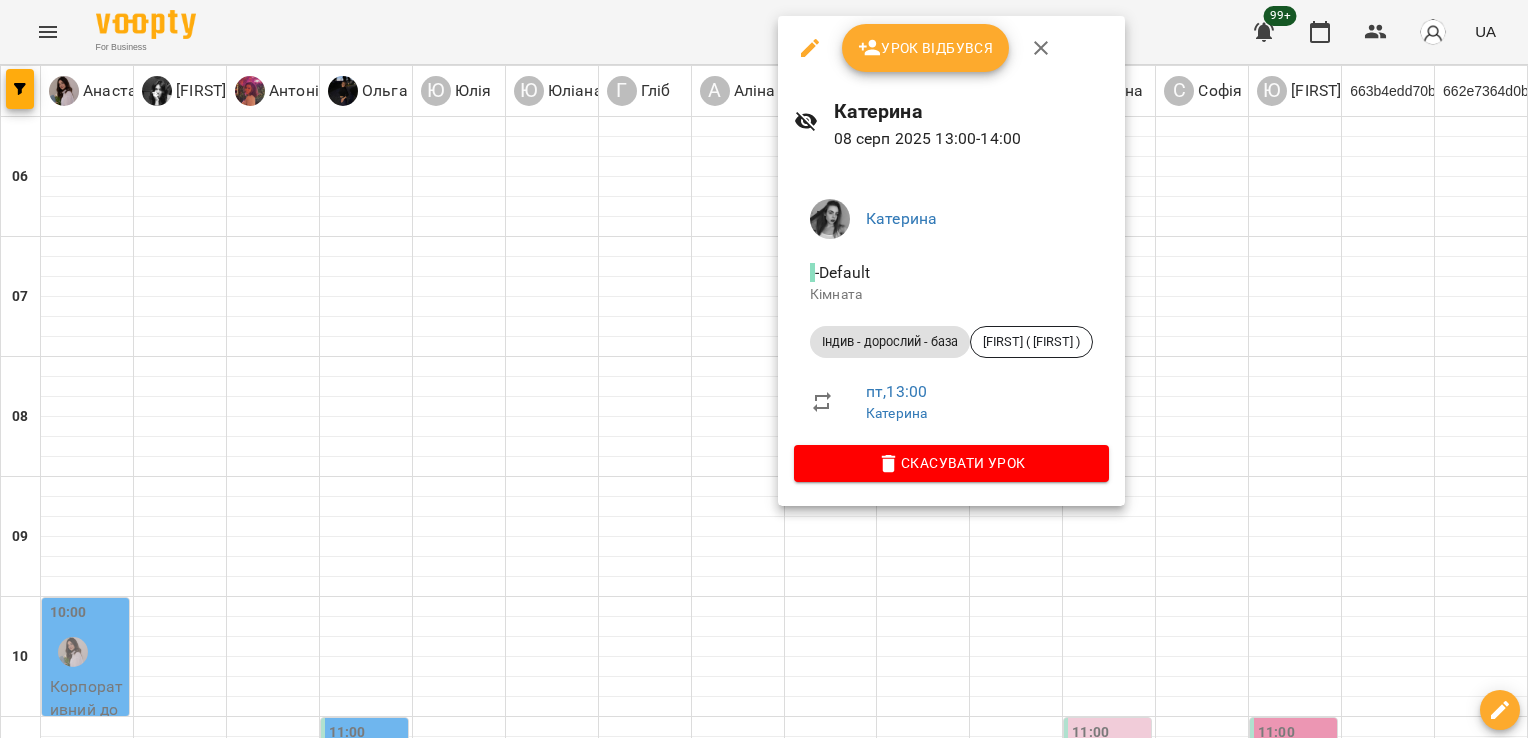 click 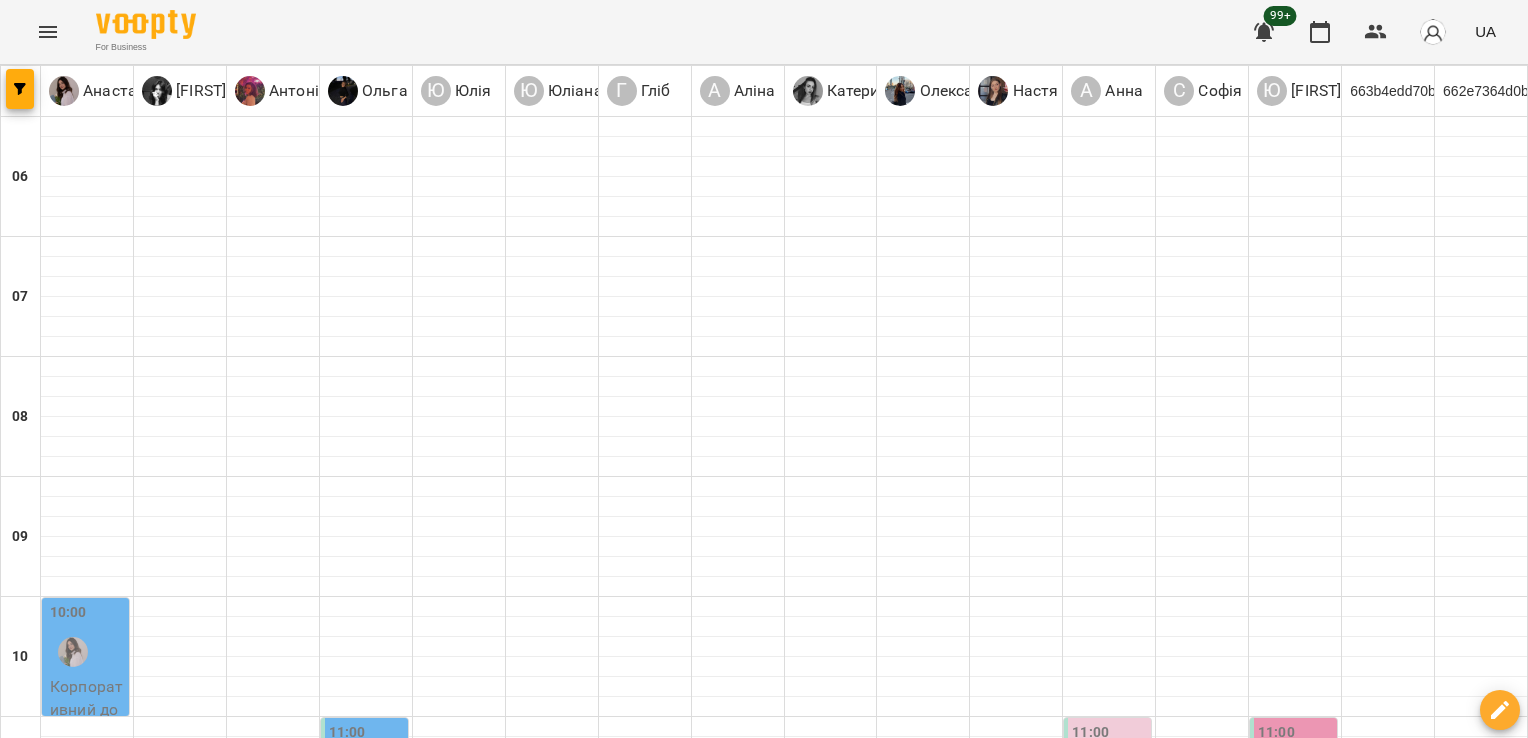 scroll, scrollTop: 905, scrollLeft: 0, axis: vertical 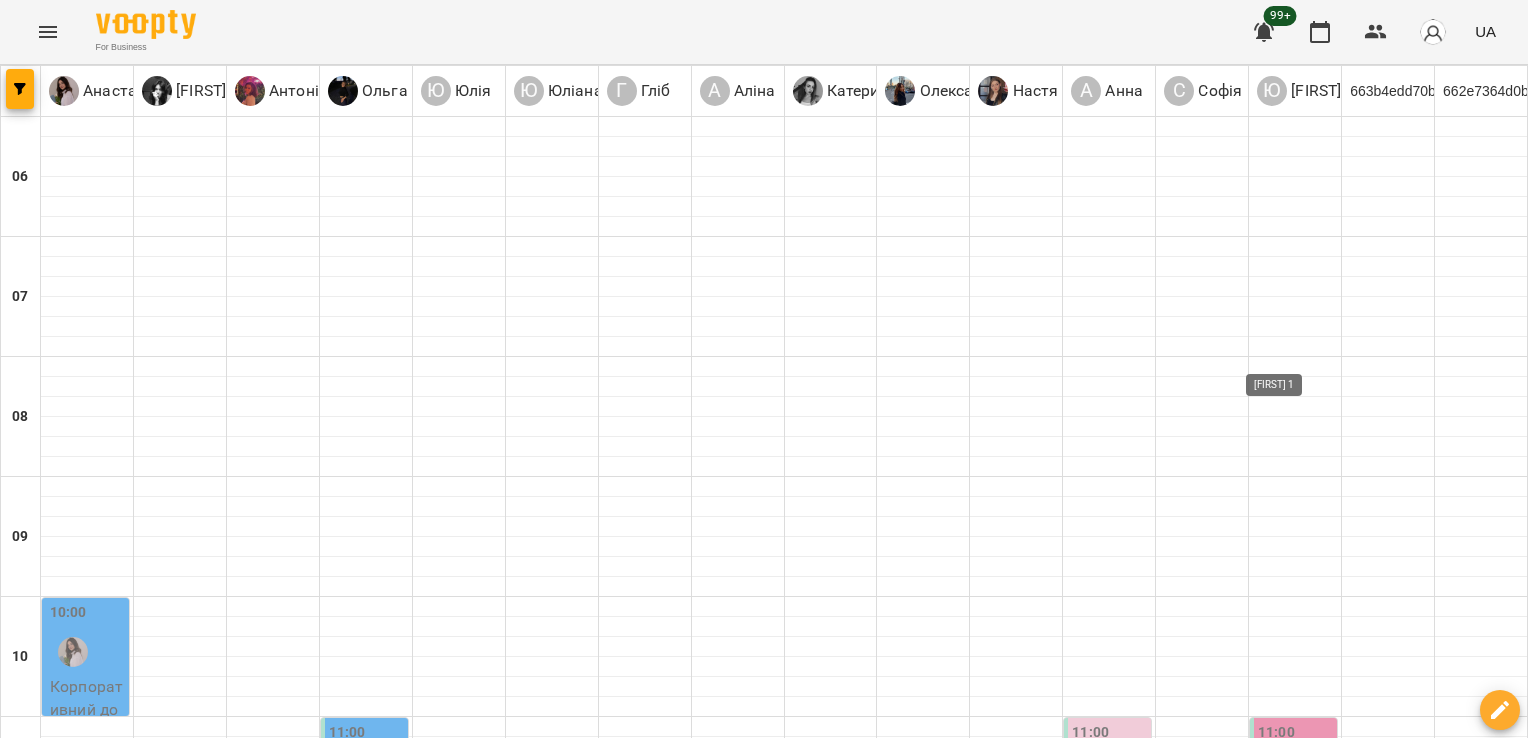 click on "[FIRST] 1" at bounding box center (1281, 1252) 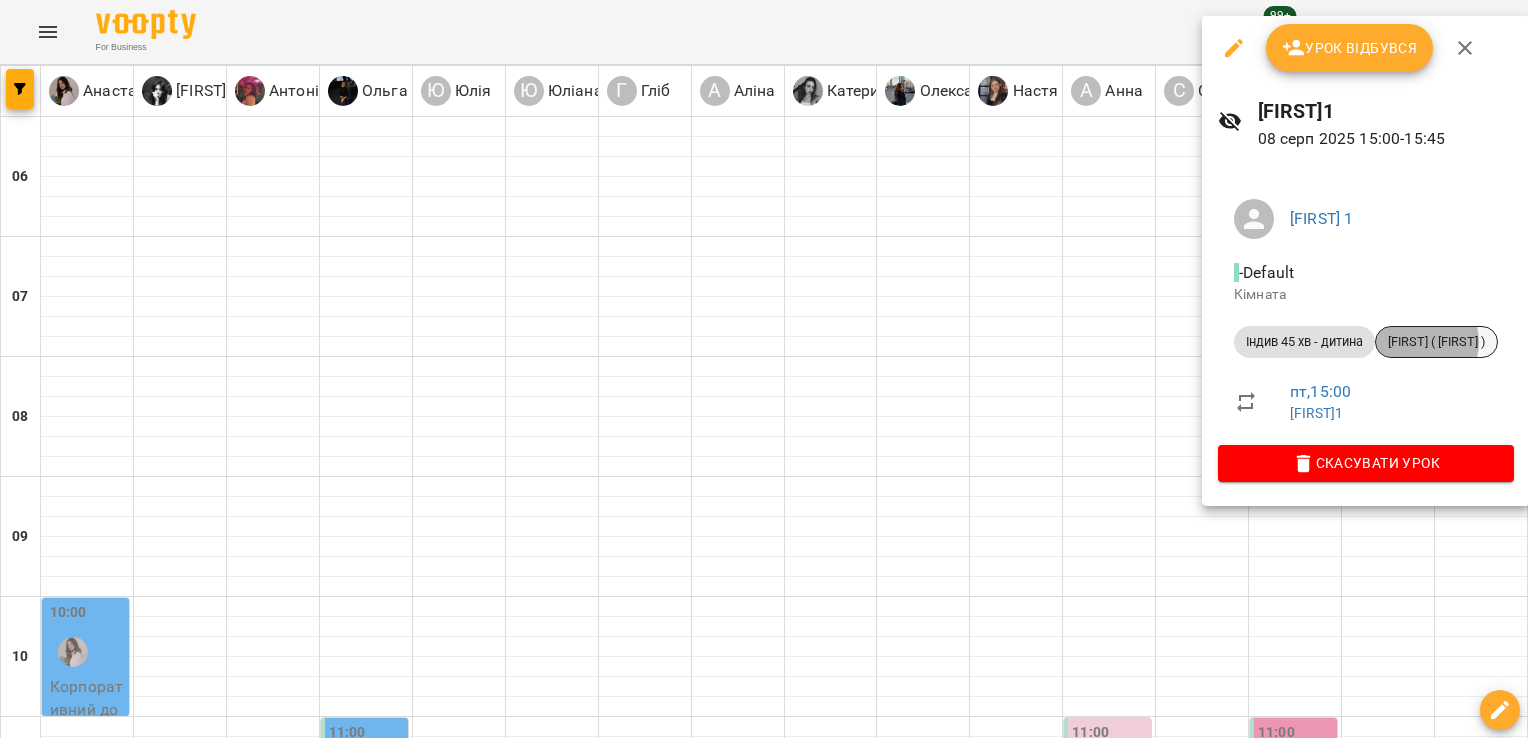 click on "[FIRST] ( [FIRST] )" at bounding box center (1436, 342) 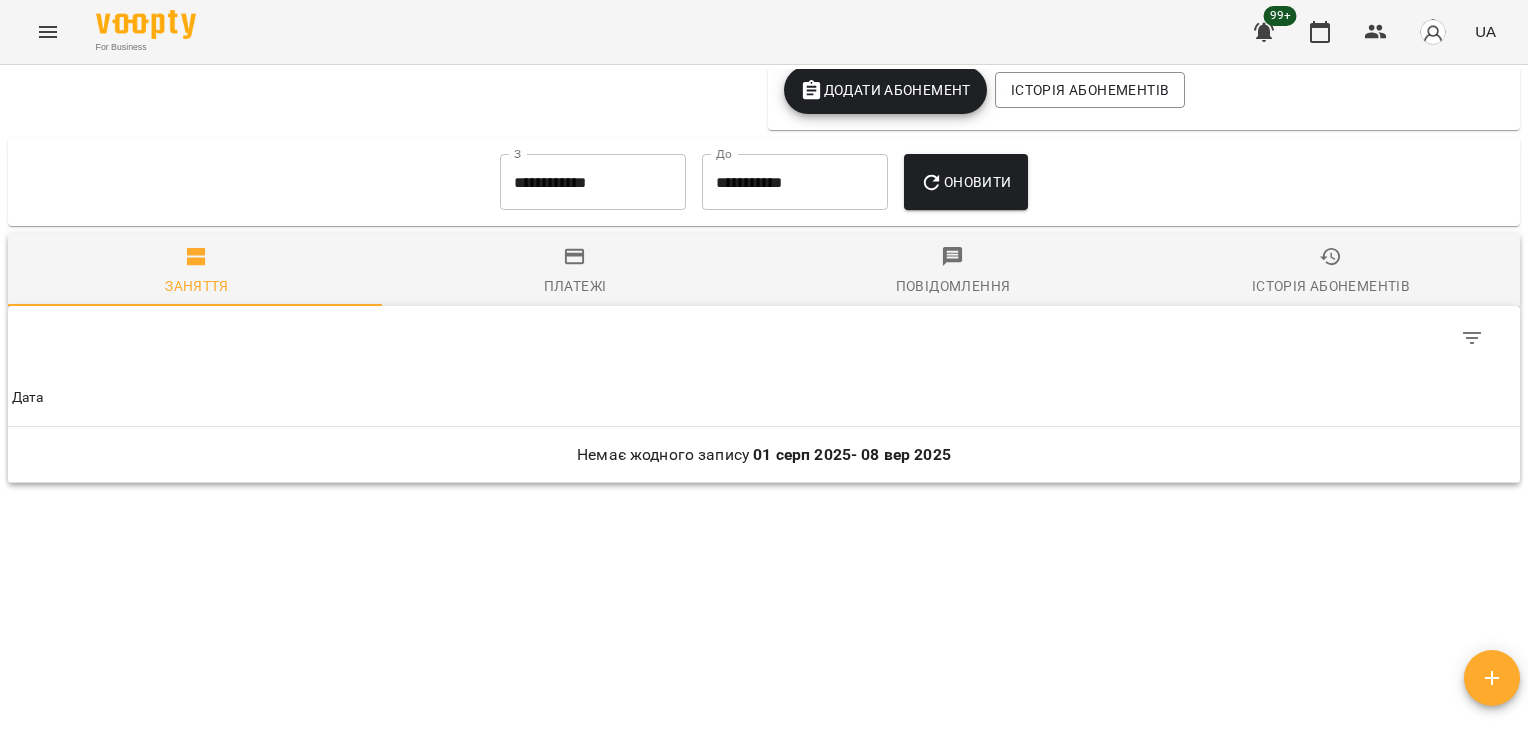 scroll, scrollTop: 1779, scrollLeft: 0, axis: vertical 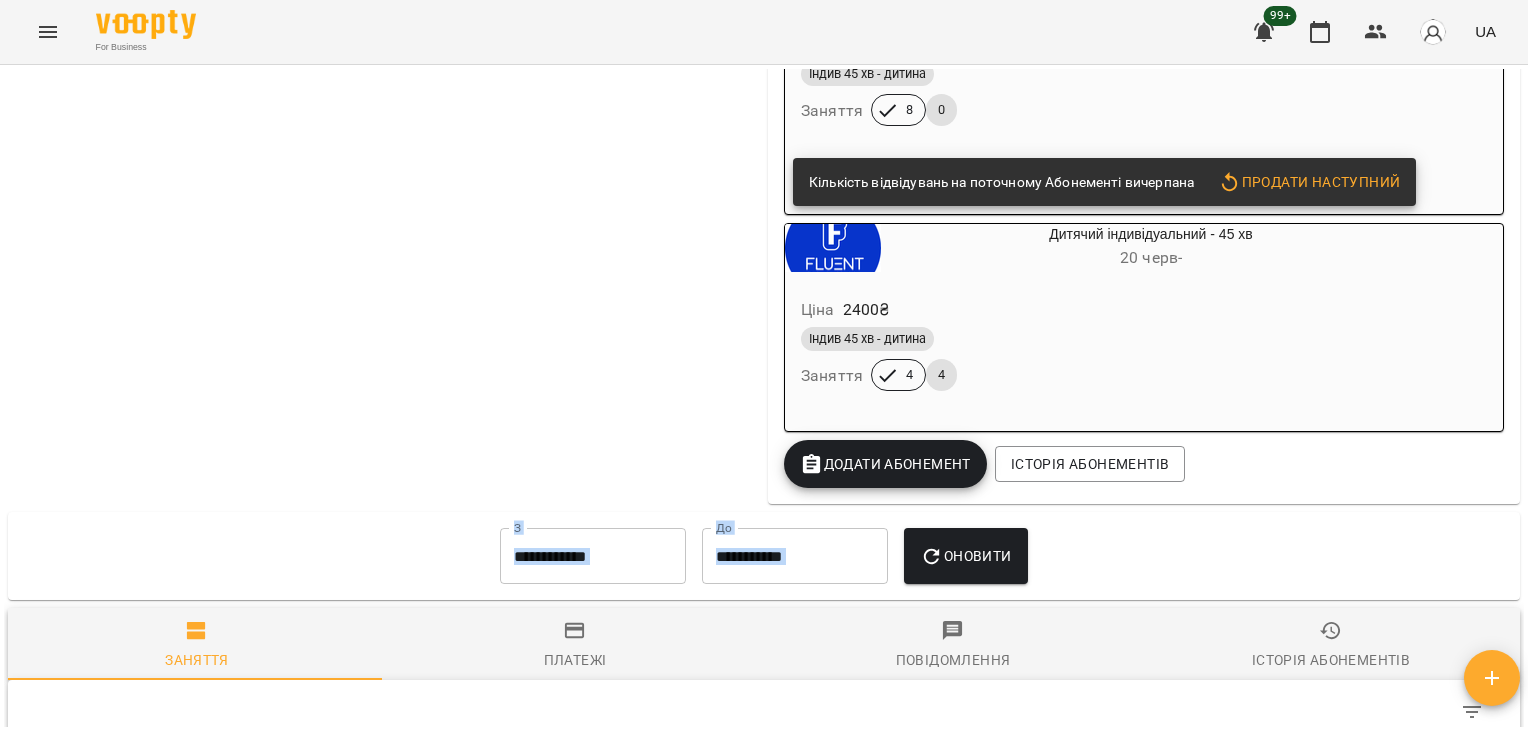 drag, startPoint x: 1497, startPoint y: 590, endPoint x: 1531, endPoint y: 217, distance: 374.5464 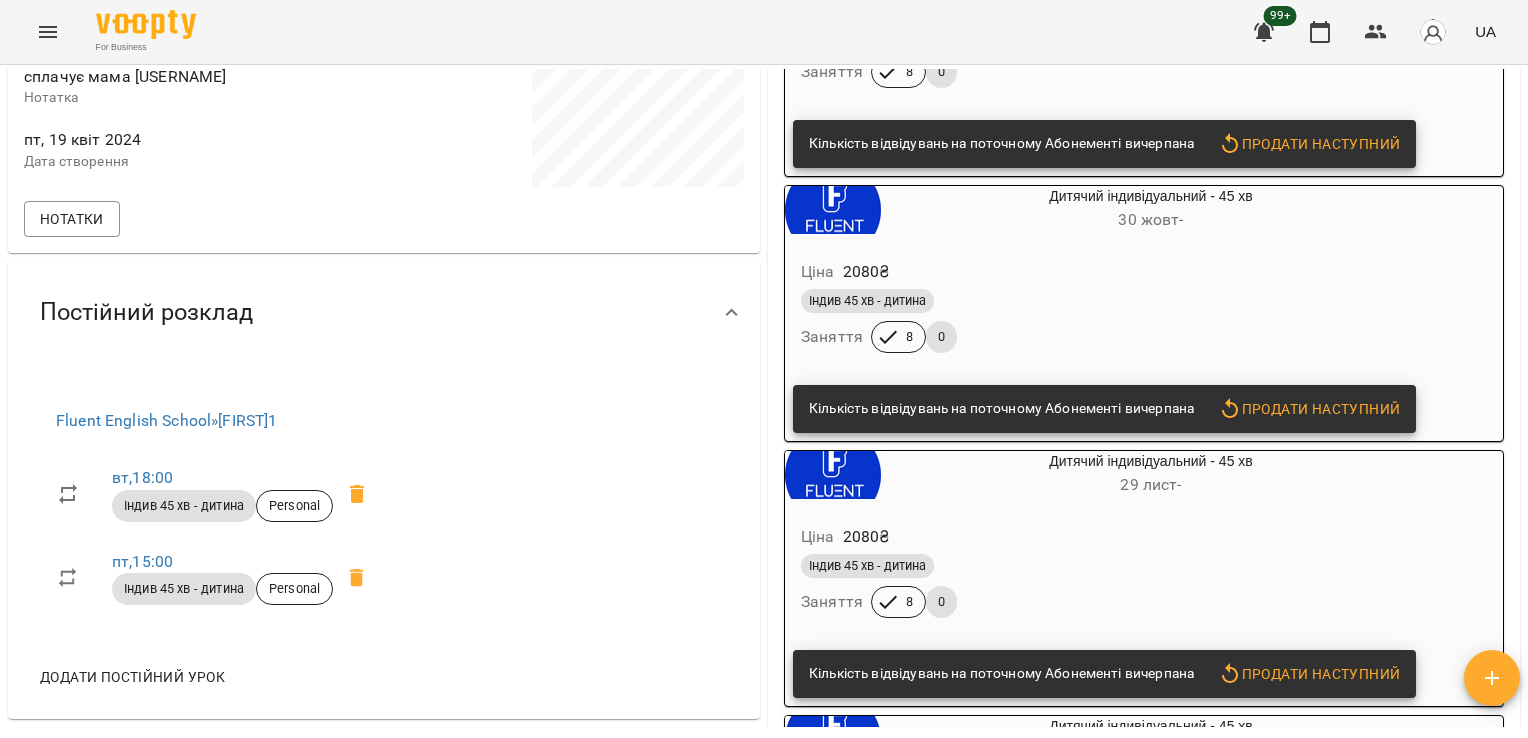 scroll, scrollTop: 0, scrollLeft: 0, axis: both 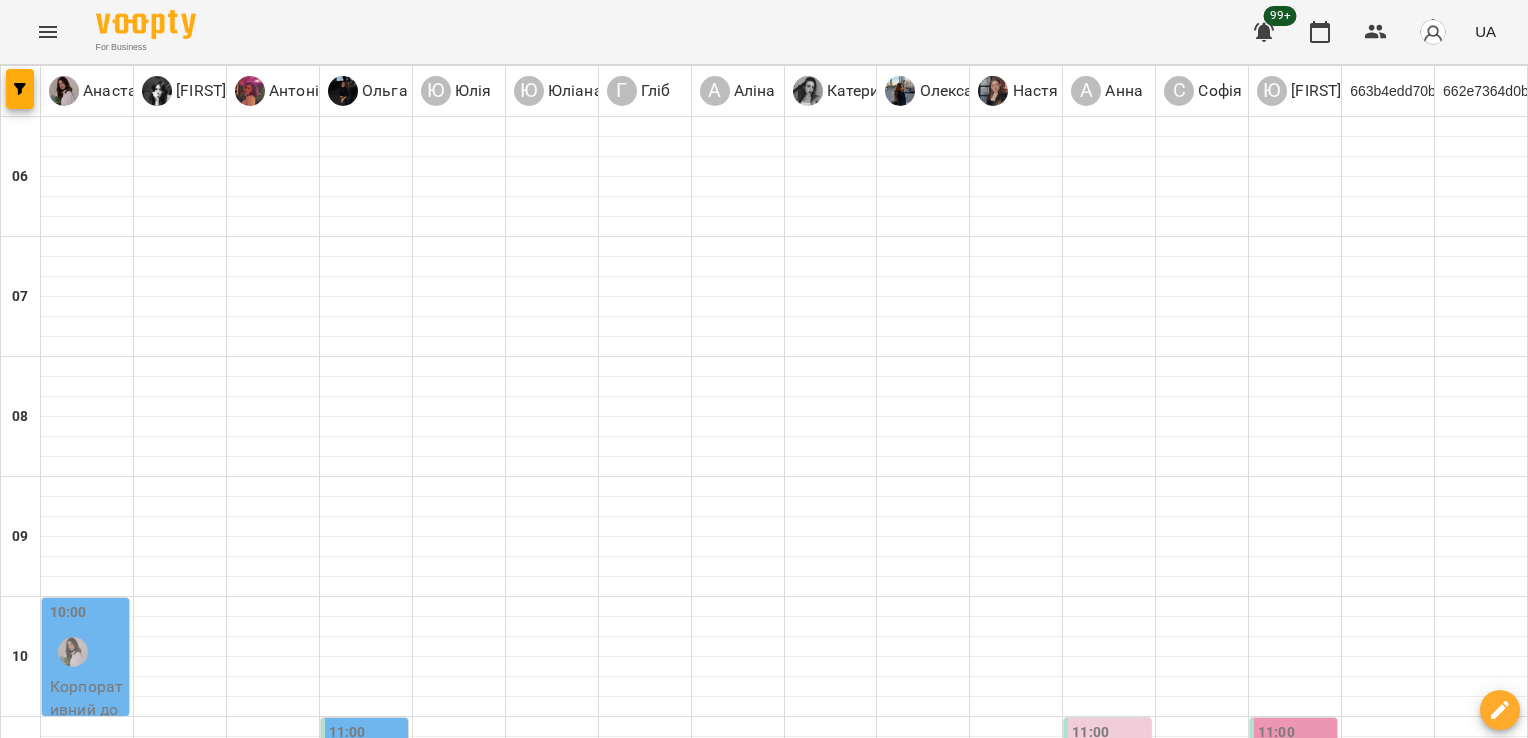click on "[FIRST] 1" at bounding box center (1281, 1252) 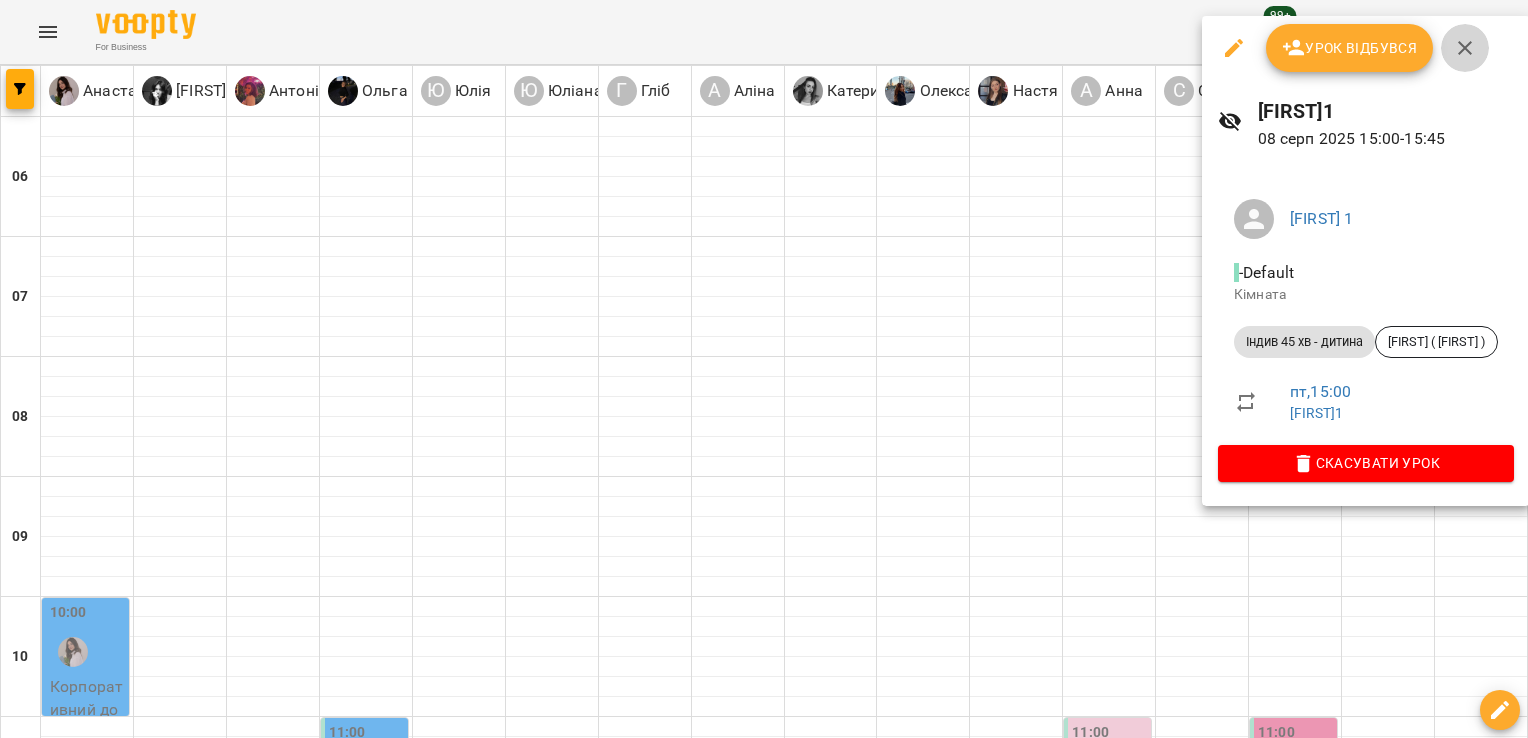 click 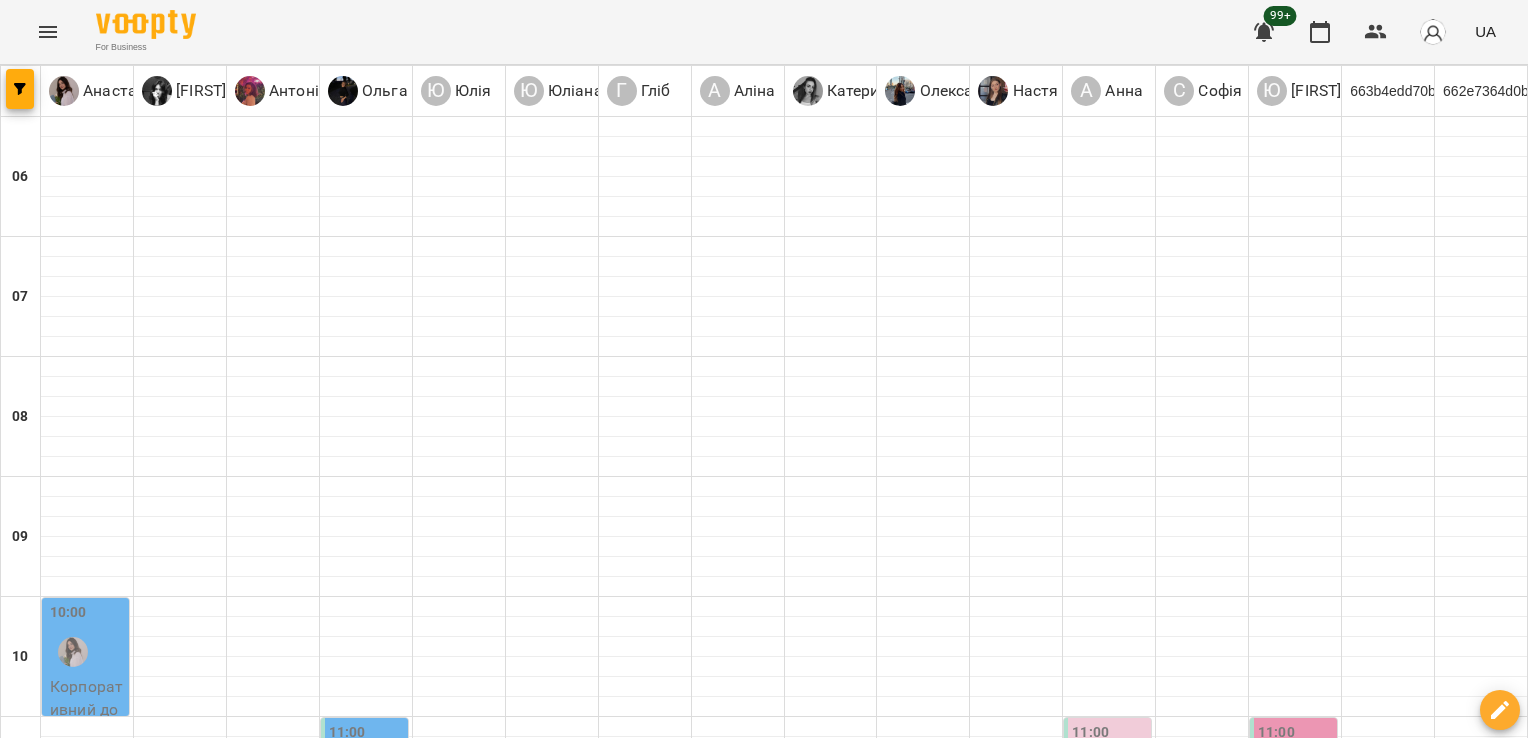 click at bounding box center [166, 1372] 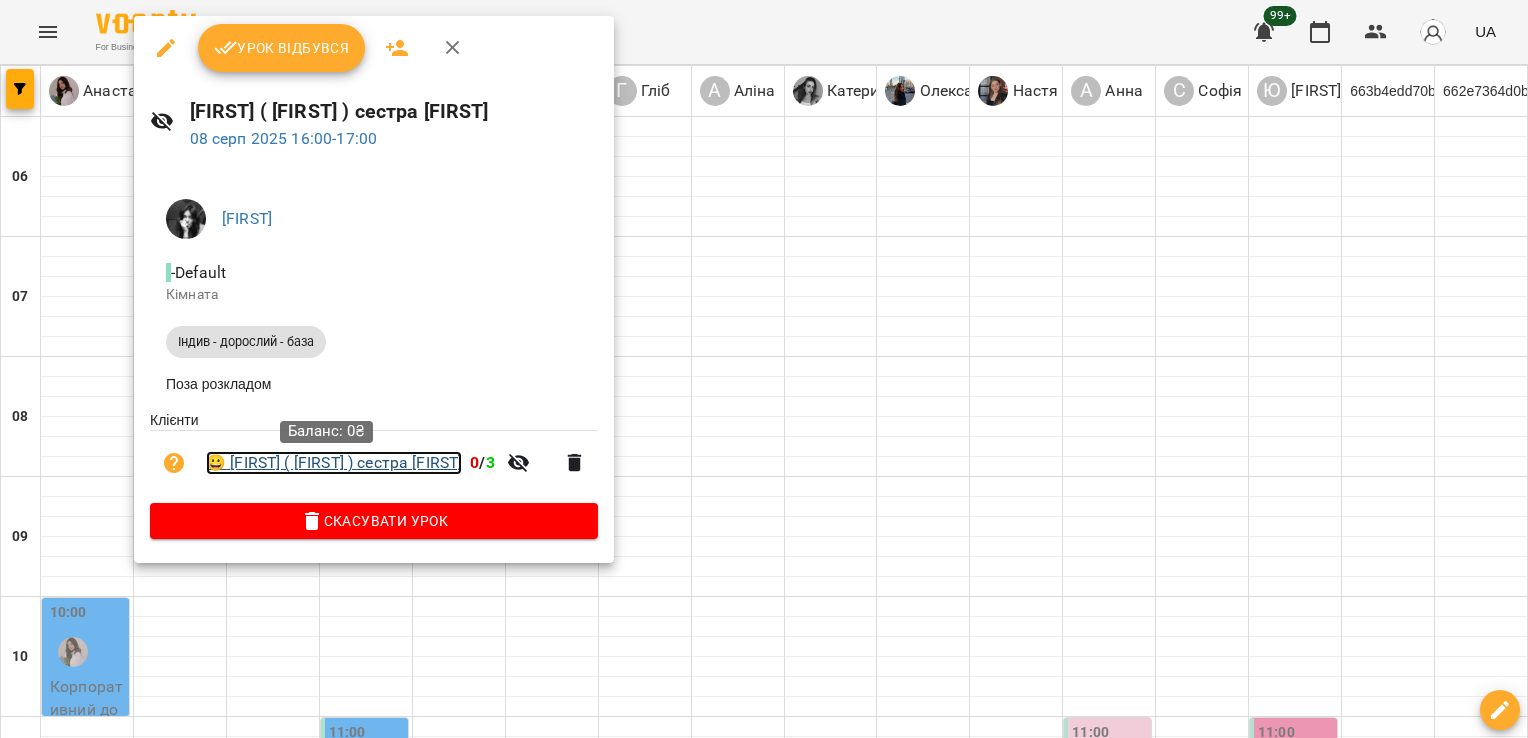 click on "😀   [FIRST]  ( [FIRST] ) сестра [FIRST]" at bounding box center [334, 463] 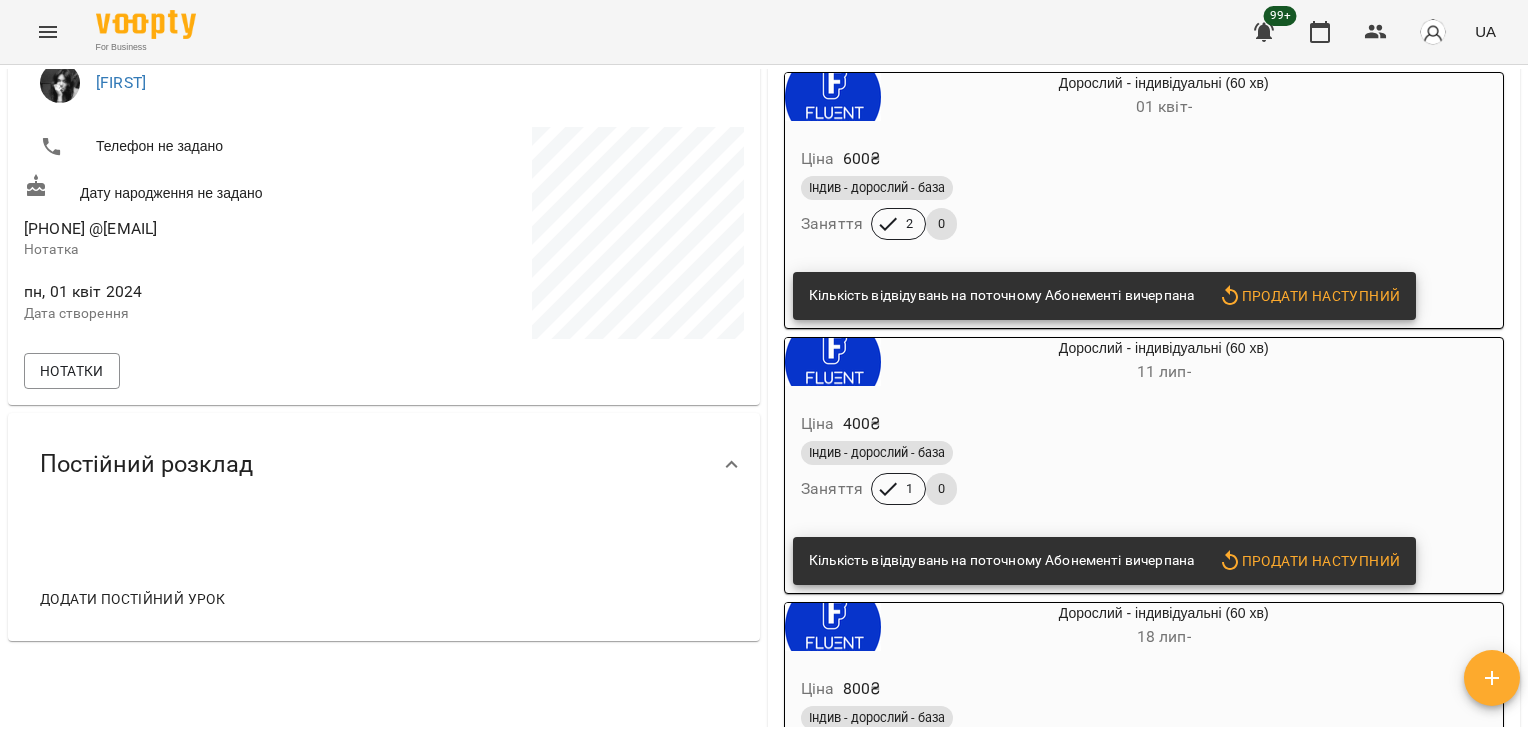 scroll, scrollTop: 0, scrollLeft: 0, axis: both 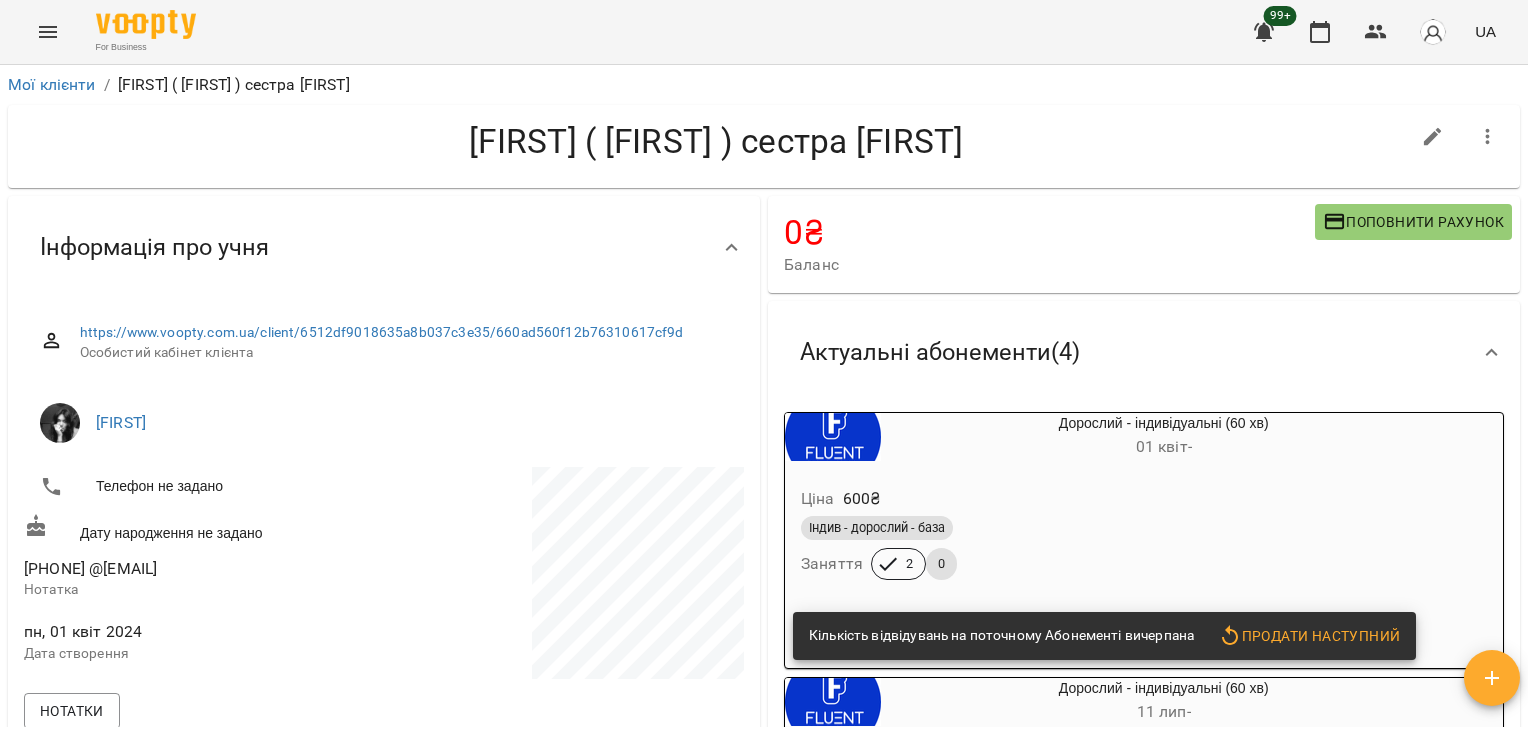 click on "For Business 99+ UA Мої клієнти / [FIRST]  ( [FIRST] ) сестра [FIRST] [FIRST]  ( [FIRST] ) сестра [FIRST] 0 ₴ Баланс Поповнити рахунок Актуальні абонементи ( 4 ) Дорослий - індивідуальні (60 хв)  01 квіт  -   Ціна 600 ₴ Індив - дорослий - база Заняття 2 0 Кількість відвідувань на поточному Абонементі вичерпана Продати наступний Дорослий - індивідуальні (60 хв)  11 лип  -   Ціна 400 ₴ Індив - дорослий - база Заняття 1 0 Кількість відвідувань на поточному Абонементі вичерпана Продати наступний Дорослий - індивідуальні (60 хв)  18 лип  -   Ціна 800 ₴ Заняття 2 0 02 серп" at bounding box center (764, 401) 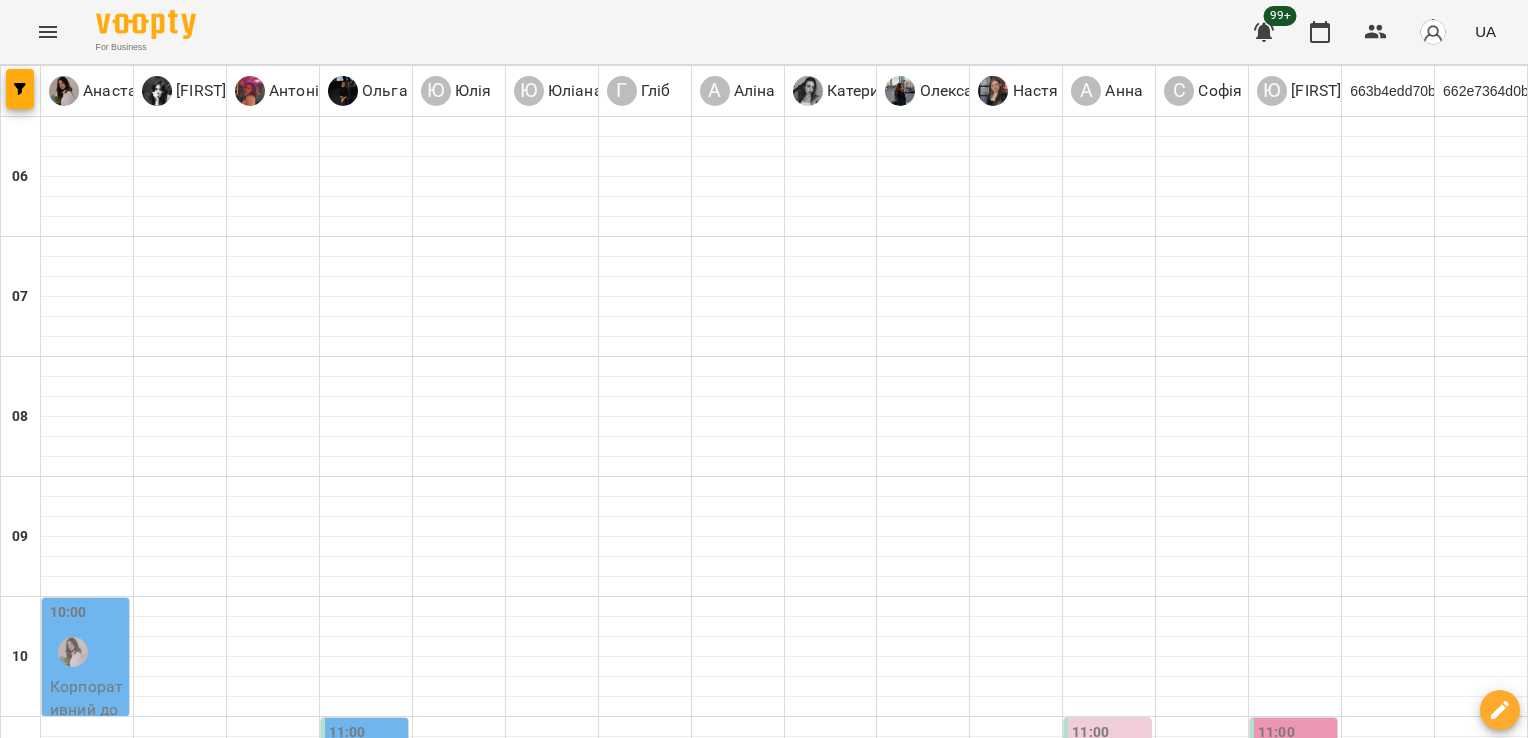 scroll, scrollTop: 975, scrollLeft: 0, axis: vertical 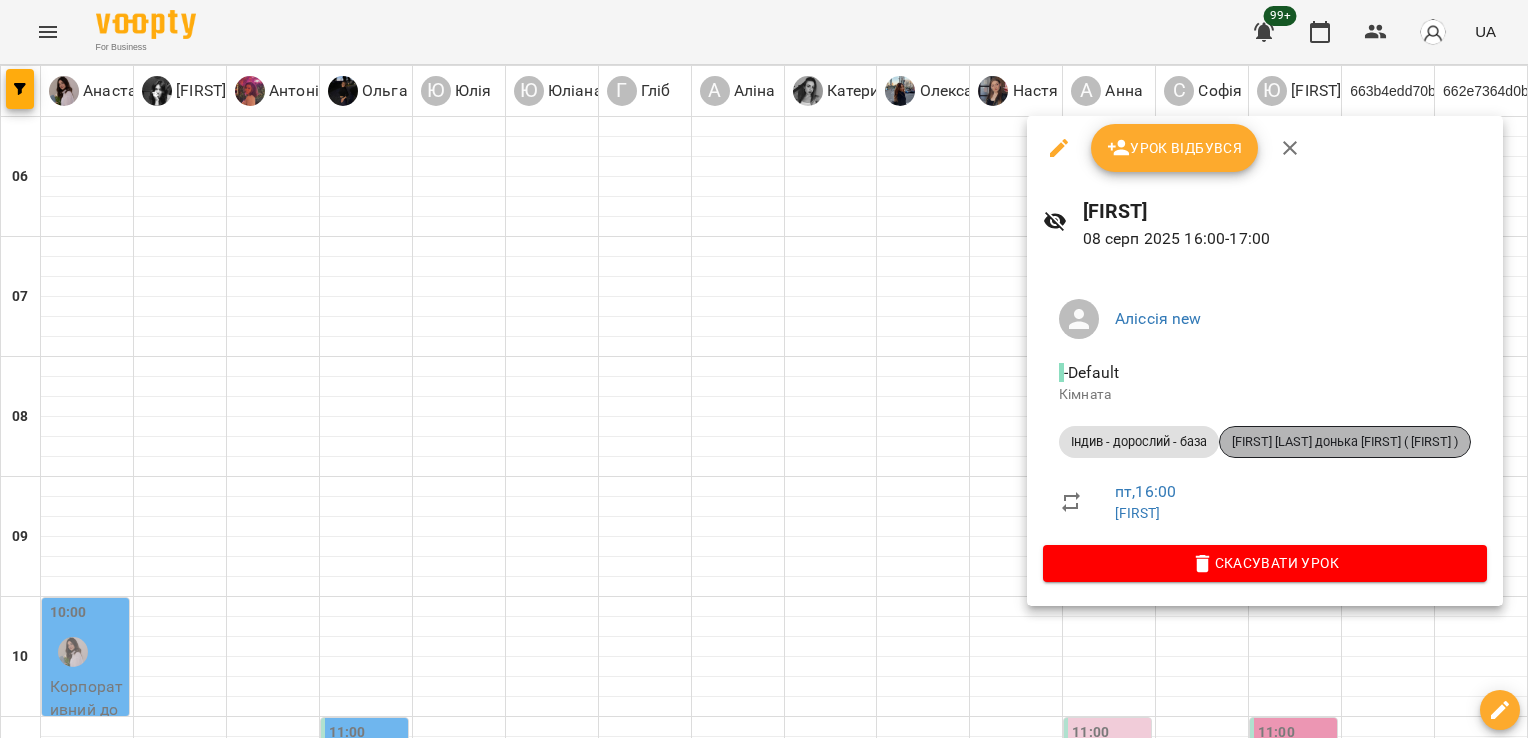 click on "[FIRST] [LAST] донька [FIRST] ( [FIRST] )" at bounding box center (1345, 442) 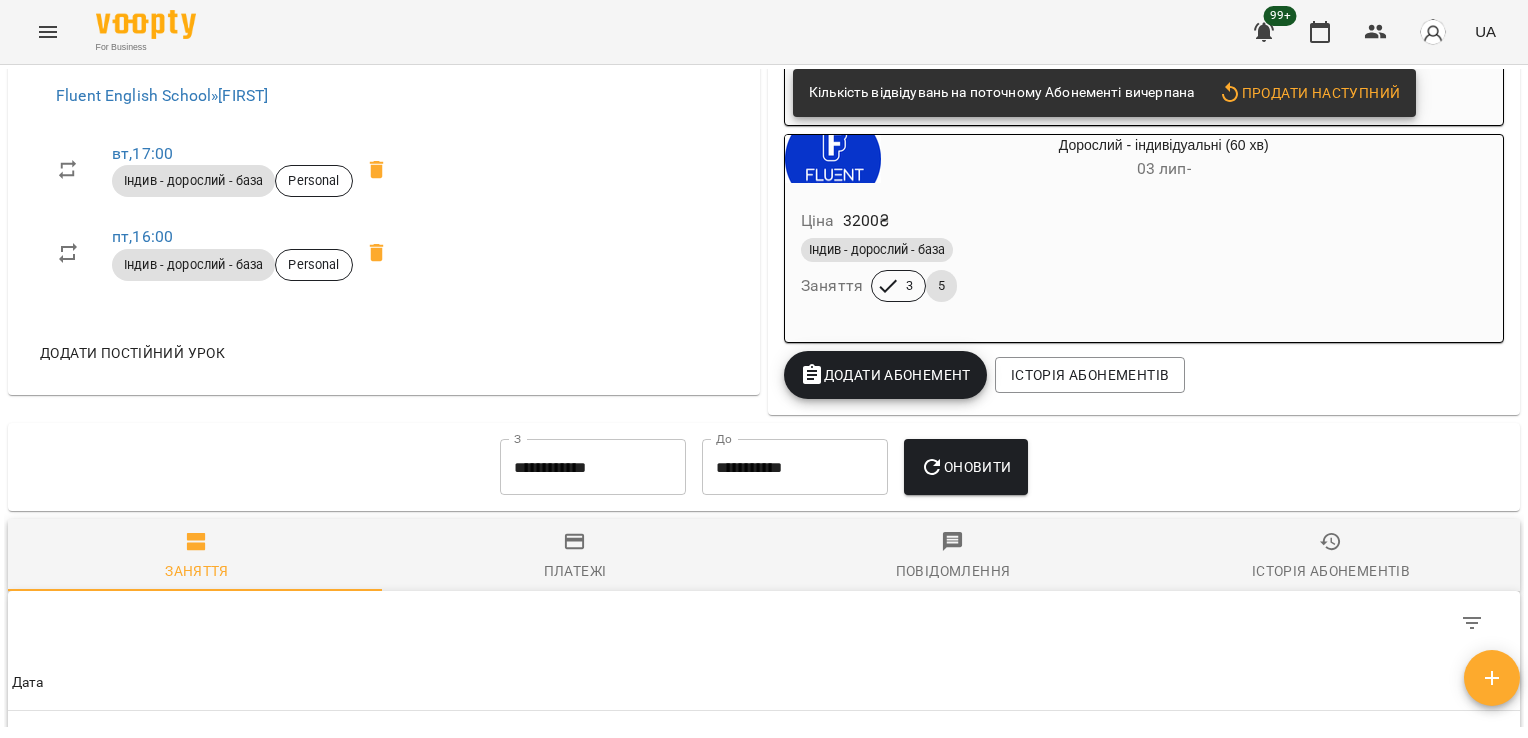 scroll, scrollTop: 0, scrollLeft: 0, axis: both 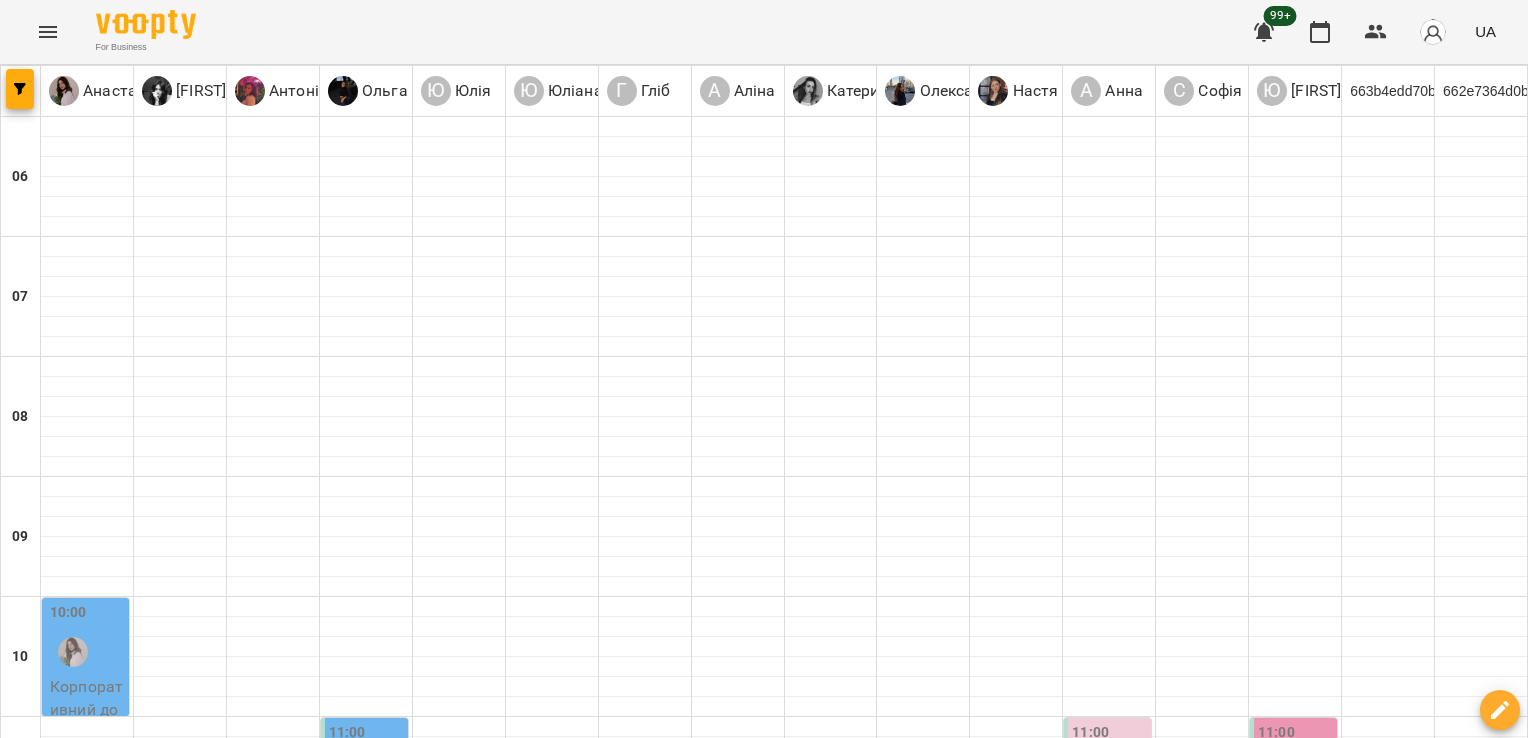 click on "Гліб" at bounding box center [631, 1452] 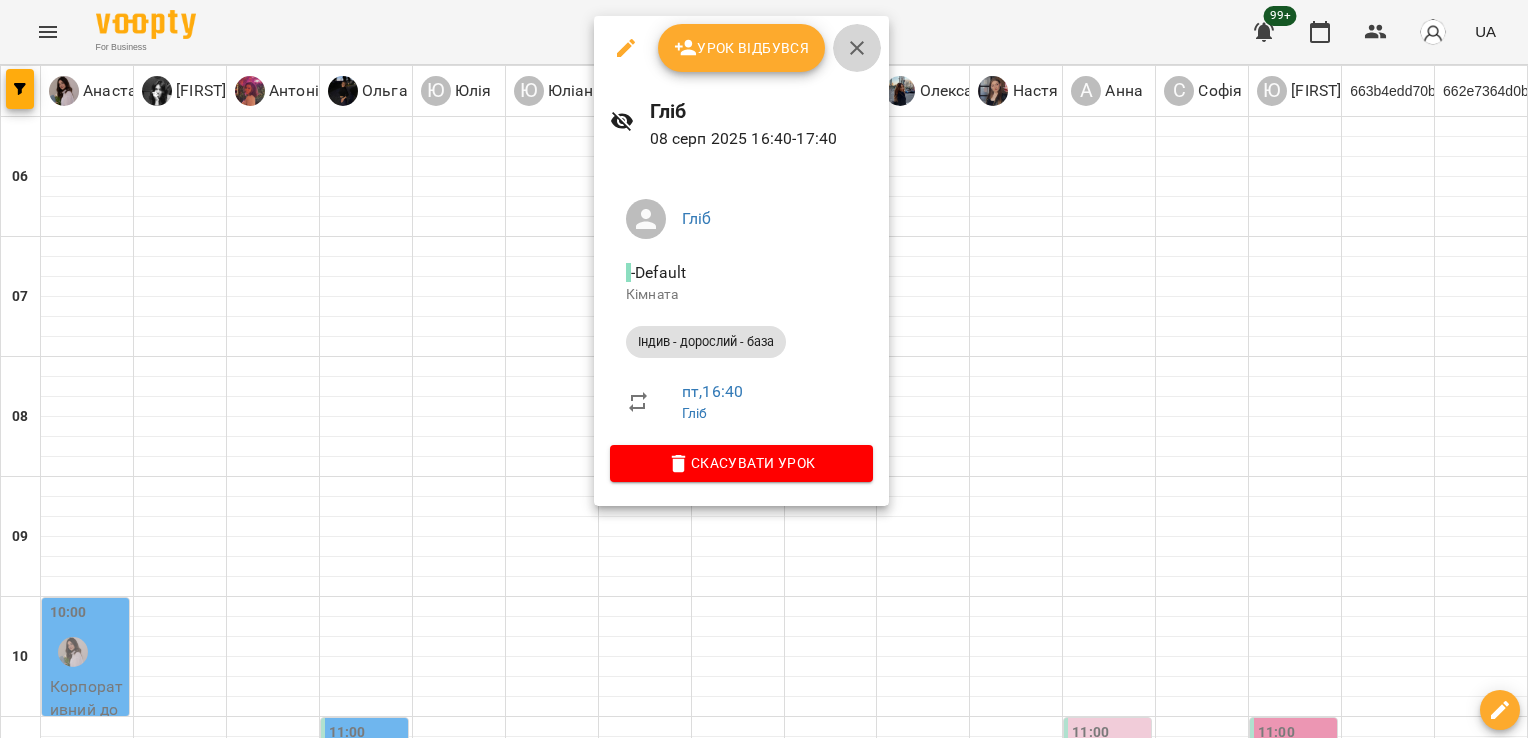click at bounding box center (857, 48) 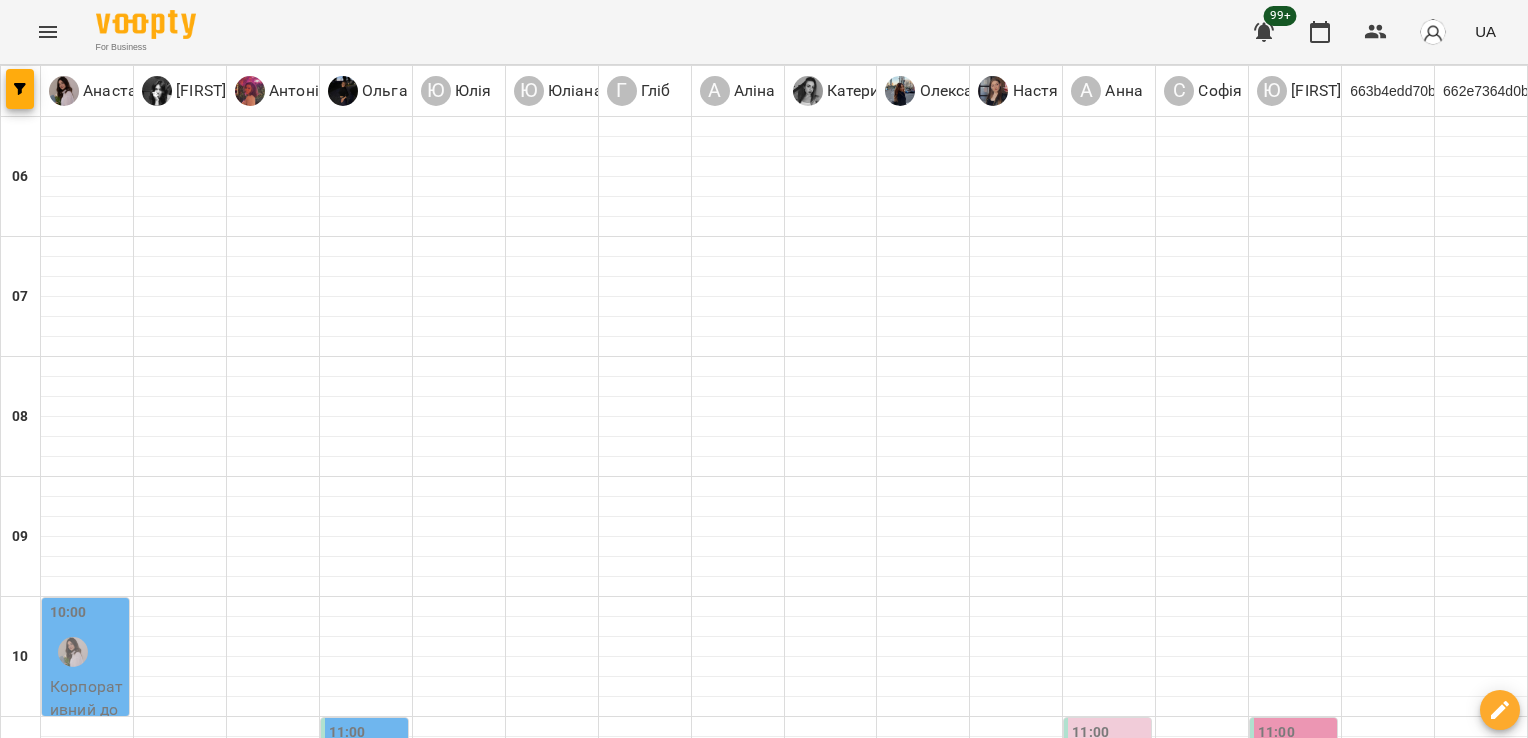 click on "Індив - дитина - база - [FIRST] child ( [FIRST] )" at bounding box center [180, 1574] 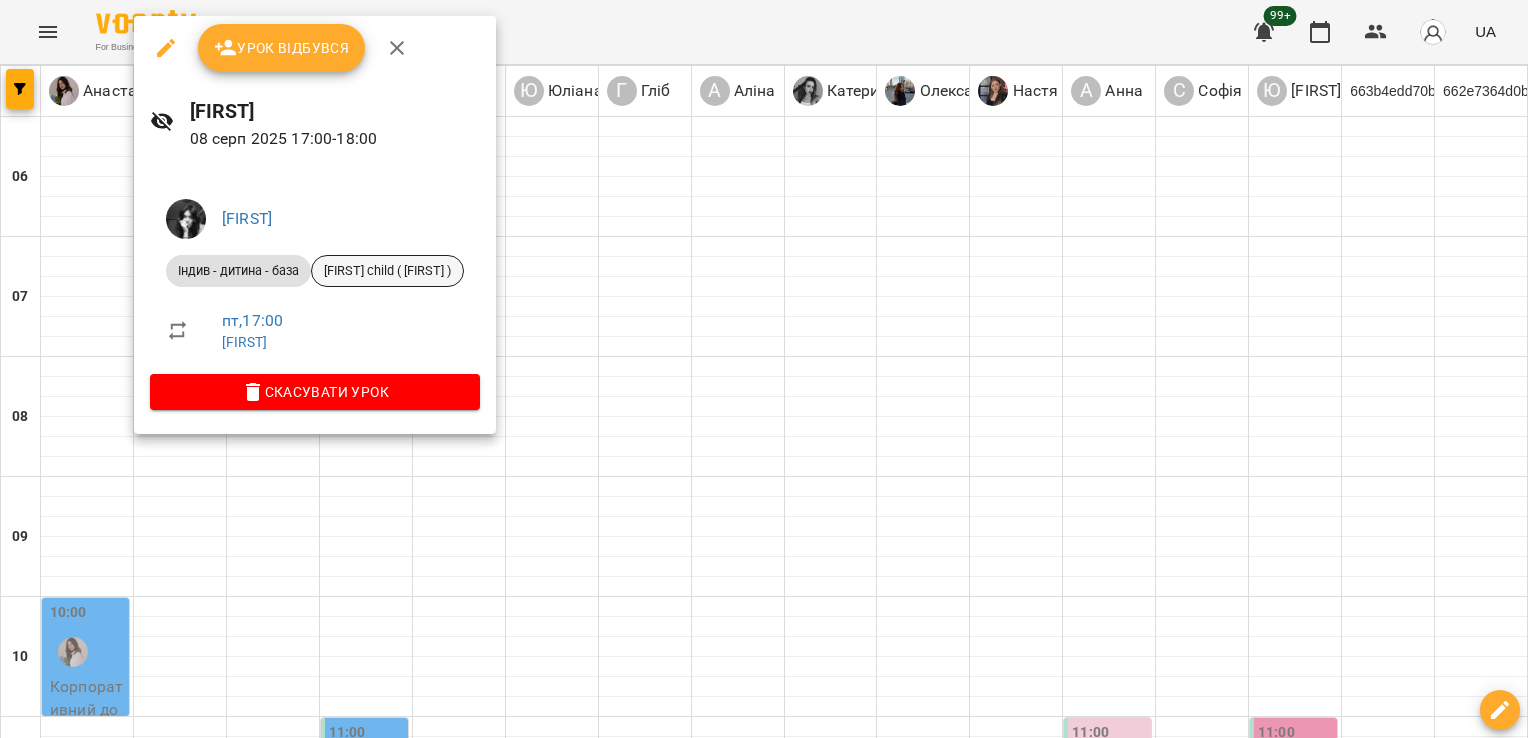 click on "[FIRST] child ( [FIRST] )" at bounding box center [387, 271] 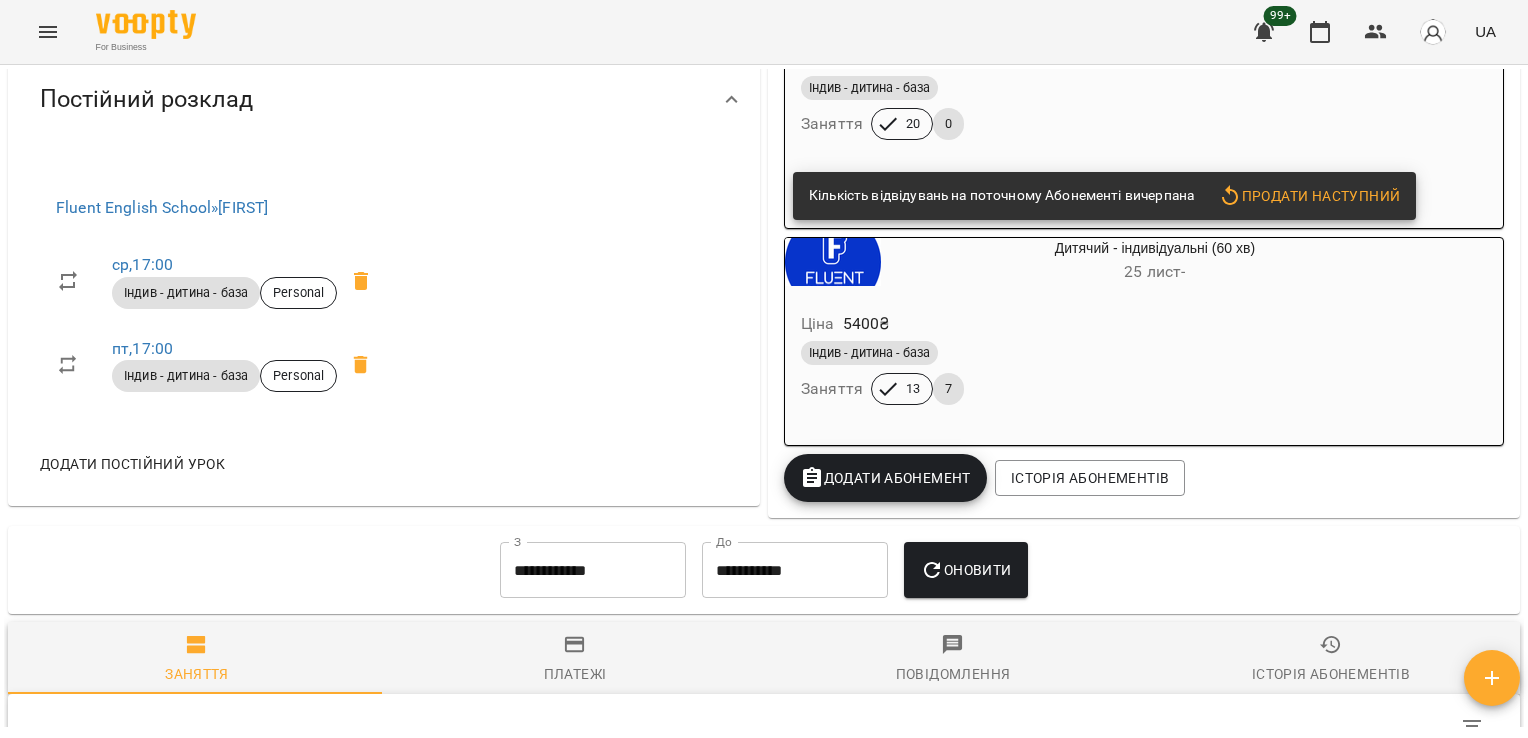 scroll, scrollTop: 0, scrollLeft: 0, axis: both 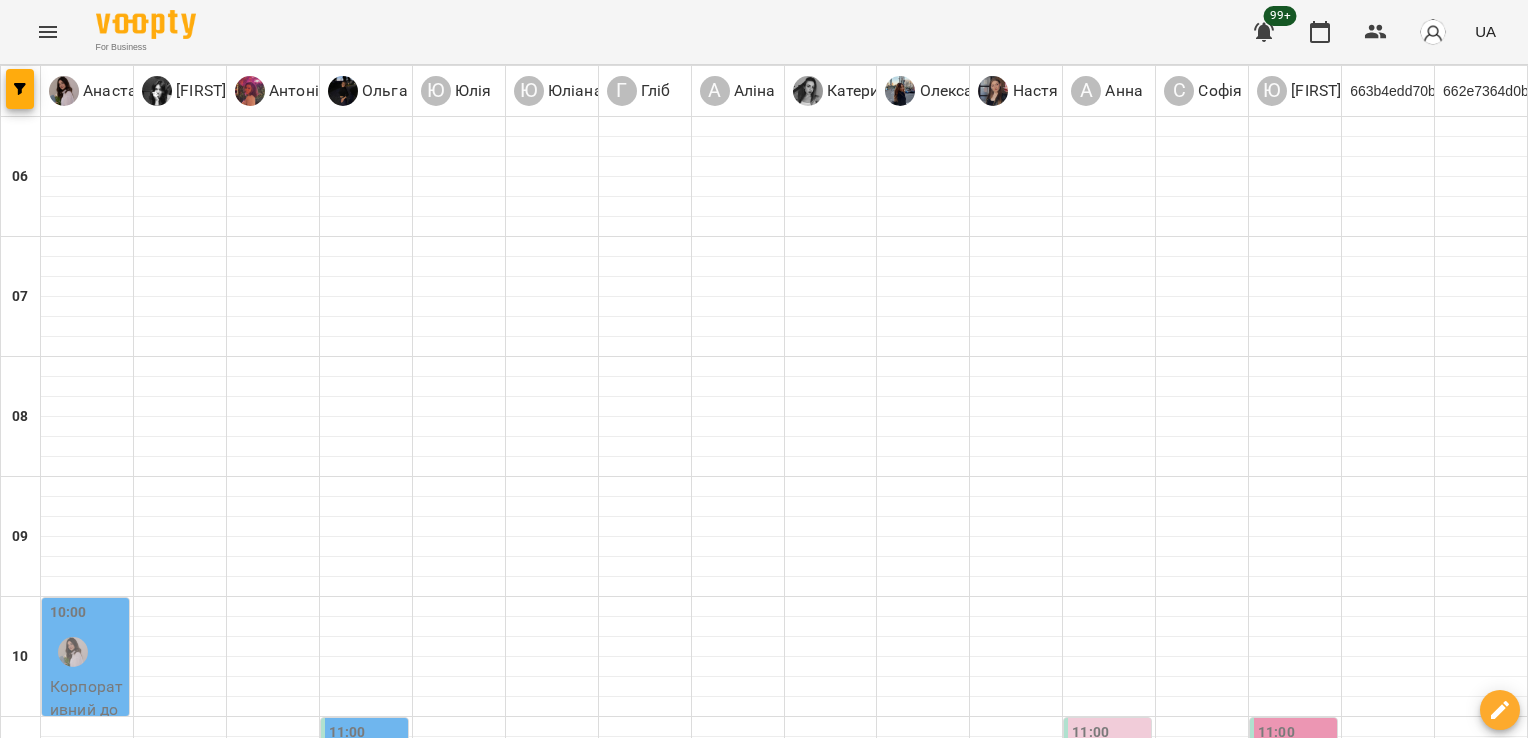 click on "Індив - дитина - база - [FIRST] child ( [FIRST] )" at bounding box center [180, 1574] 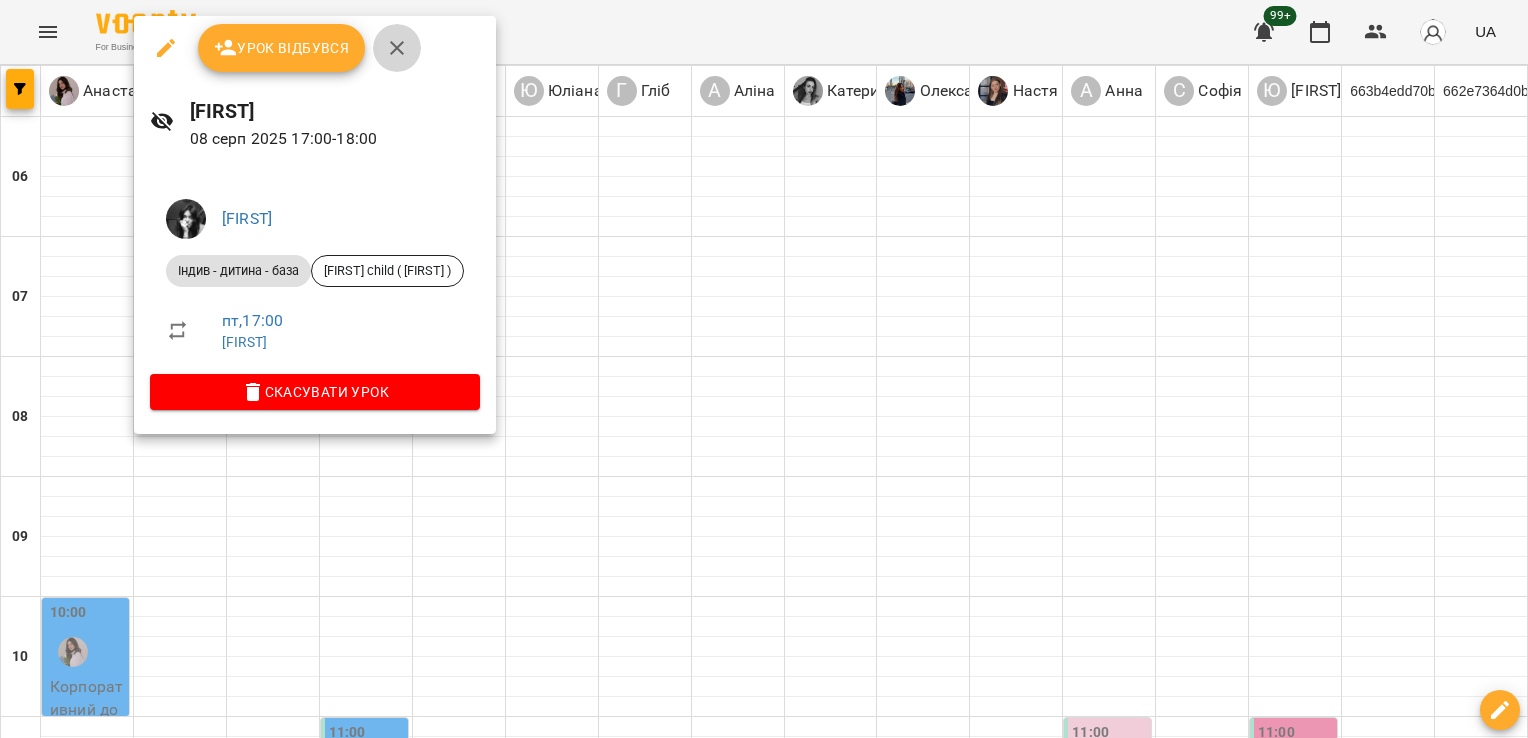 click 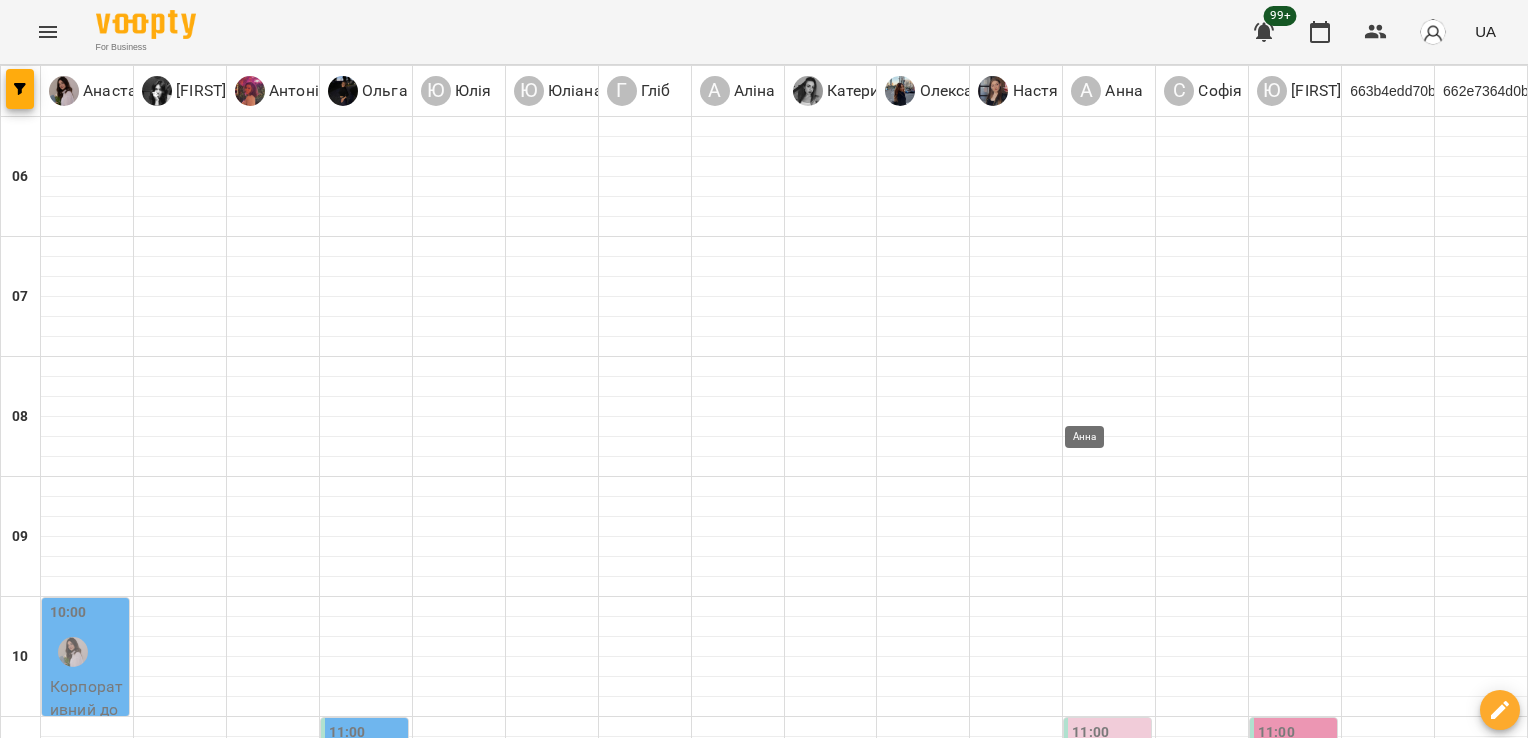 click on "Анна" at bounding box center [1095, 1492] 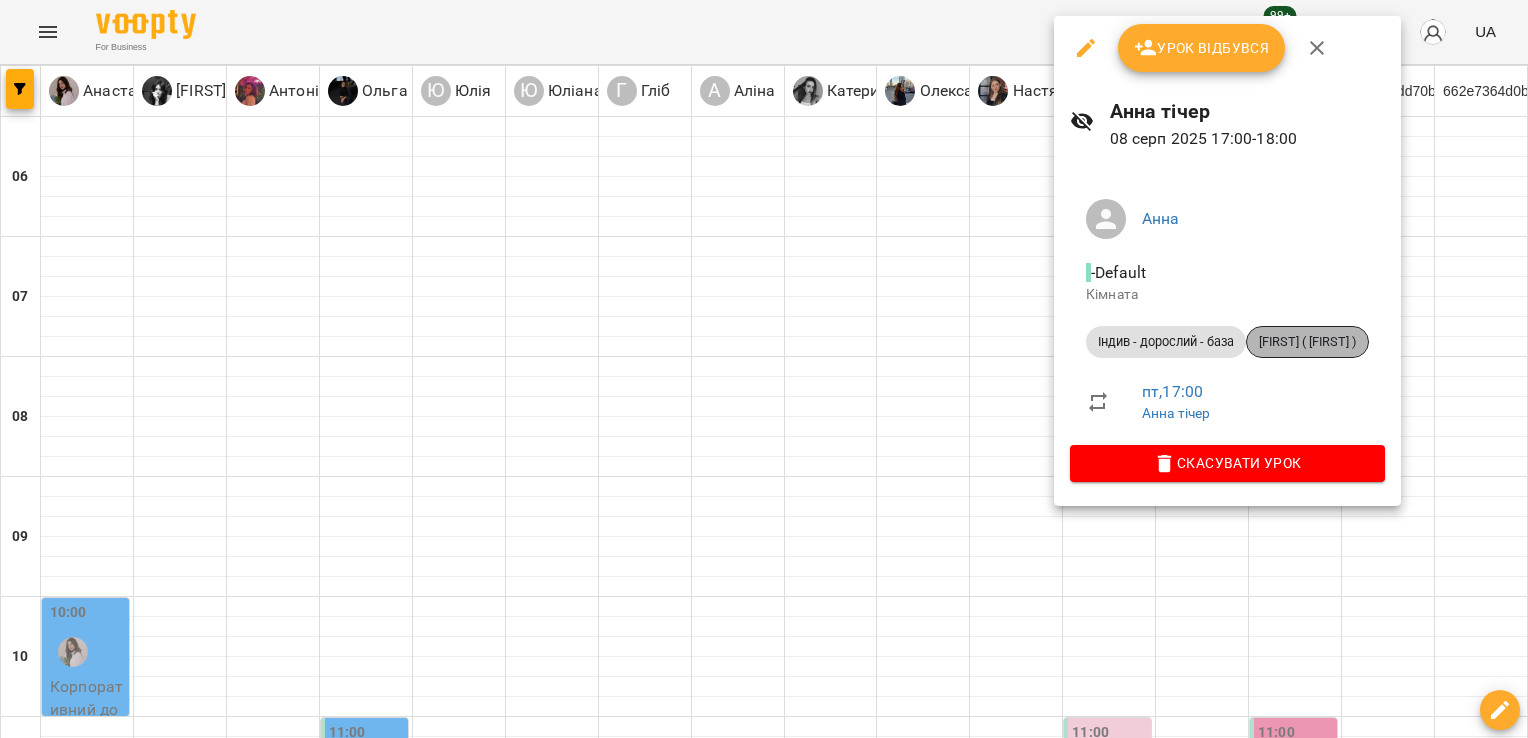 click on "[FIRST] ( [FIRST] )" at bounding box center [1307, 342] 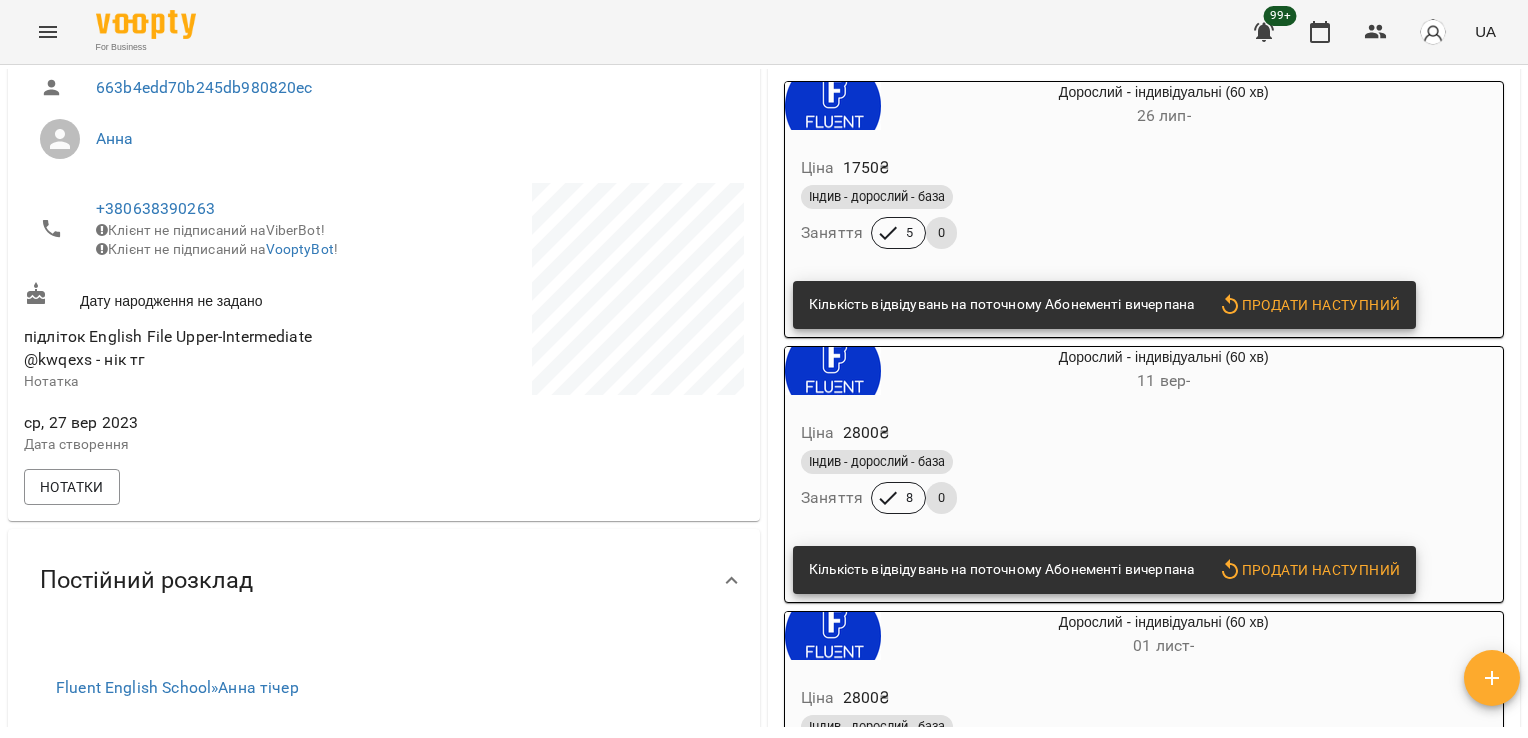 scroll, scrollTop: 0, scrollLeft: 0, axis: both 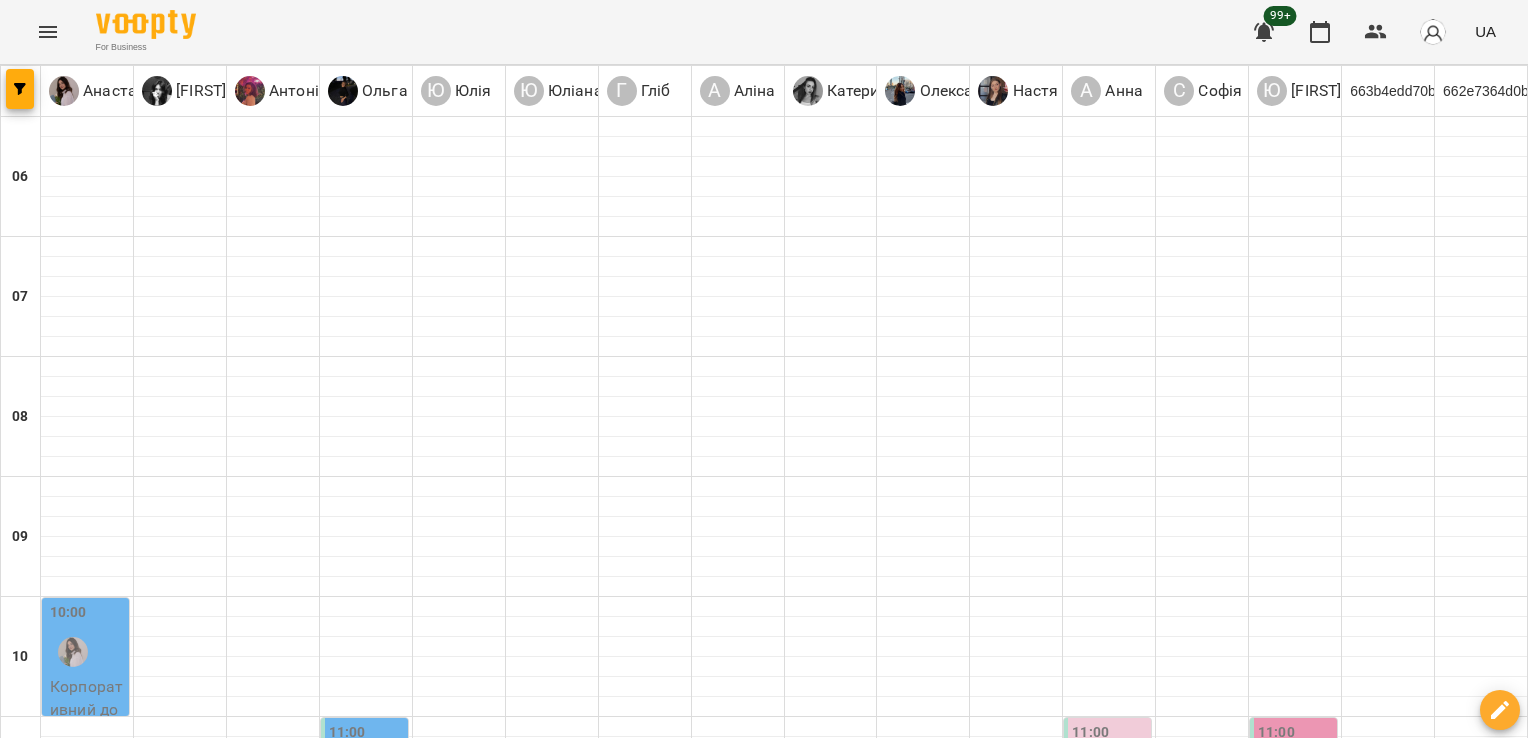 click on "Індив - дорослий - база - [NAME]" at bounding box center [1481, 1636] 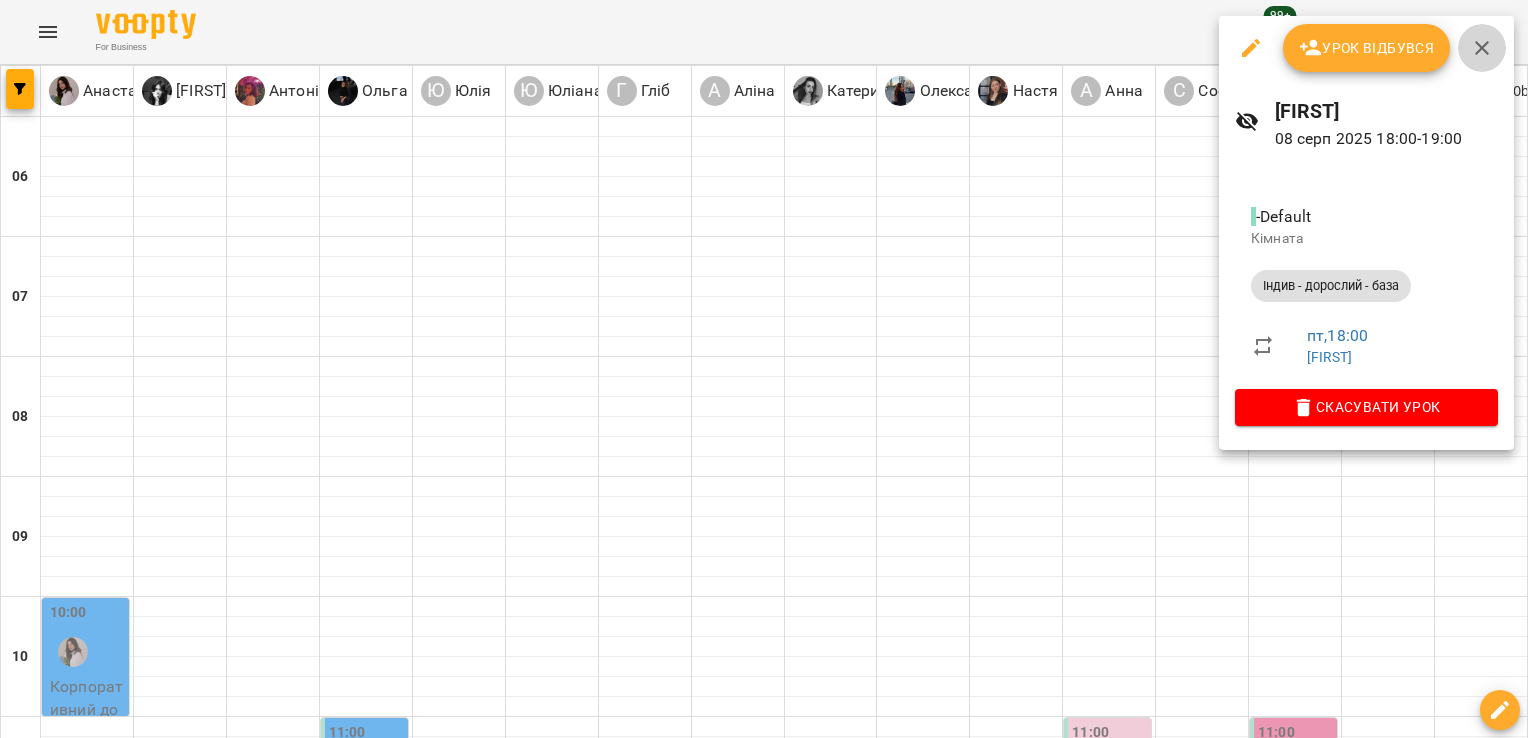 click 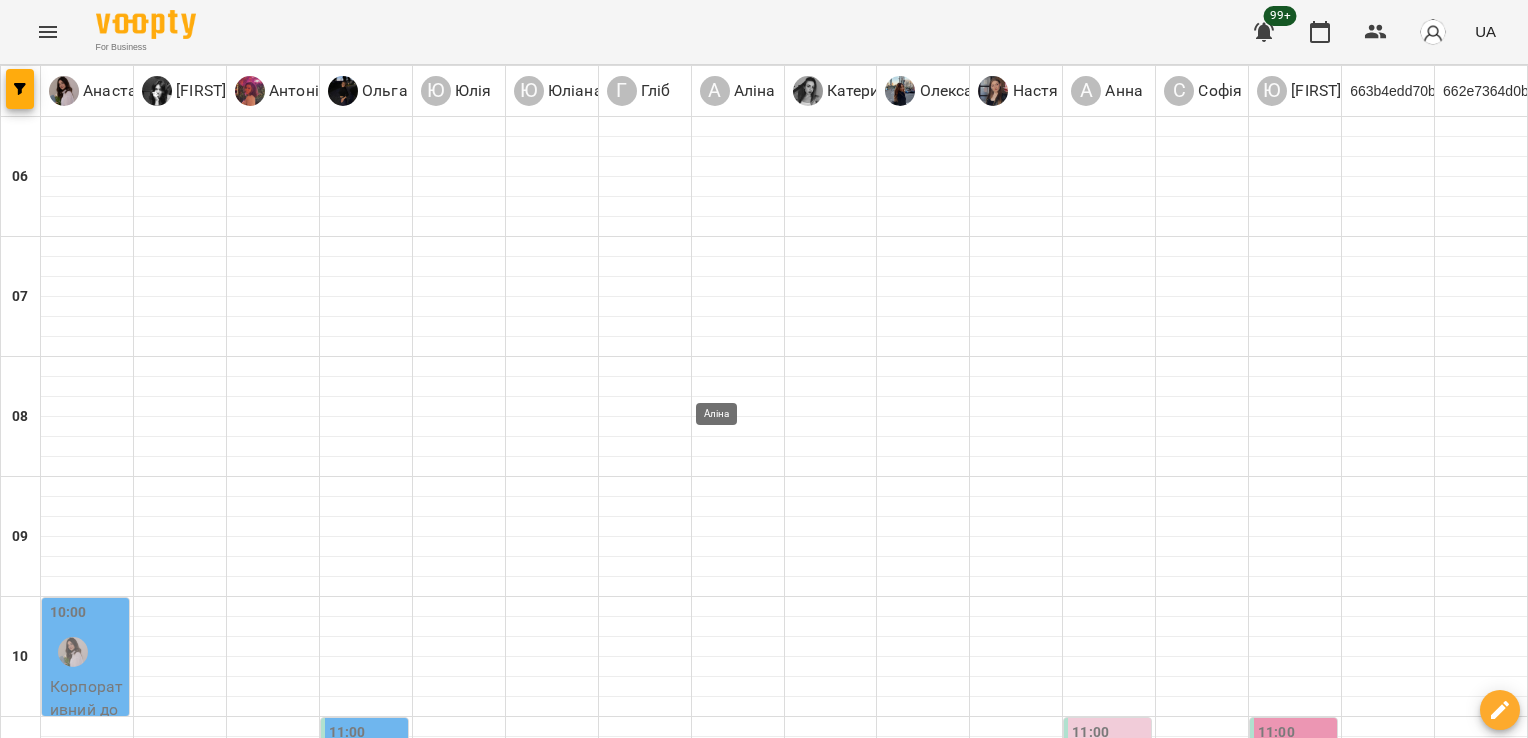 click on "Аліна" at bounding box center (724, 1612) 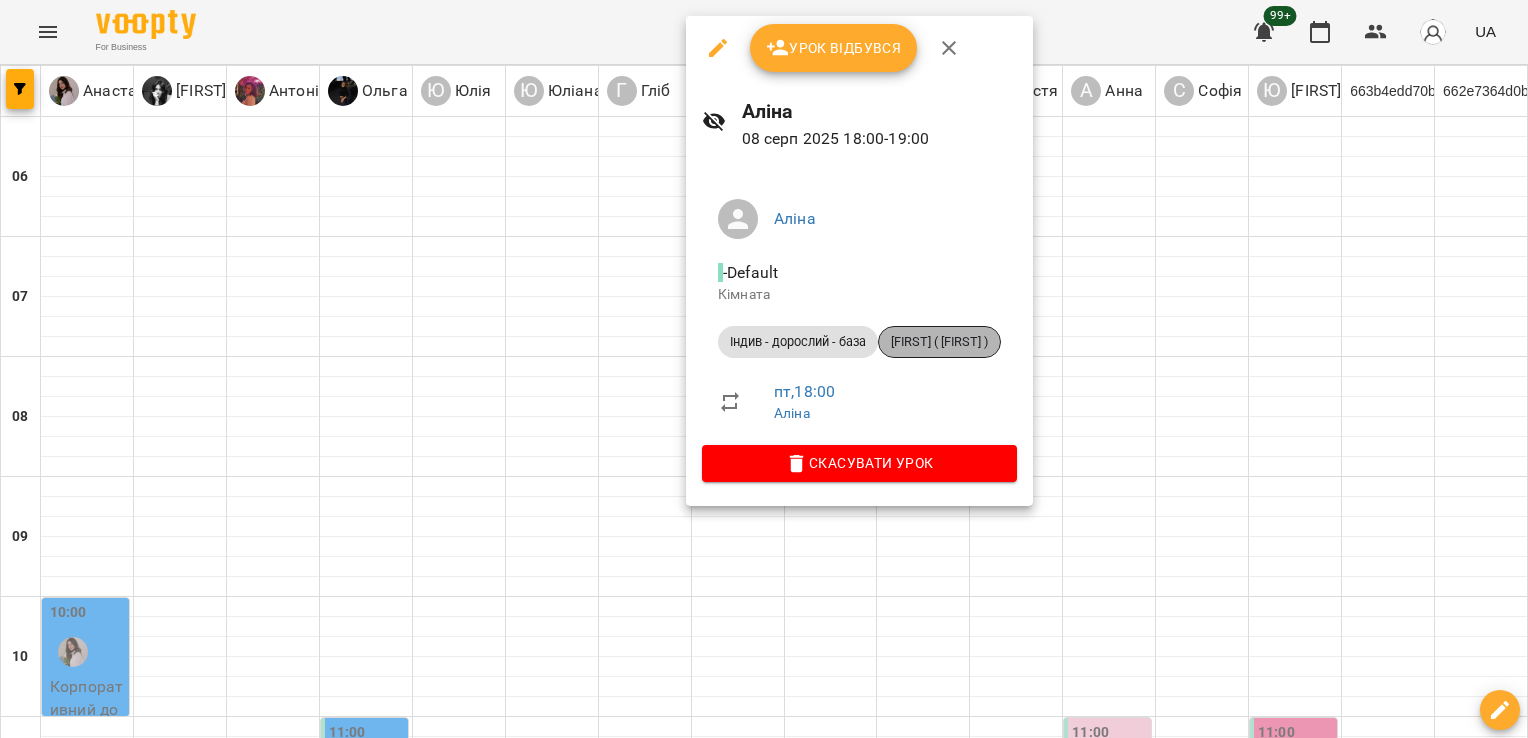 click on "[FIRST] ( [FIRST] )" at bounding box center (939, 342) 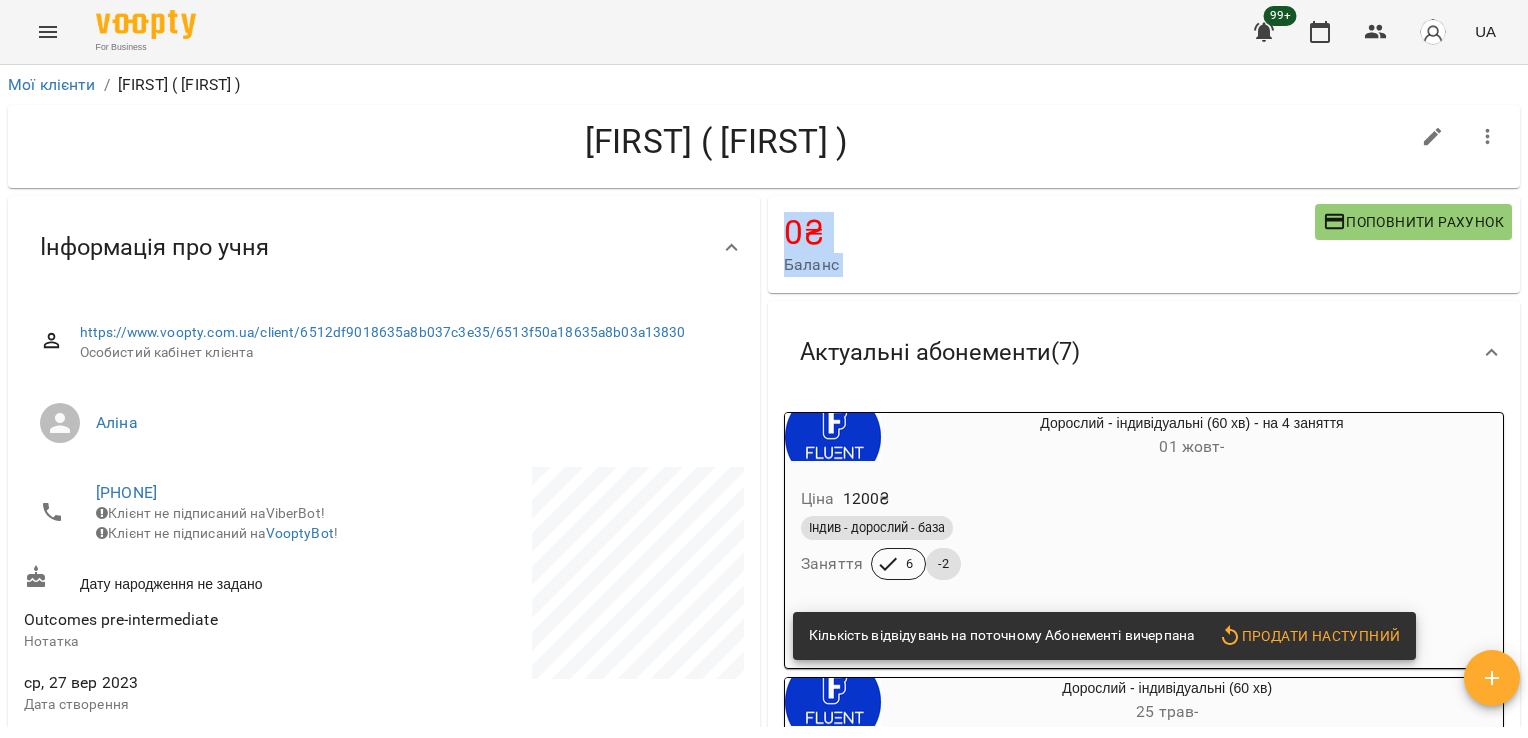drag, startPoint x: 1524, startPoint y: 130, endPoint x: 1475, endPoint y: 537, distance: 409.93903 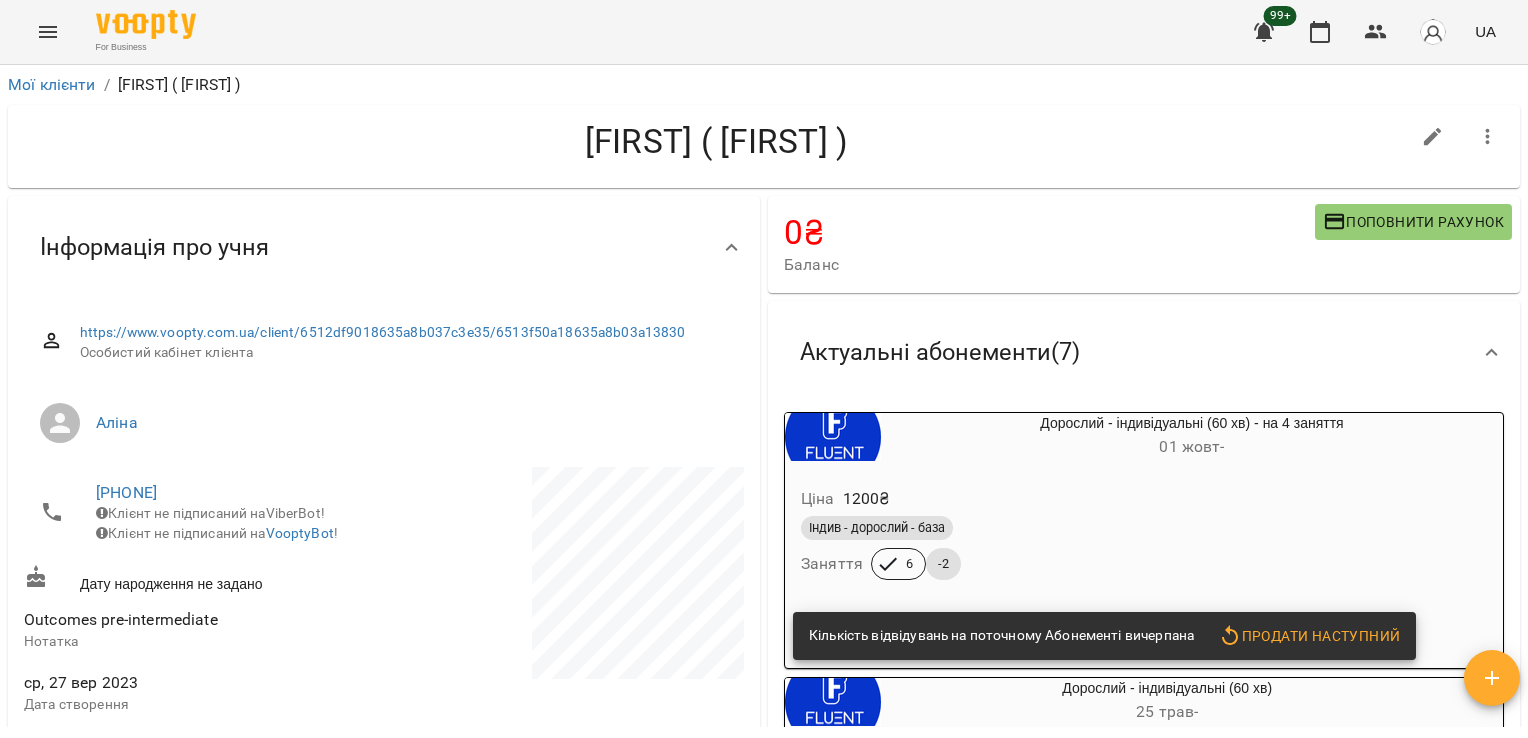 click on "Мої клієнти / [NAME] ([NAME])" at bounding box center [764, 85] 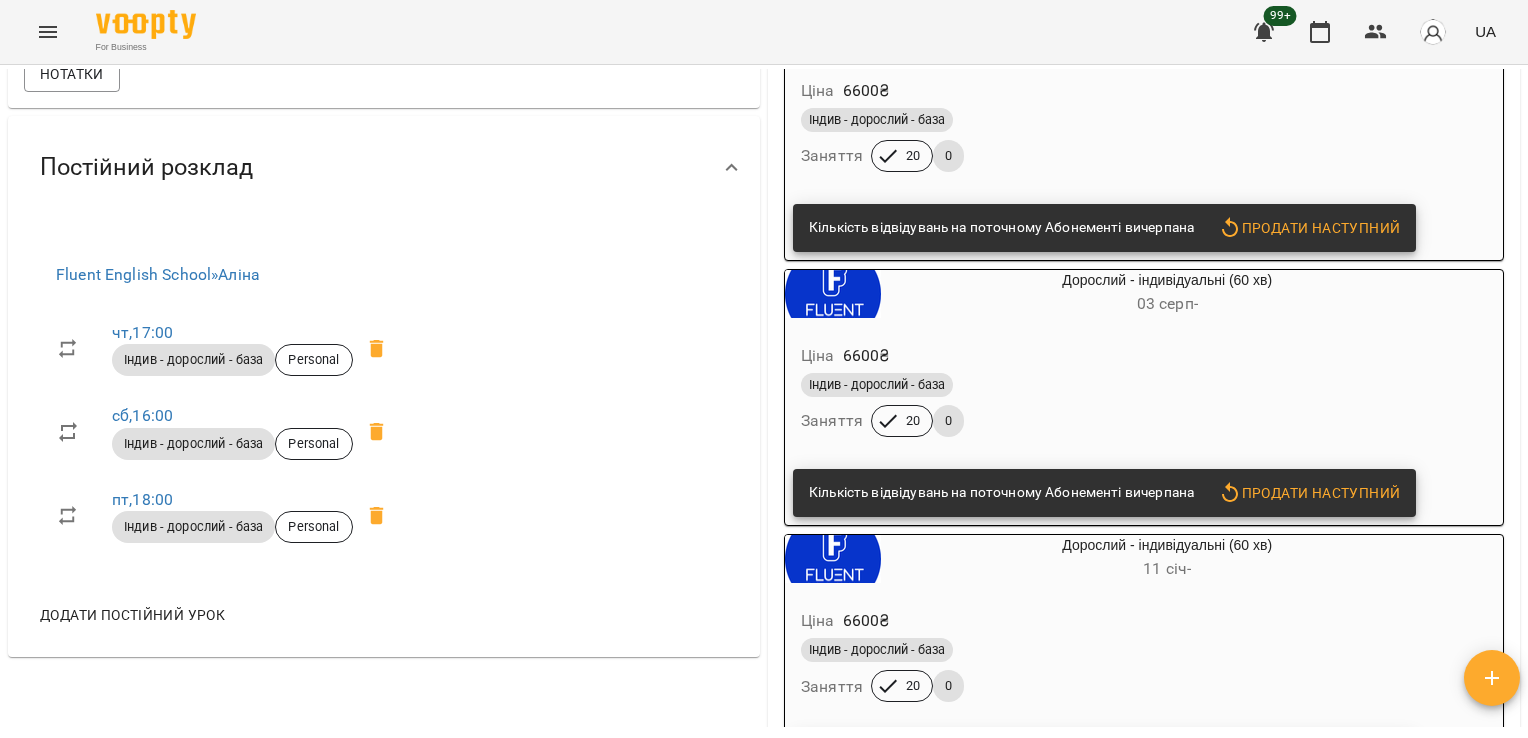 scroll, scrollTop: 0, scrollLeft: 0, axis: both 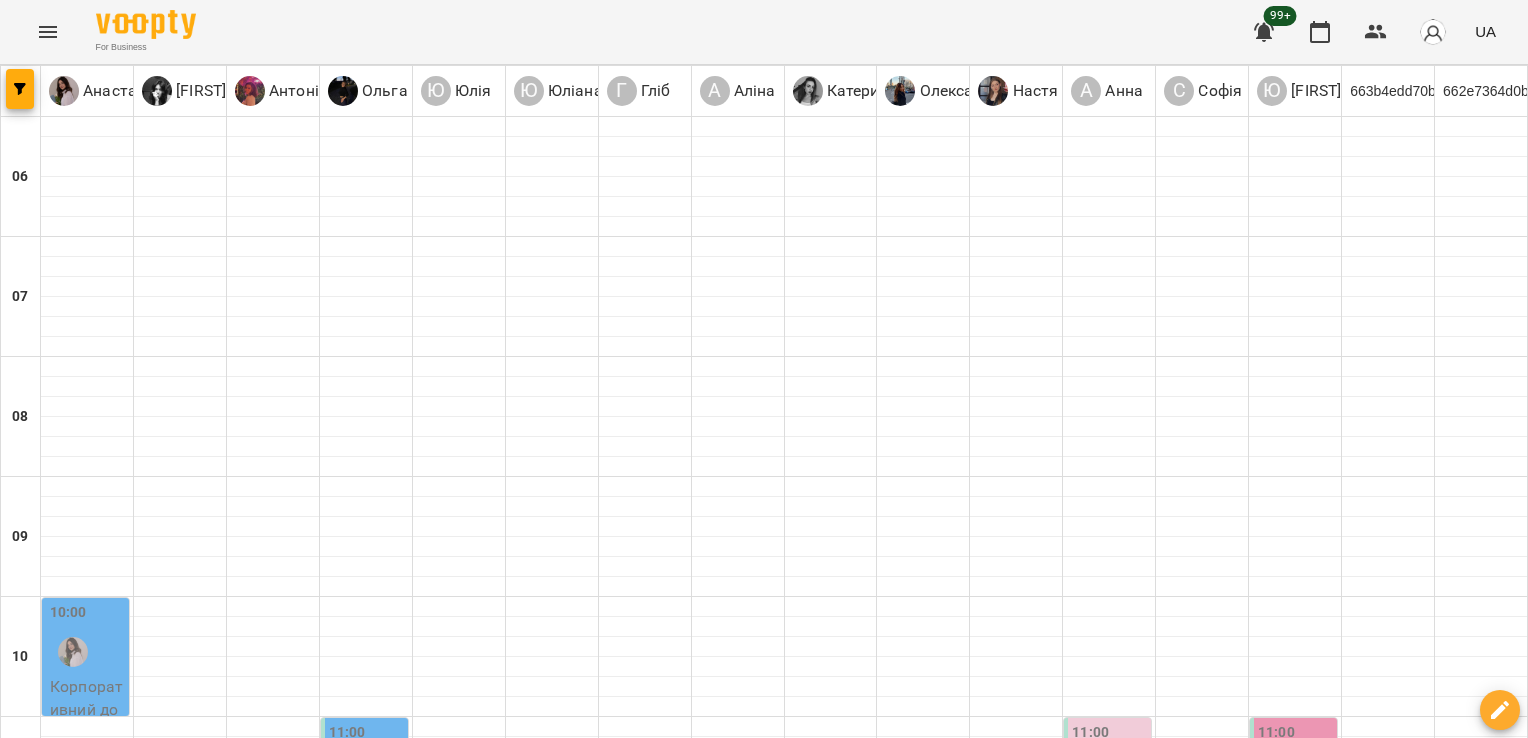 click on "Індив - дорослий - база - [FIRST] ( [FIRST] )" at bounding box center (738, 1694) 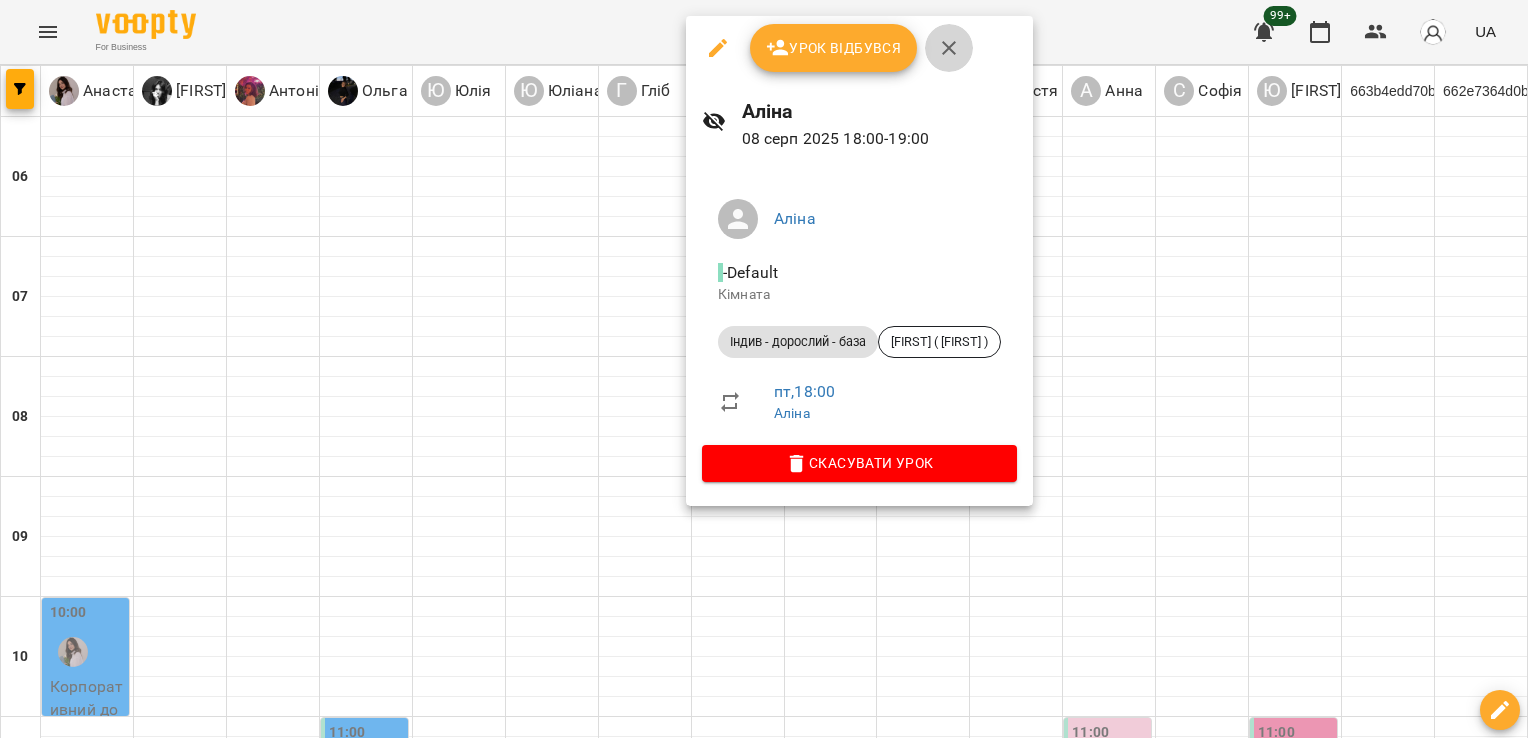 click 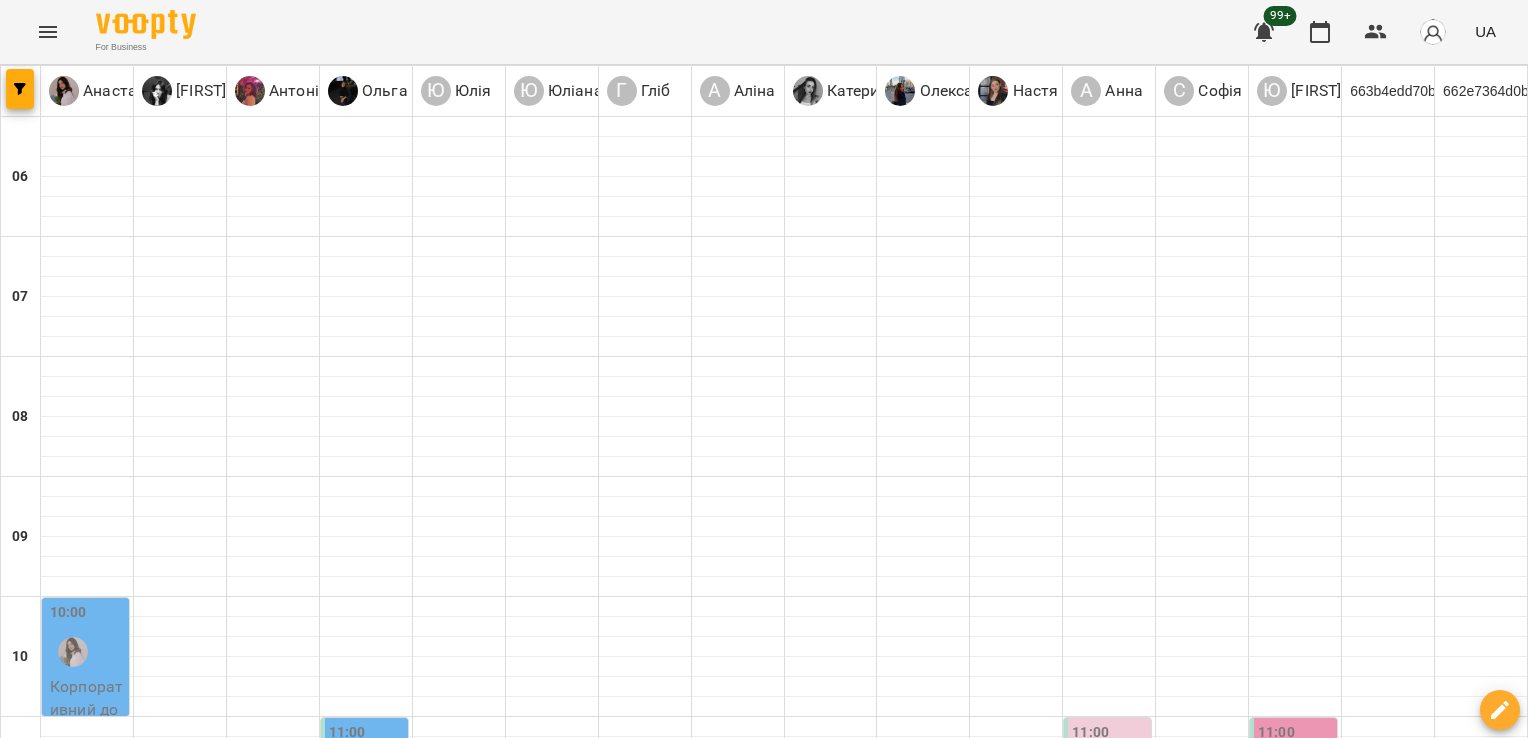click at bounding box center [166, 1612] 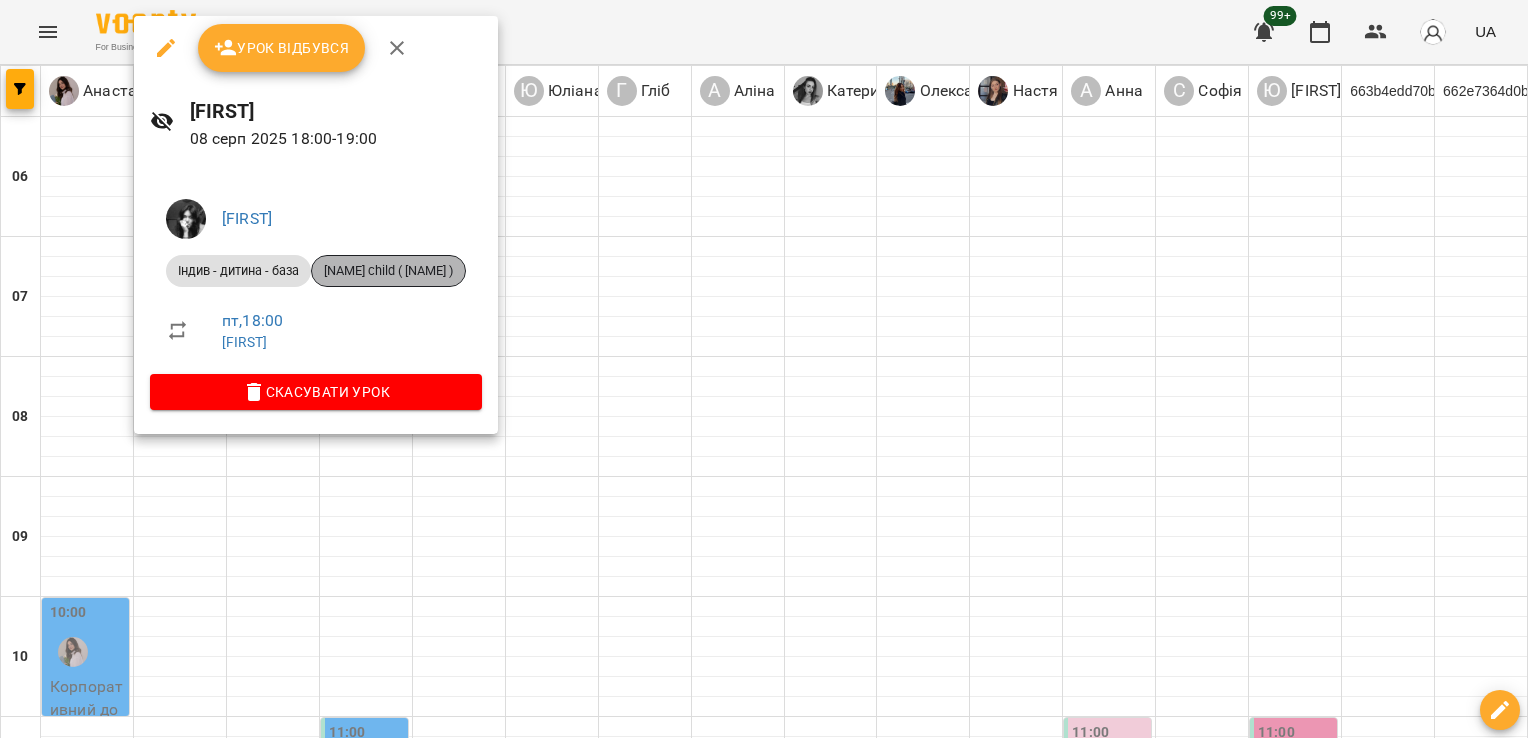 click on "[NAME] child ( [NAME] )" at bounding box center (388, 271) 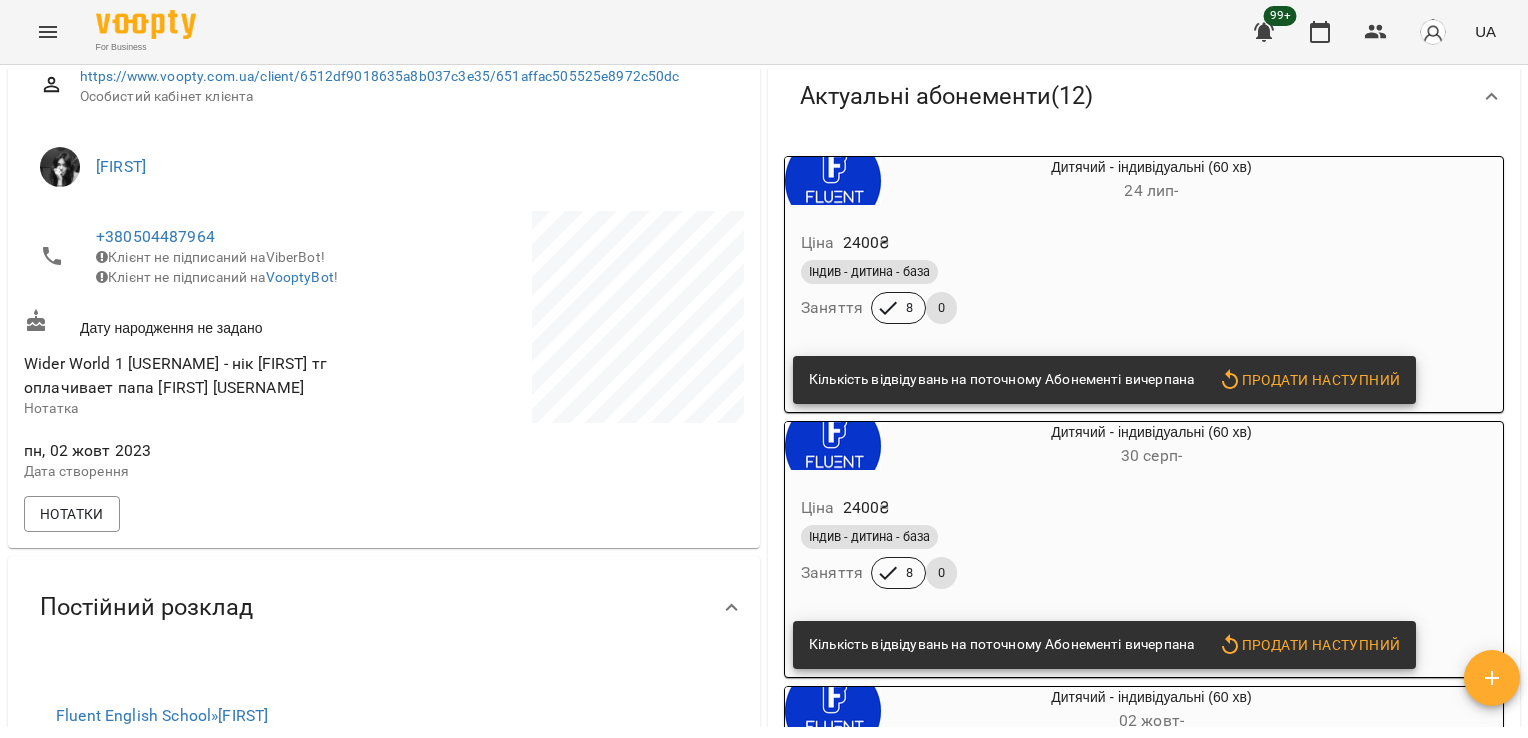 scroll, scrollTop: 0, scrollLeft: 0, axis: both 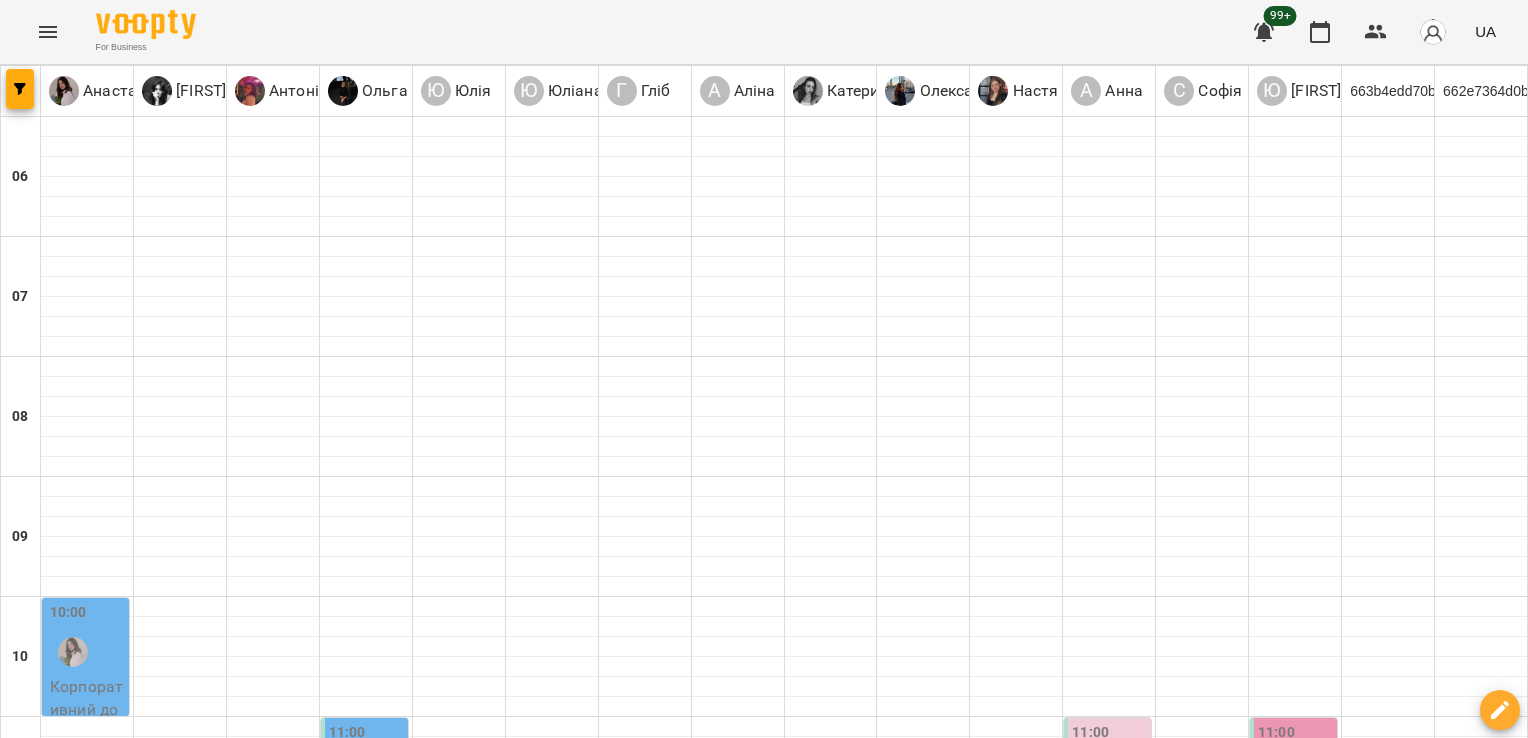 click on "Індив - дитина - база - [FIRST] child ( [FIRST] )" at bounding box center [180, 1694] 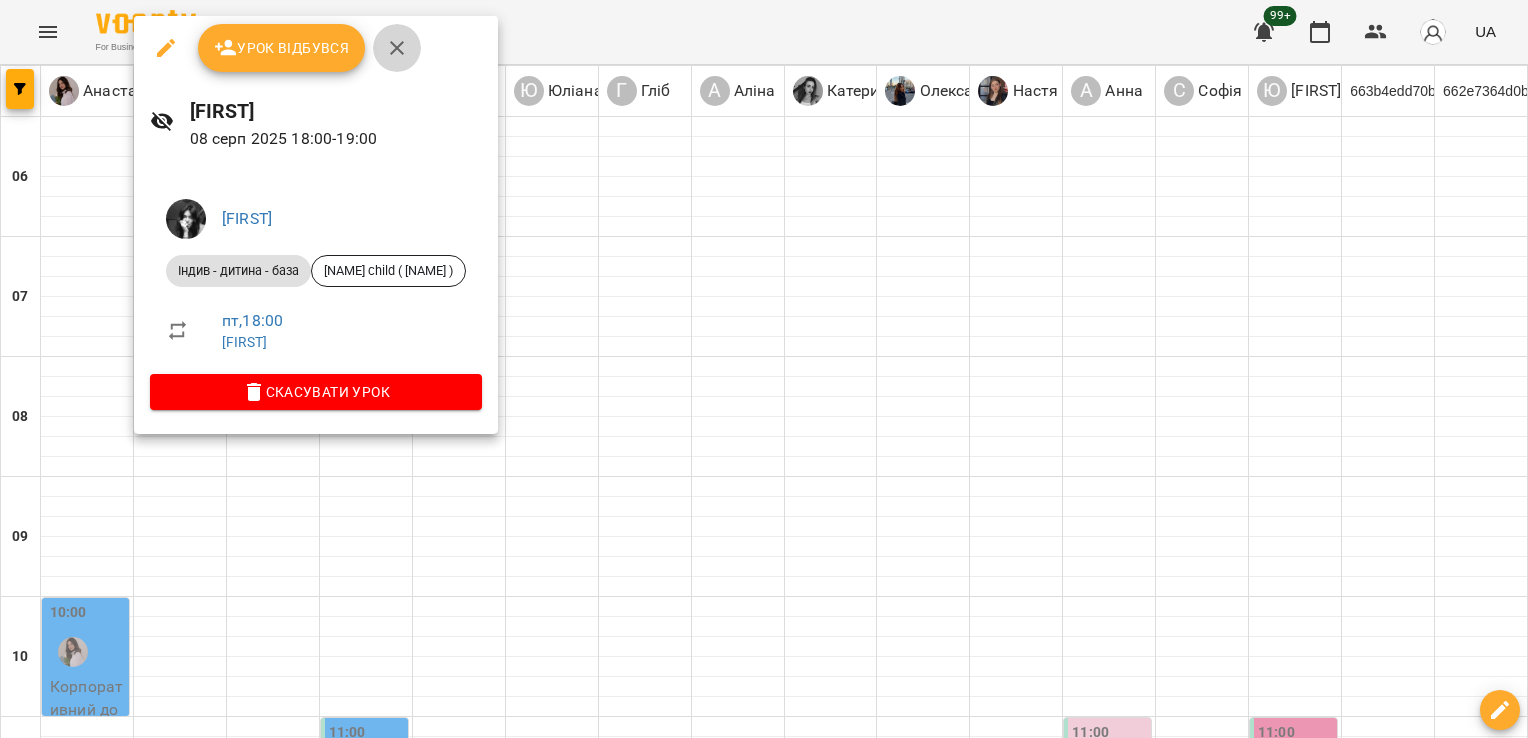 click 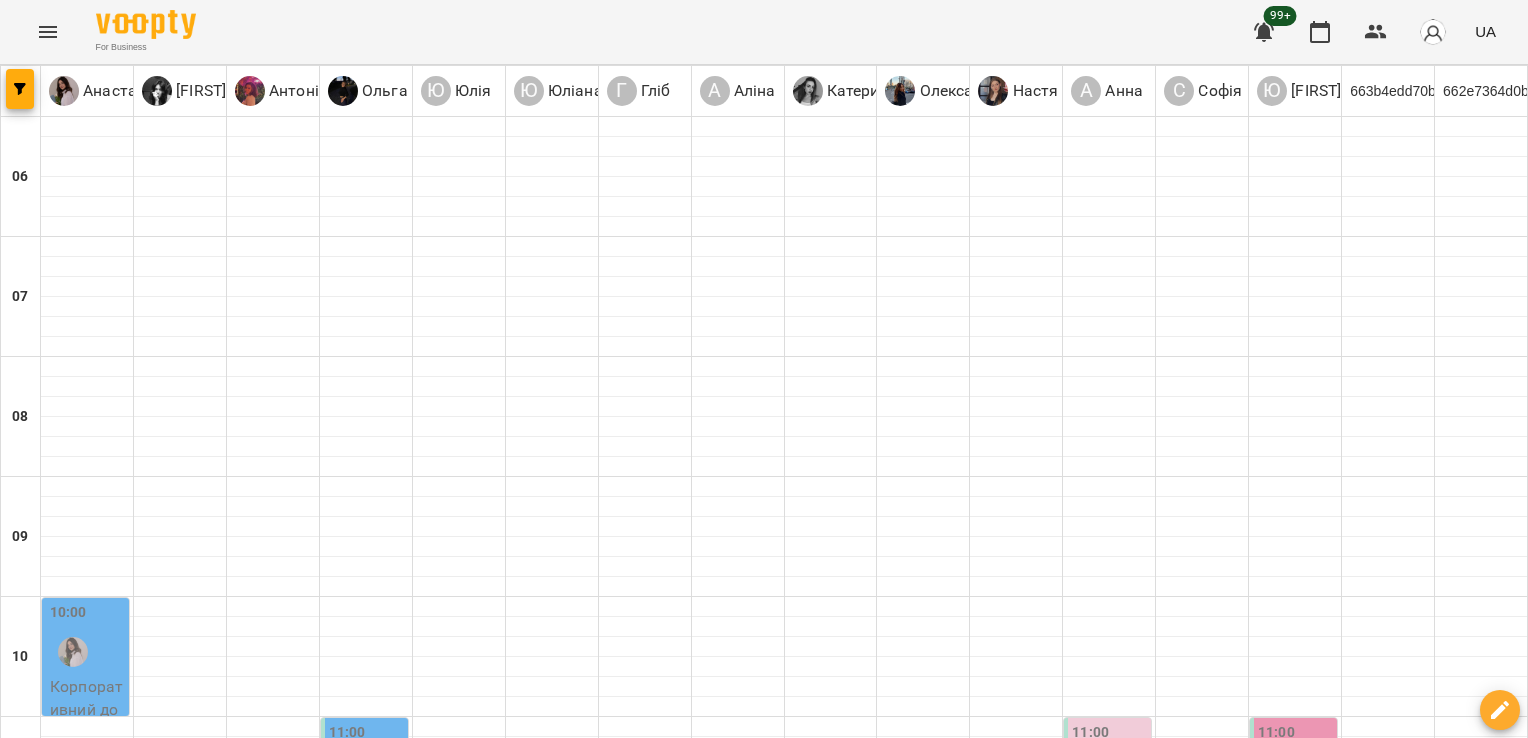 click on "Індив - дорослий - база - [FIRST] teen ( [FIRST] )" at bounding box center (87, 1814) 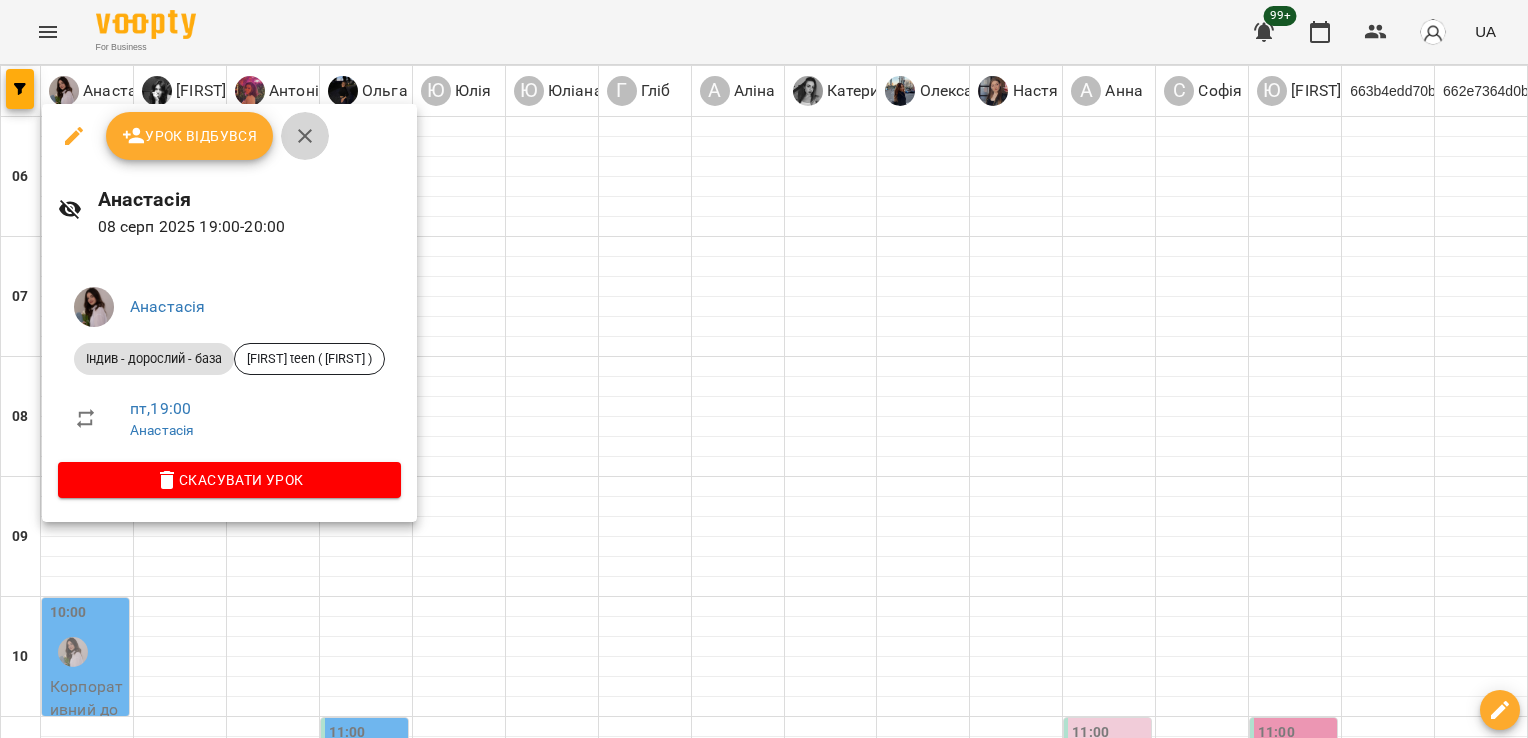 click 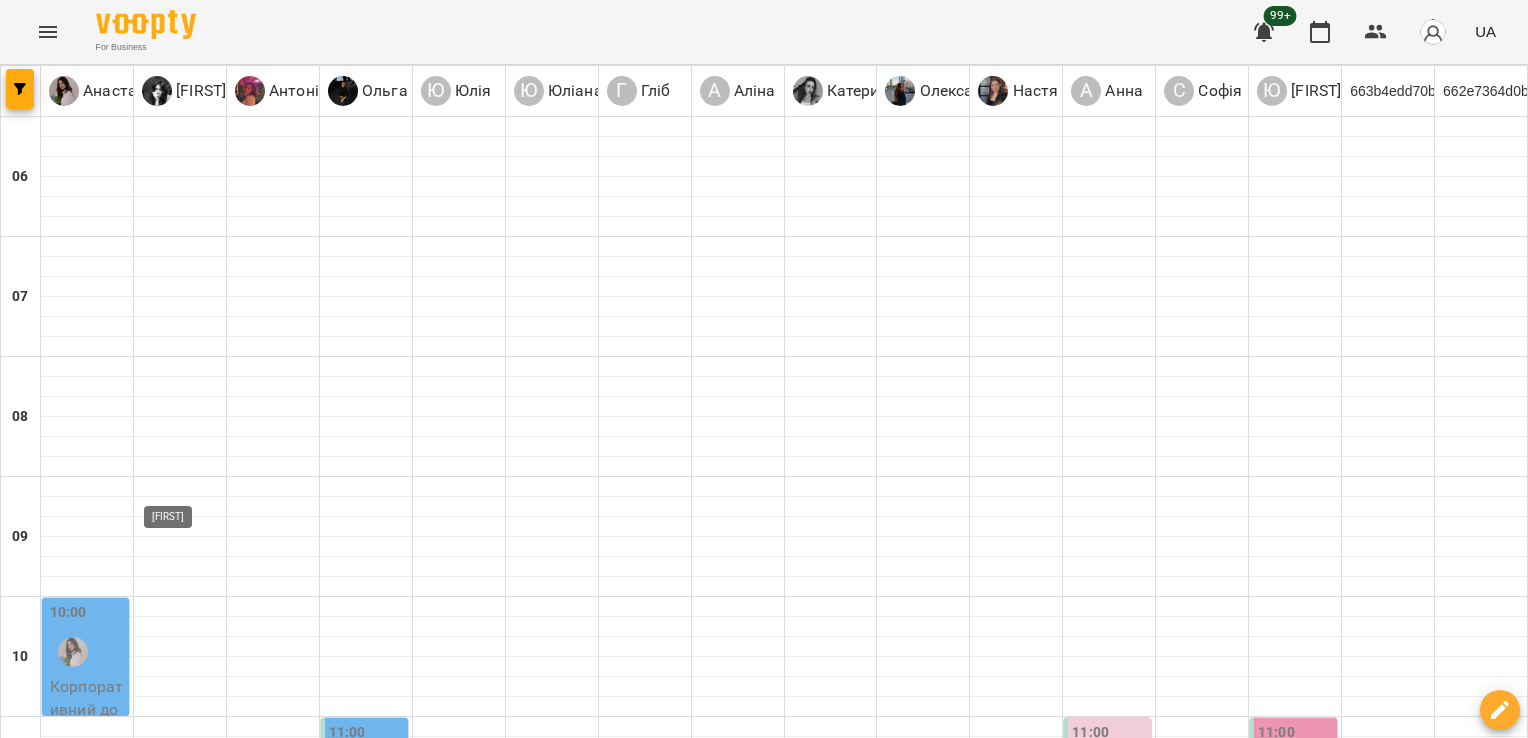 click at bounding box center [166, 1732] 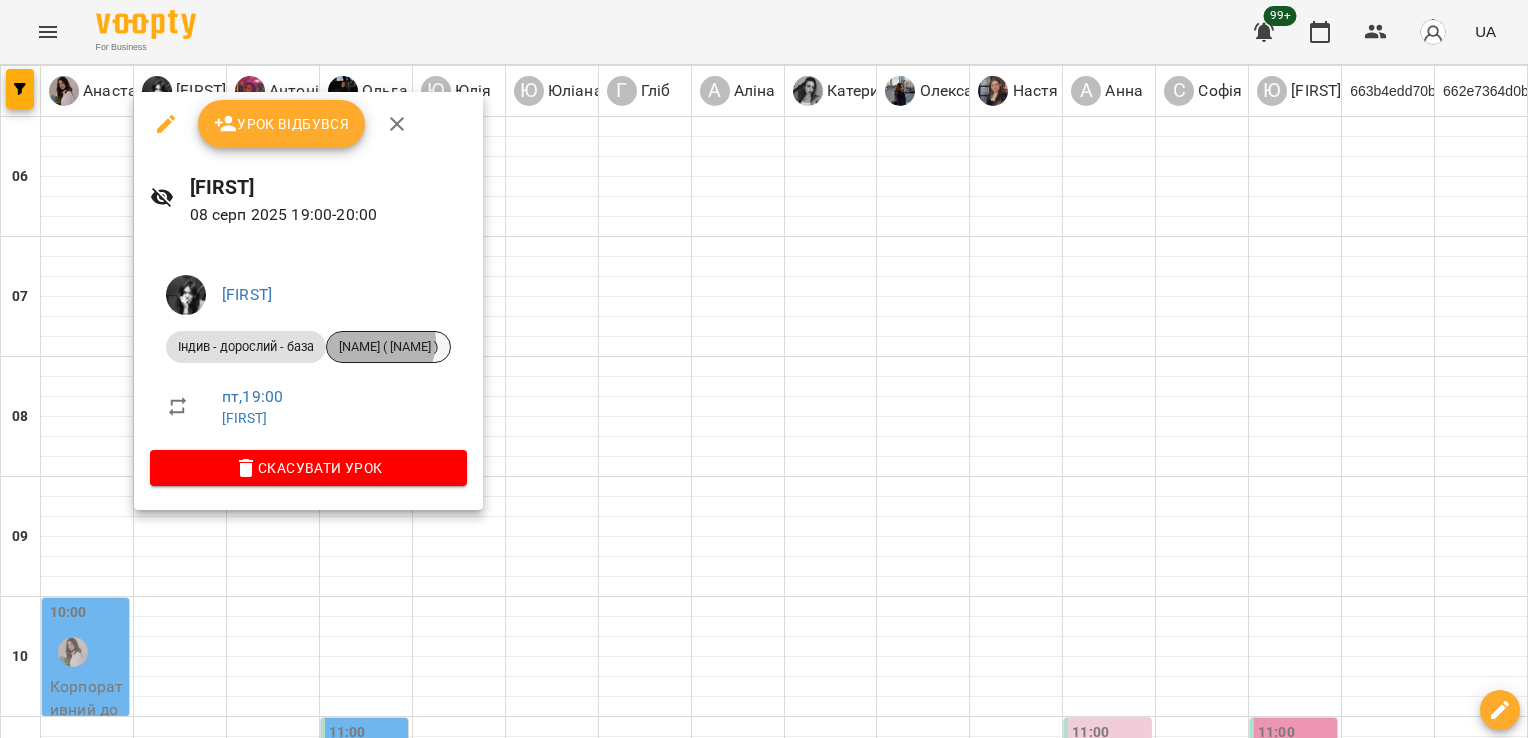 click on "[NAME] ( [NAME] )" at bounding box center (388, 347) 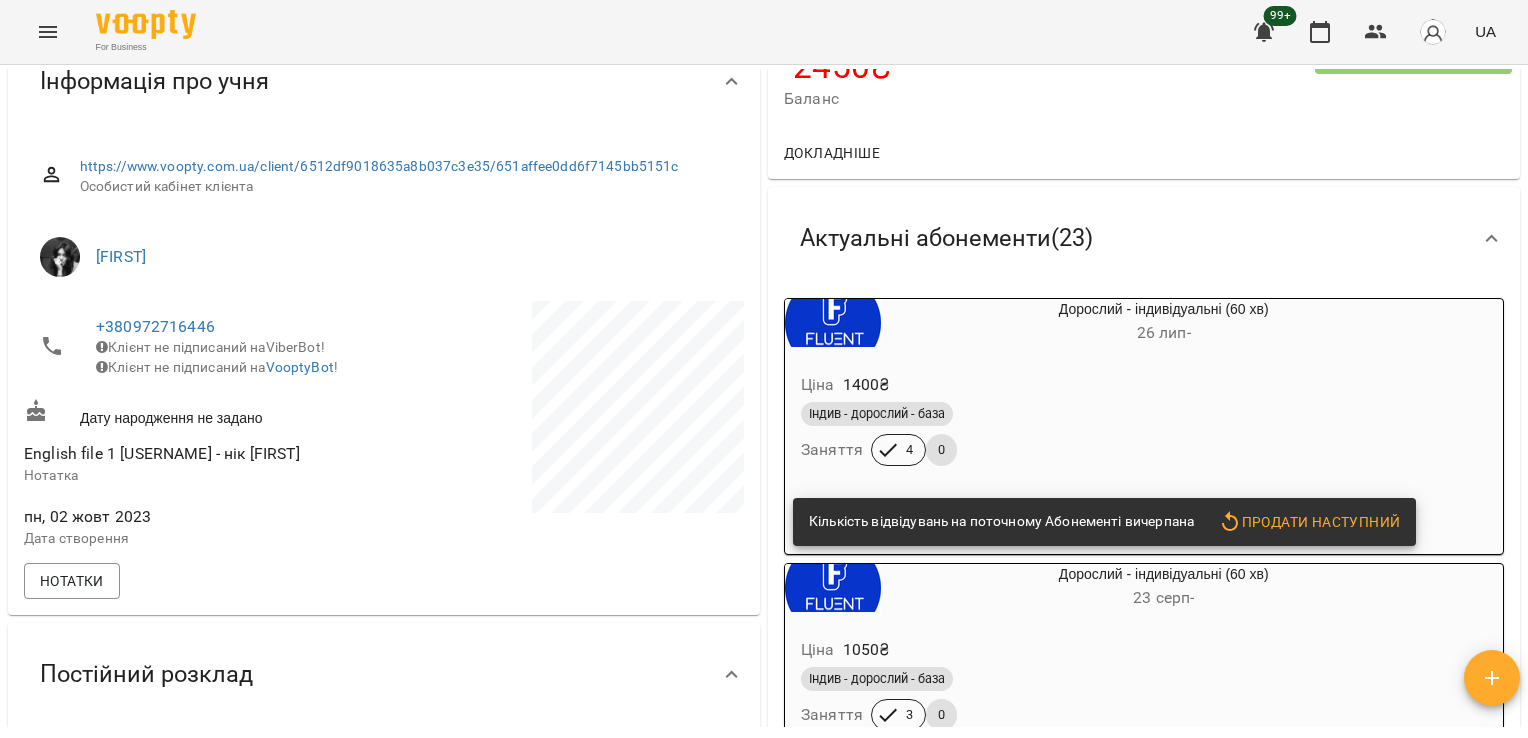scroll, scrollTop: 0, scrollLeft: 0, axis: both 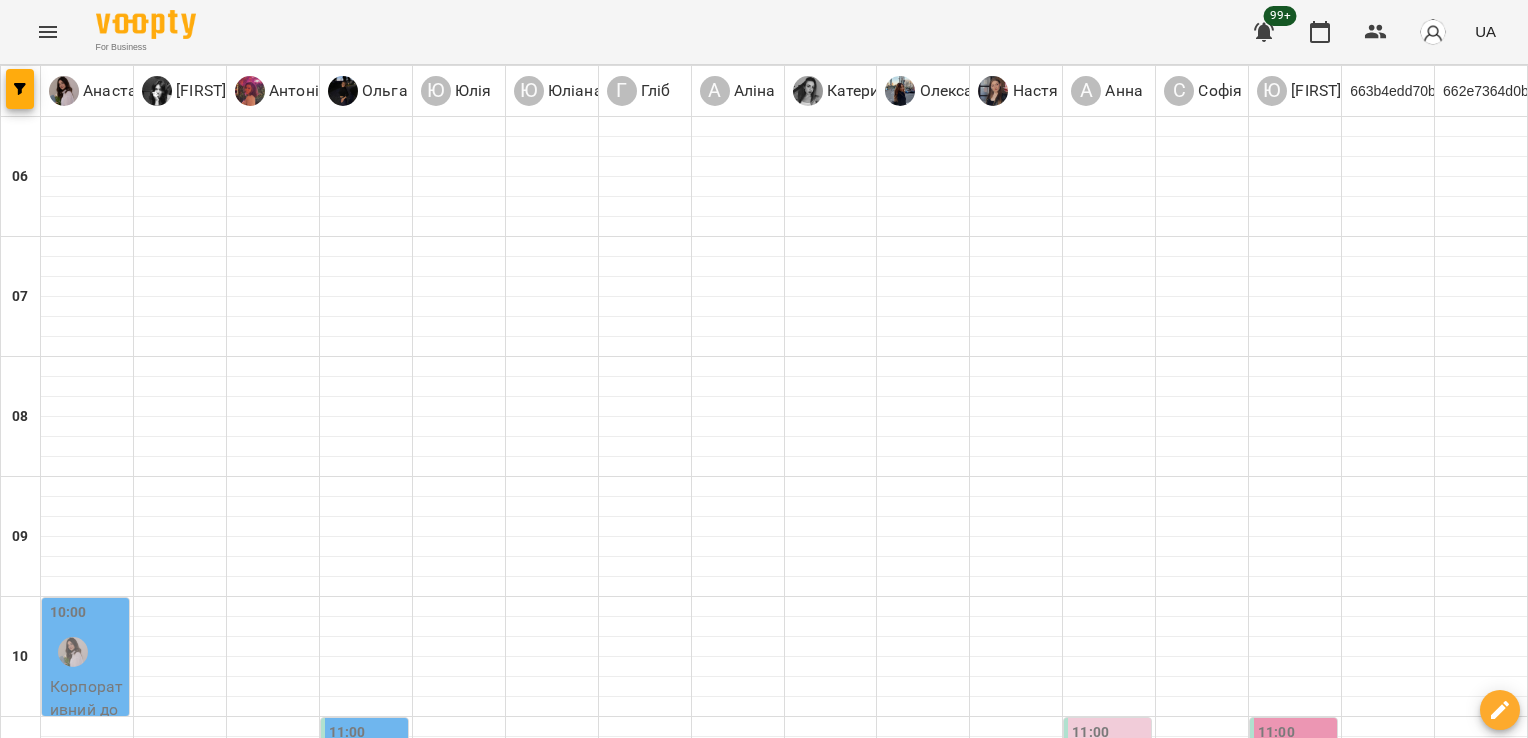 click on "Індив - дорослий - база - [NAME] ( [NAME] )" at bounding box center [180, 1814] 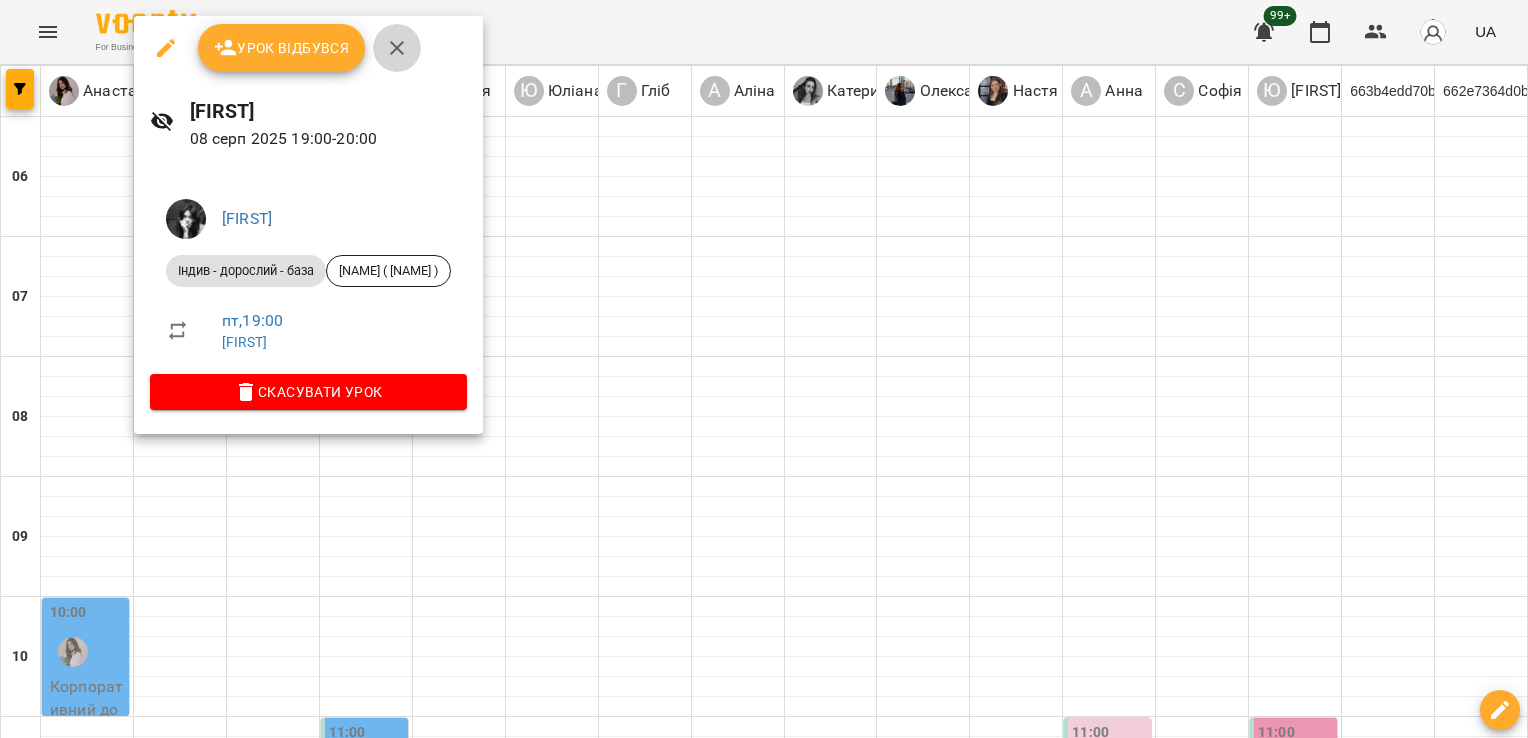 click 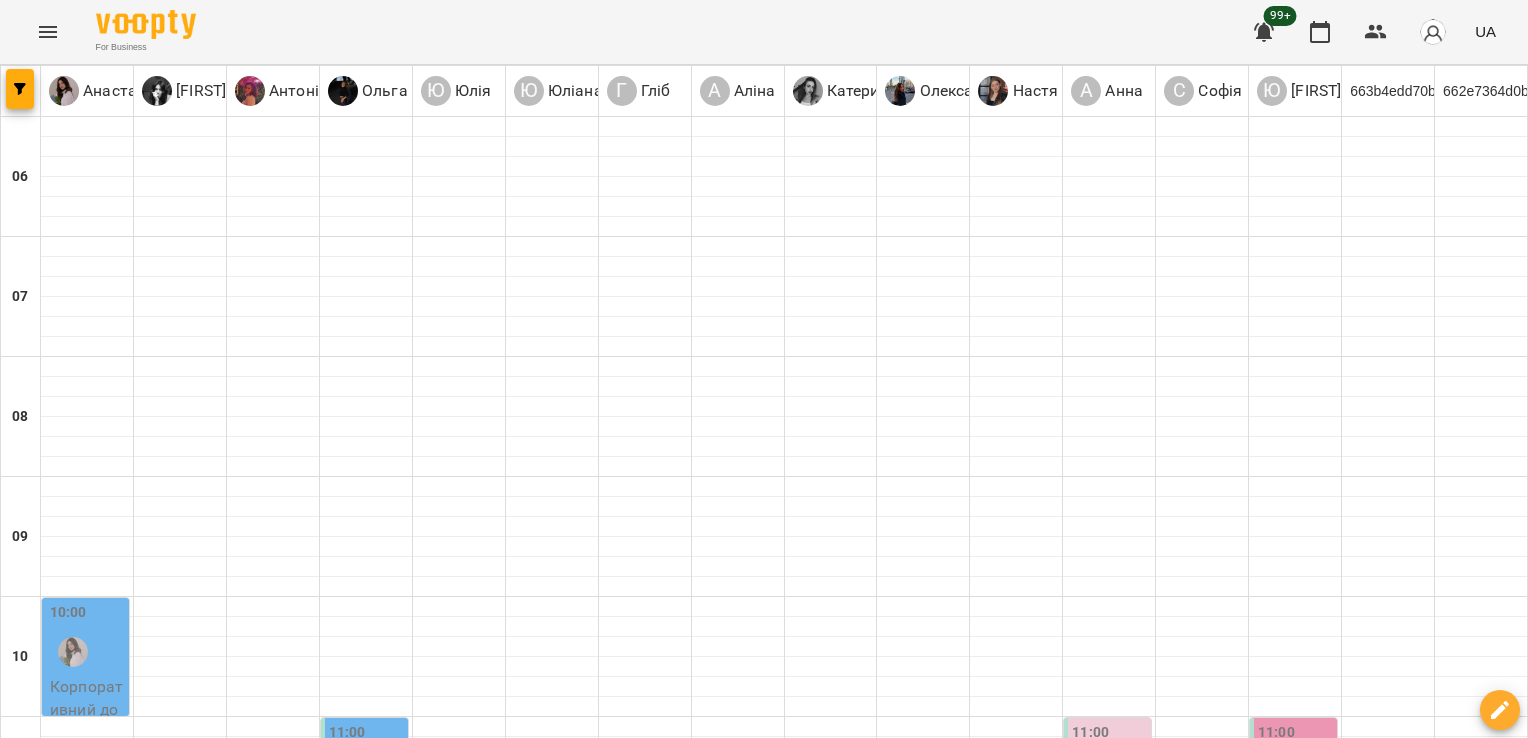 click on "[FIRST] 1" at bounding box center [1281, 1792] 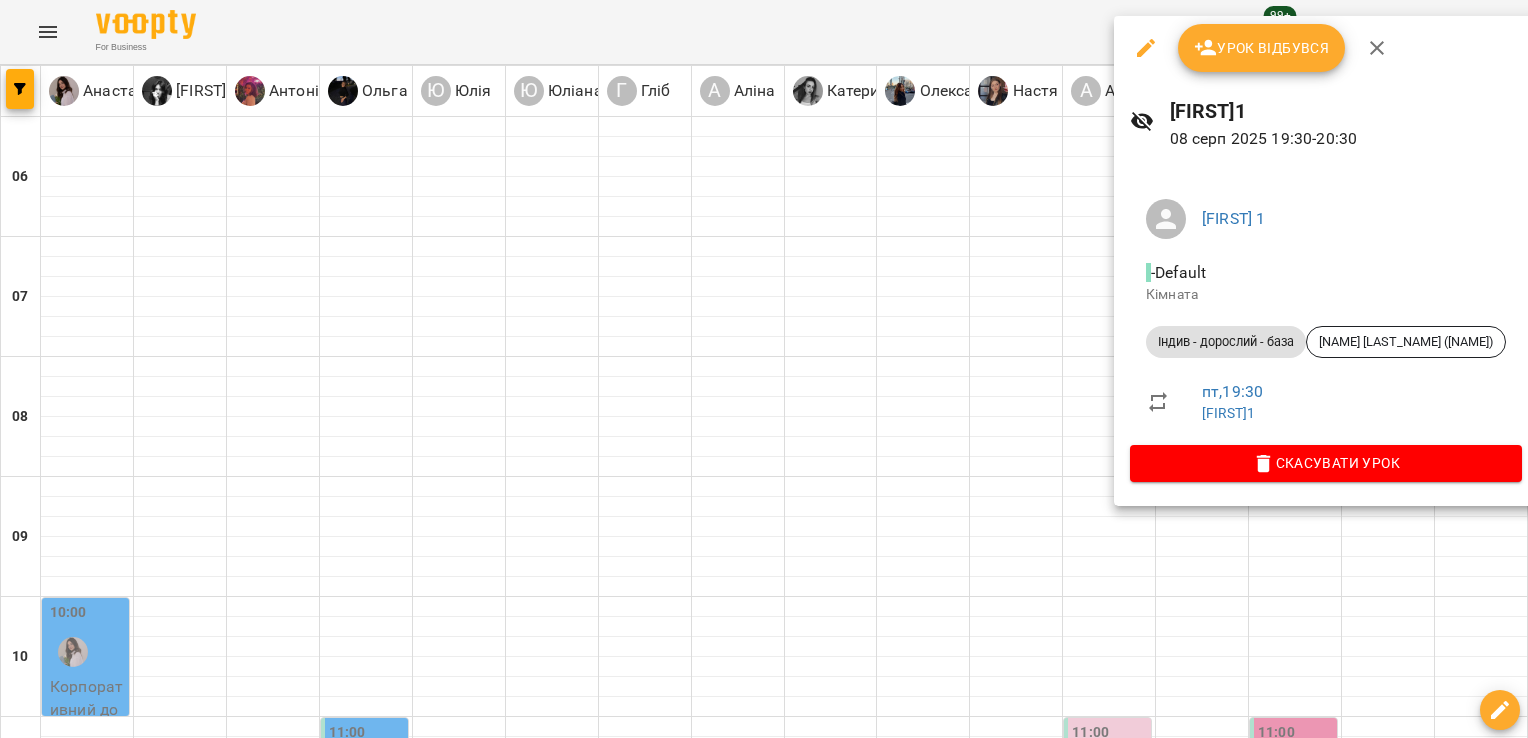 click 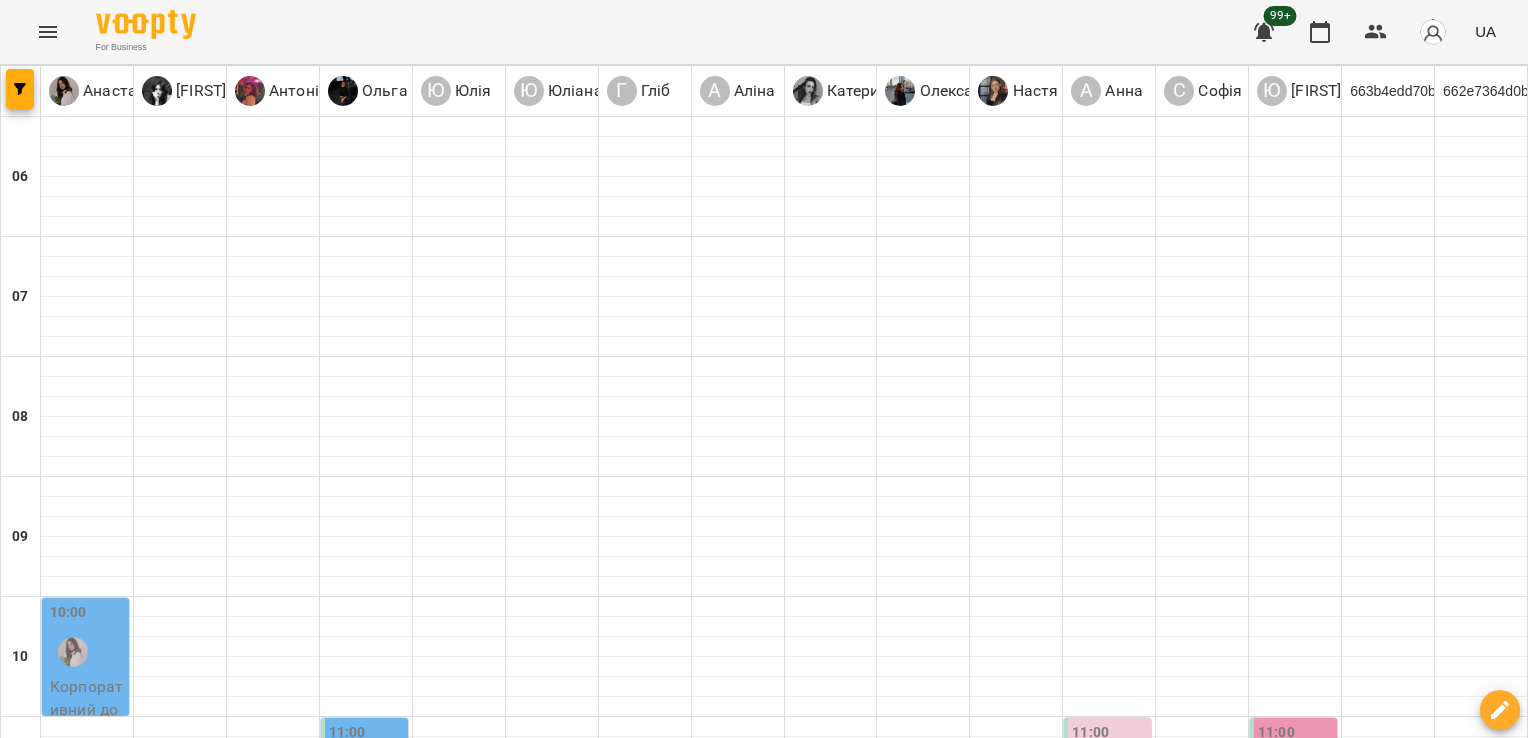 click on "20:00" at bounding box center (180, 1838) 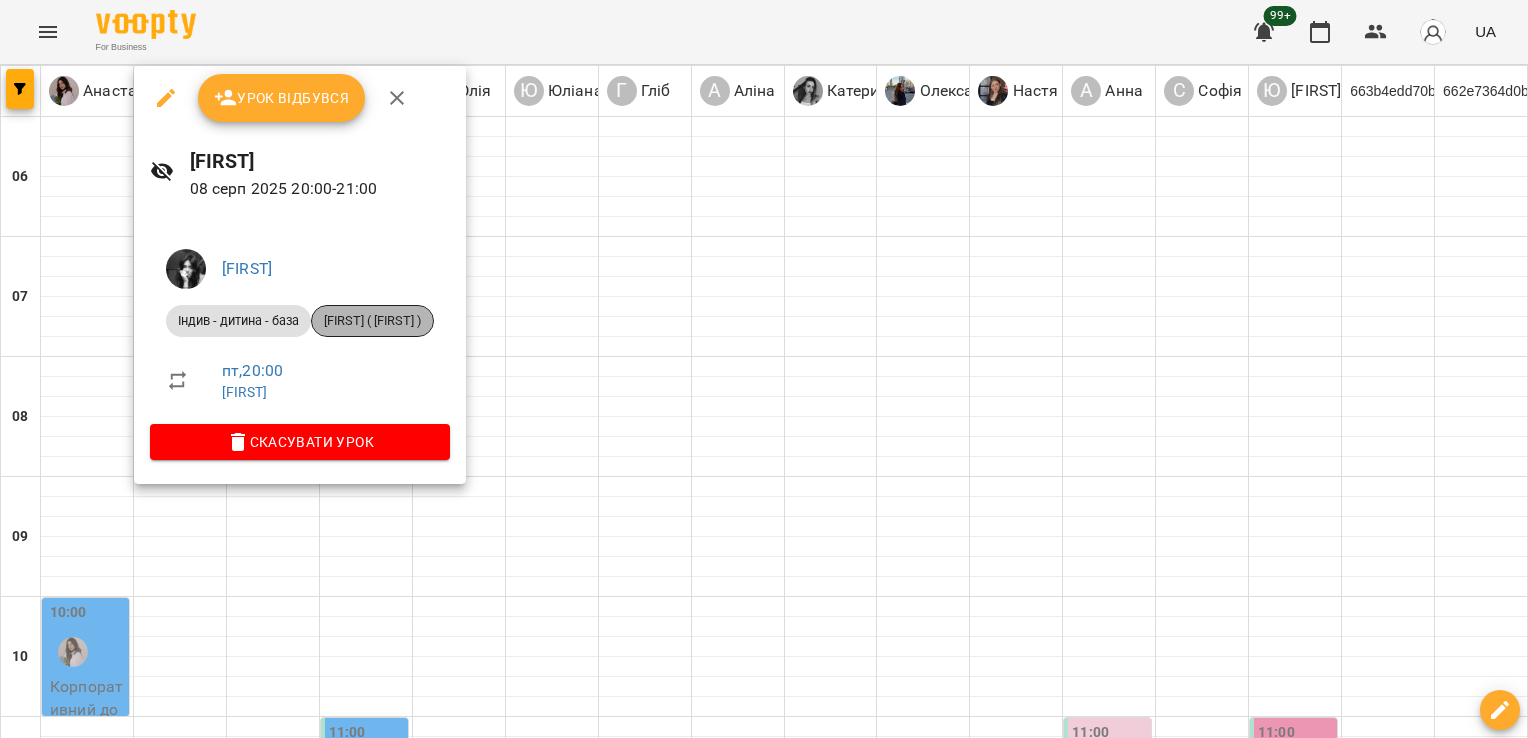 click on "[FIRST] ( [FIRST] )" at bounding box center (372, 321) 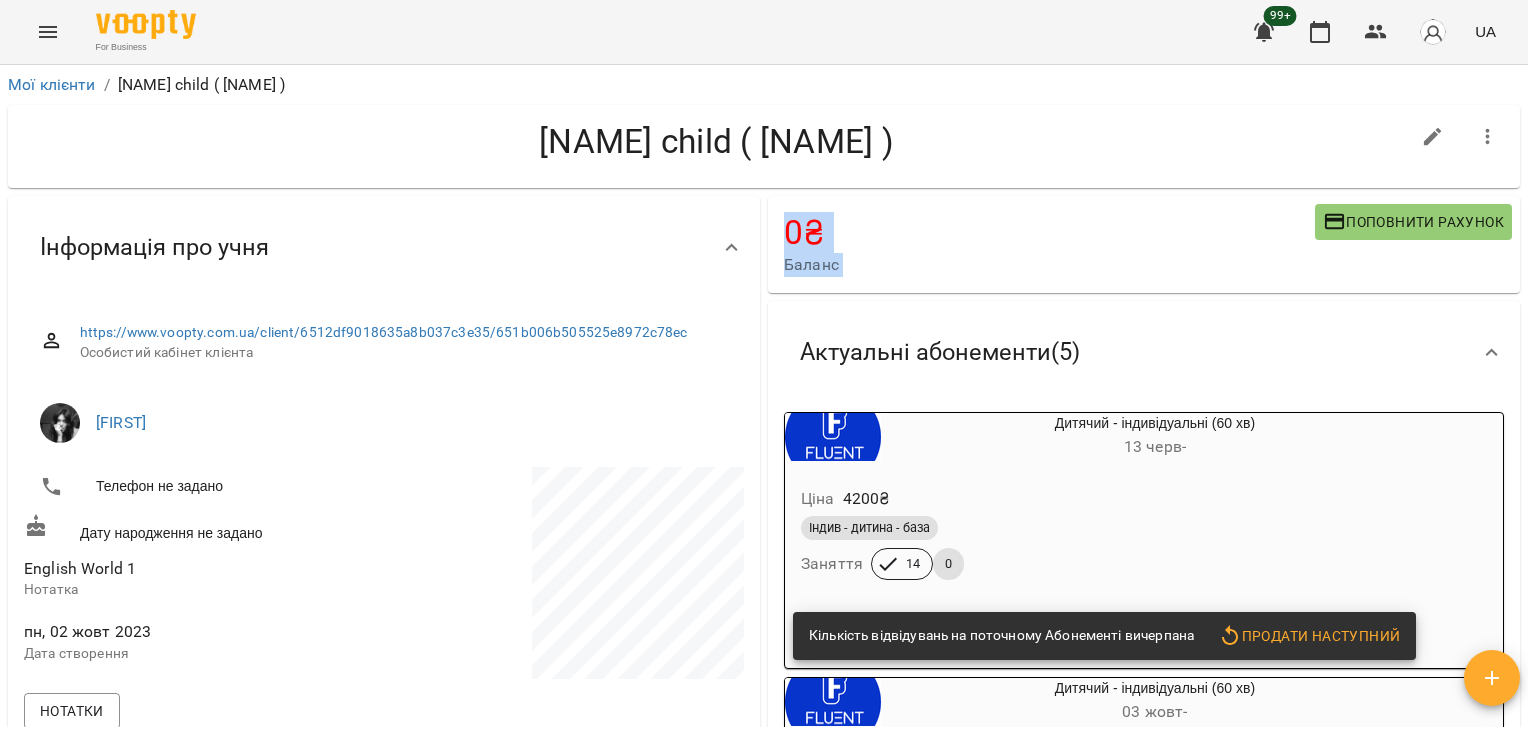 drag, startPoint x: 1524, startPoint y: 171, endPoint x: 1449, endPoint y: 606, distance: 441.41818 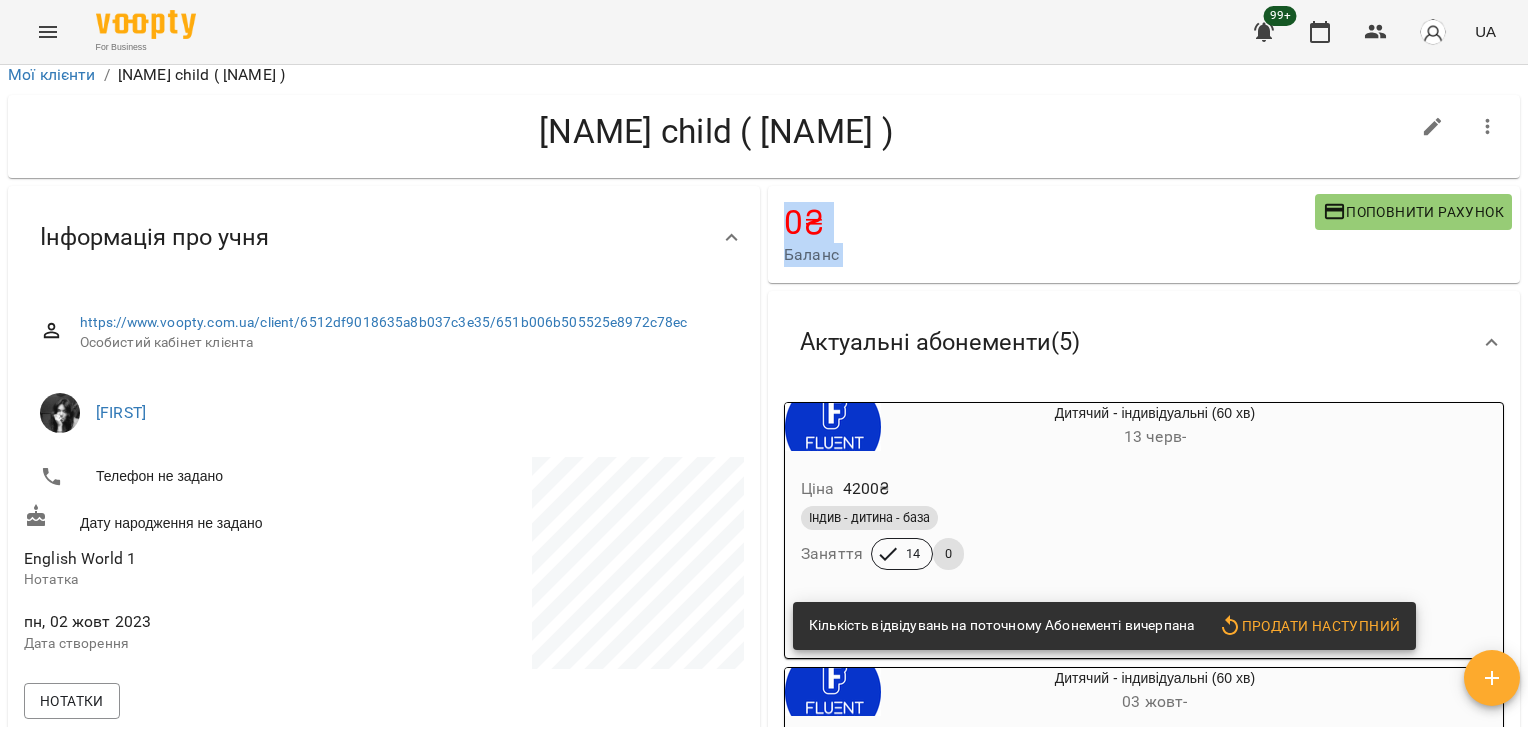 scroll, scrollTop: 0, scrollLeft: 0, axis: both 